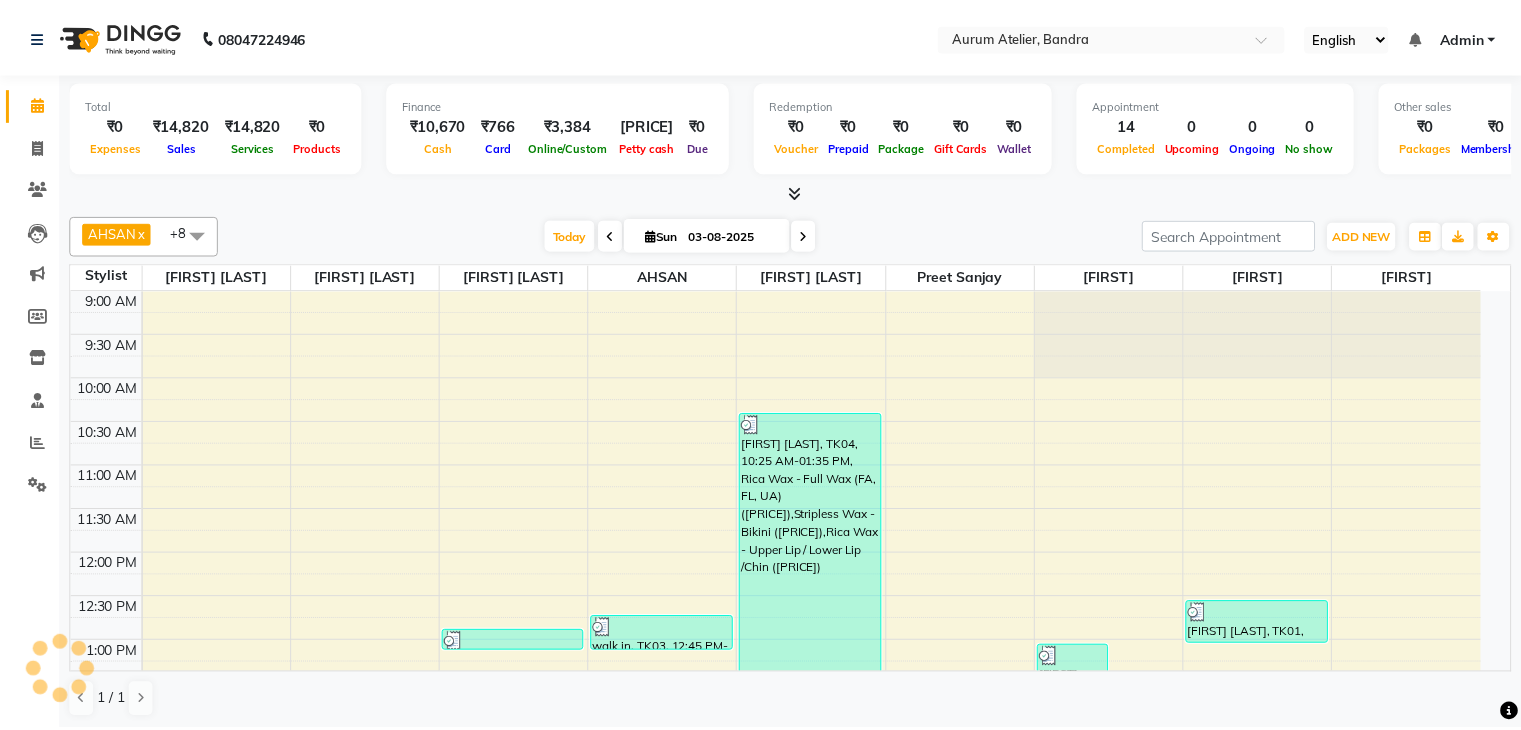 scroll, scrollTop: 0, scrollLeft: 0, axis: both 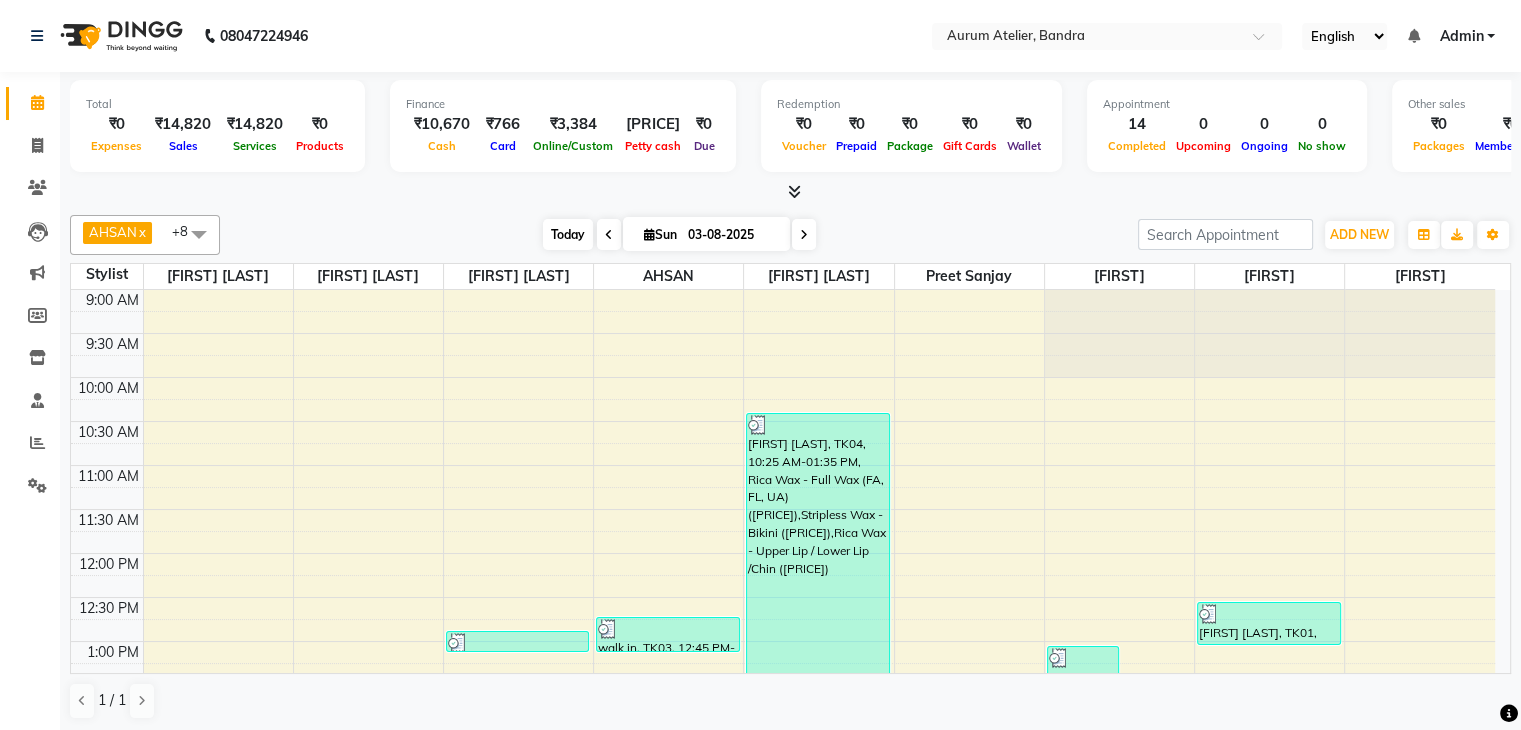 click on "Today" at bounding box center [568, 234] 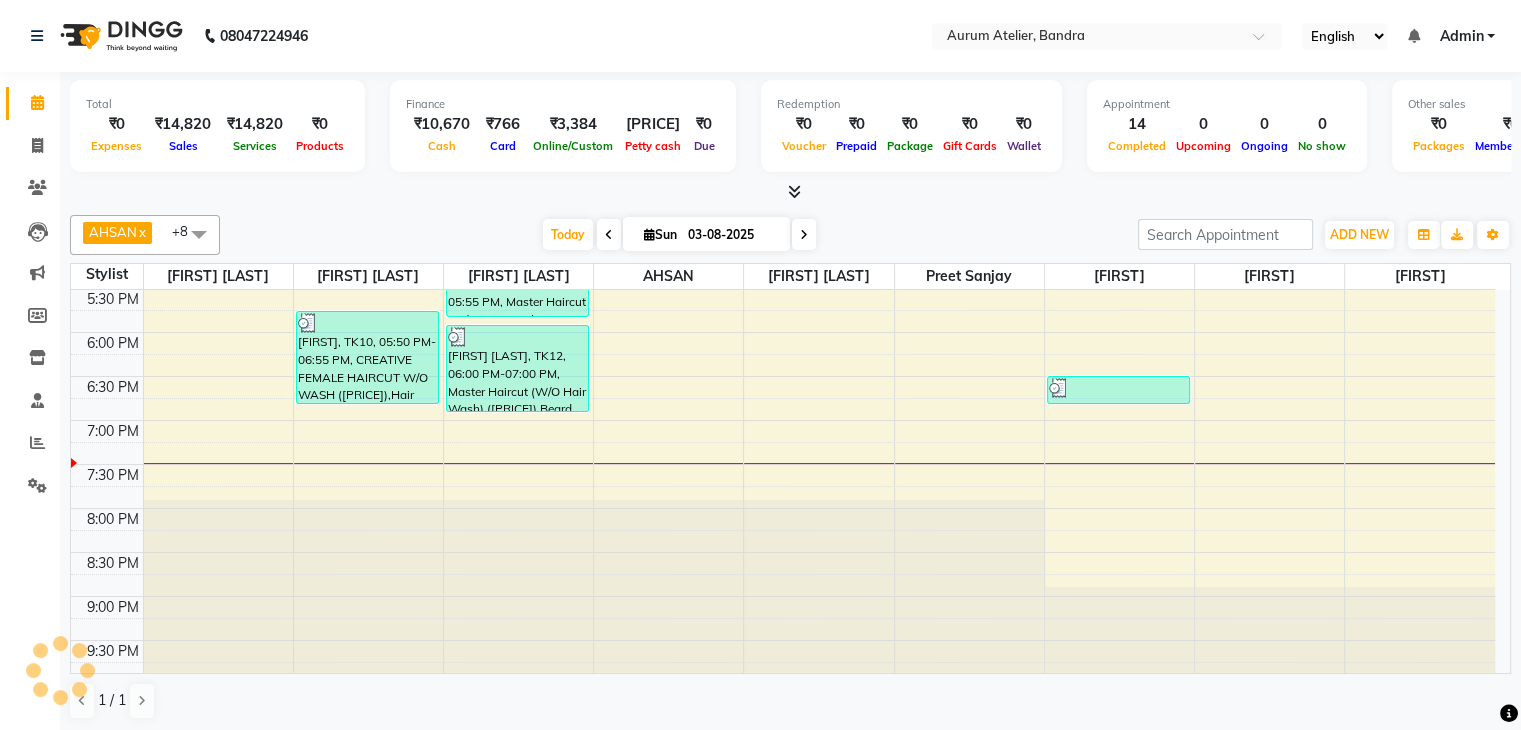 click at bounding box center [609, 235] 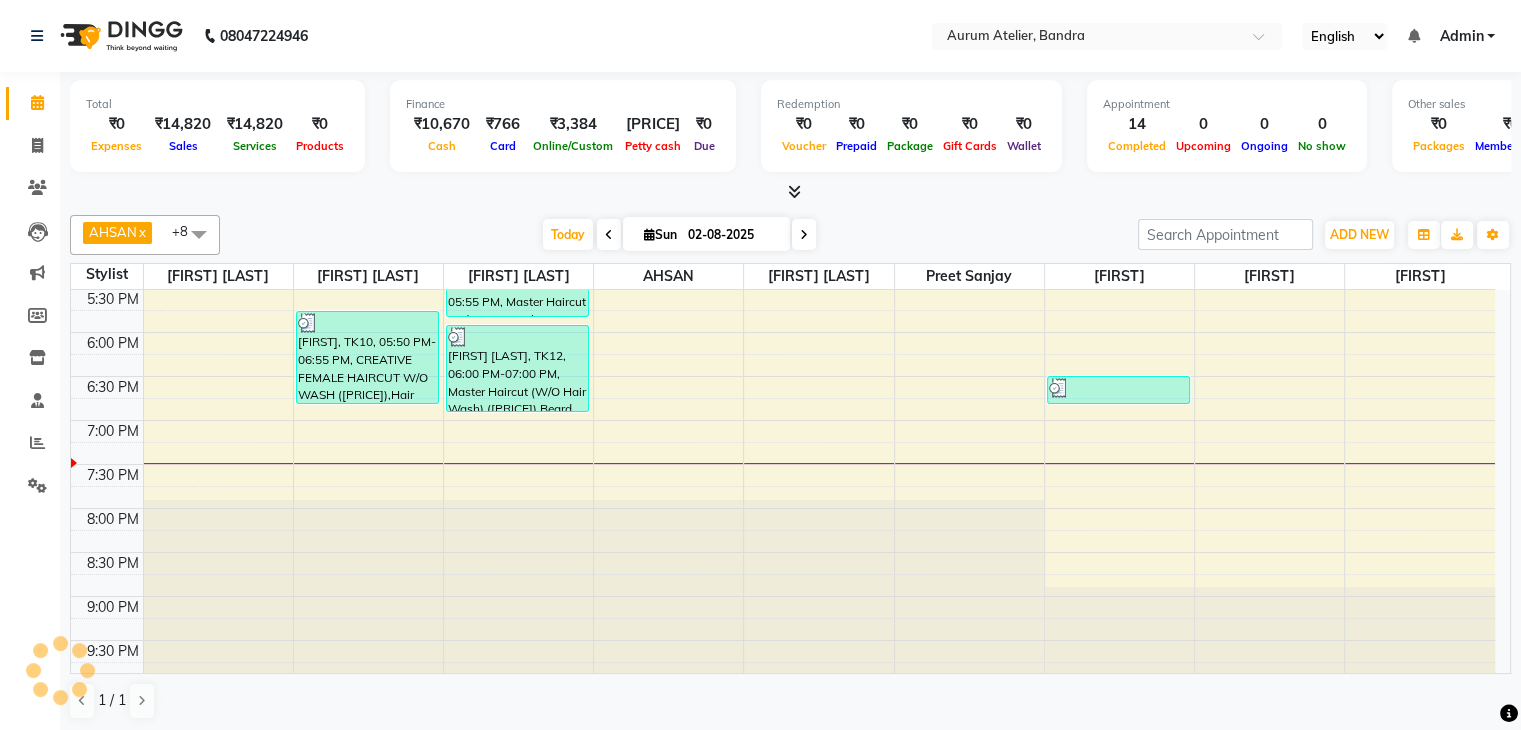 scroll, scrollTop: 749, scrollLeft: 0, axis: vertical 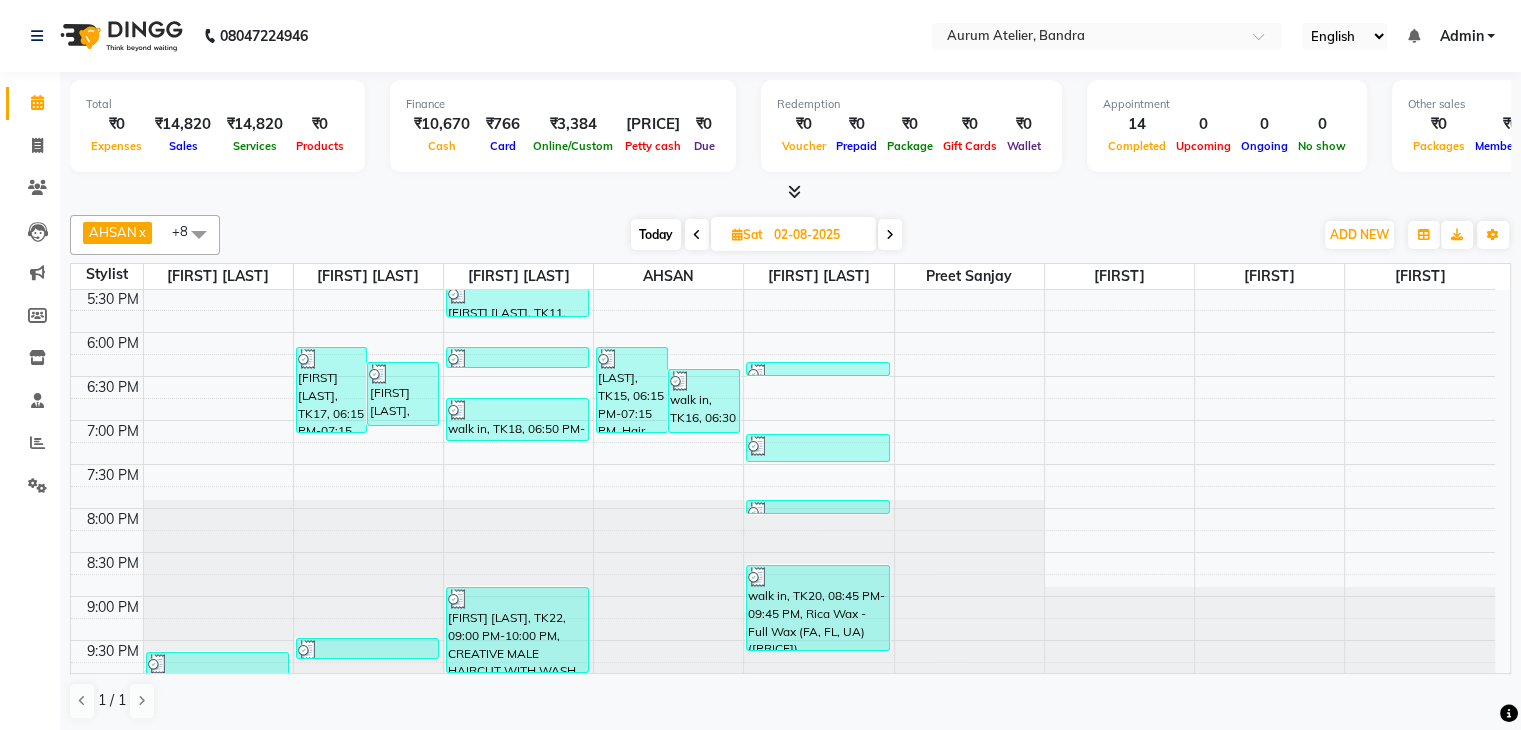 click on "Today" at bounding box center (656, 234) 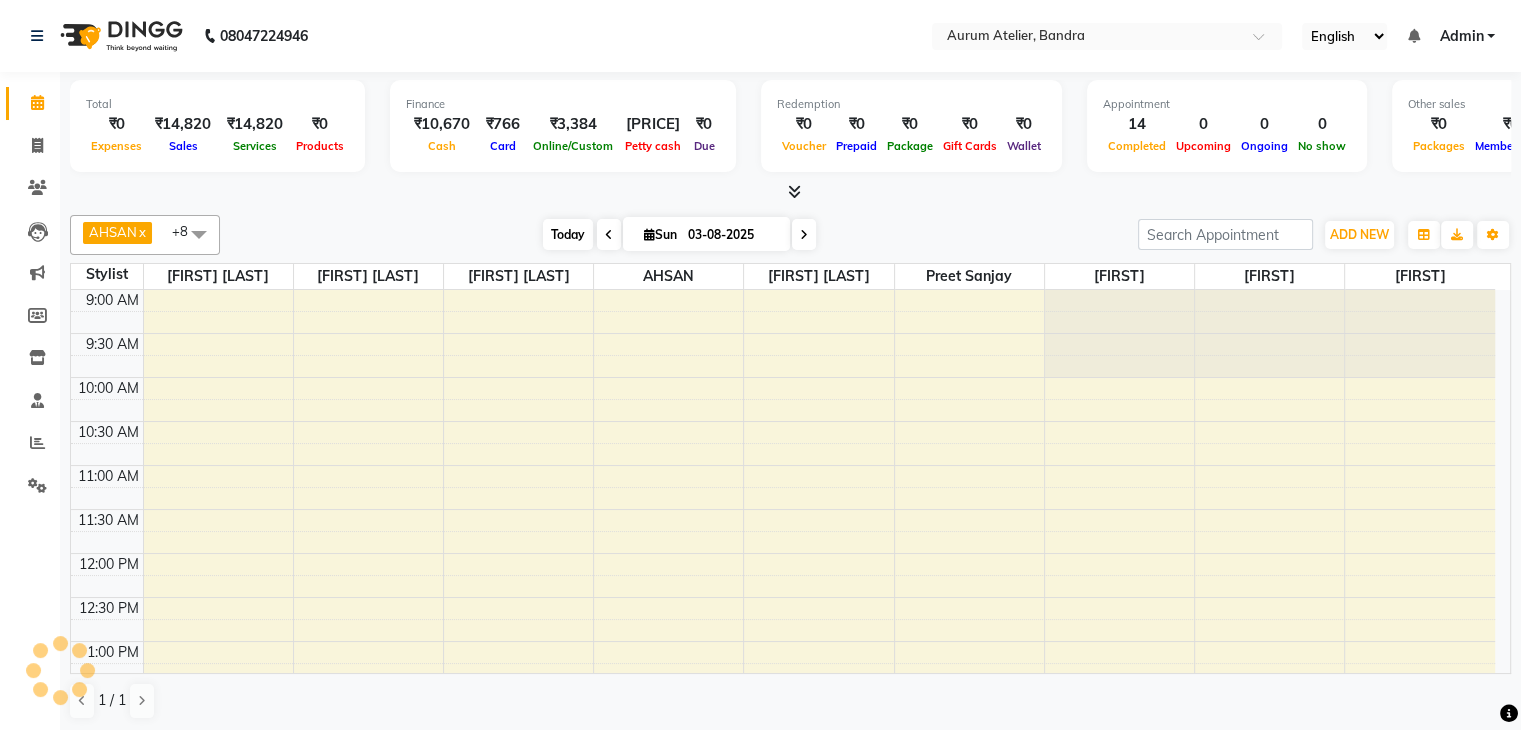 scroll, scrollTop: 749, scrollLeft: 0, axis: vertical 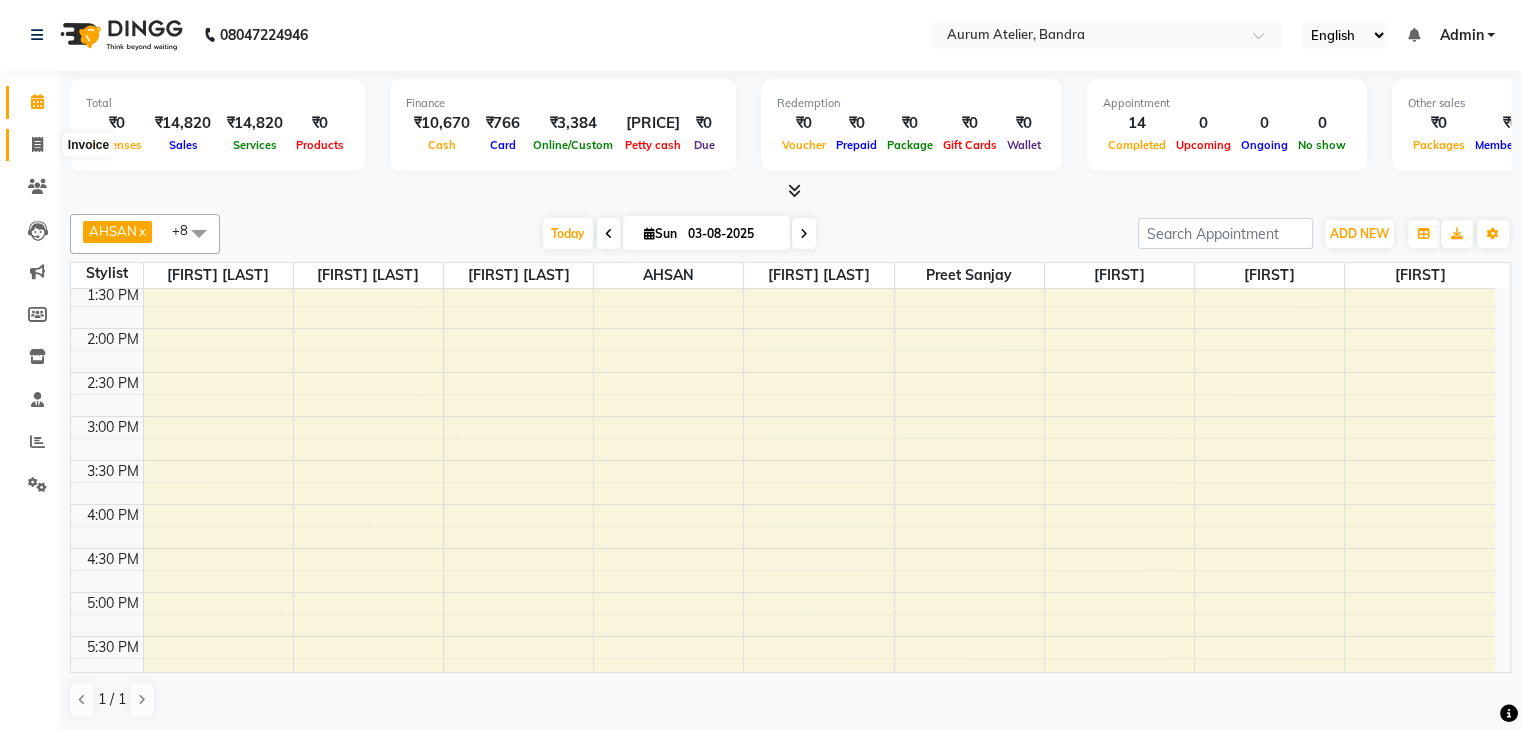 click 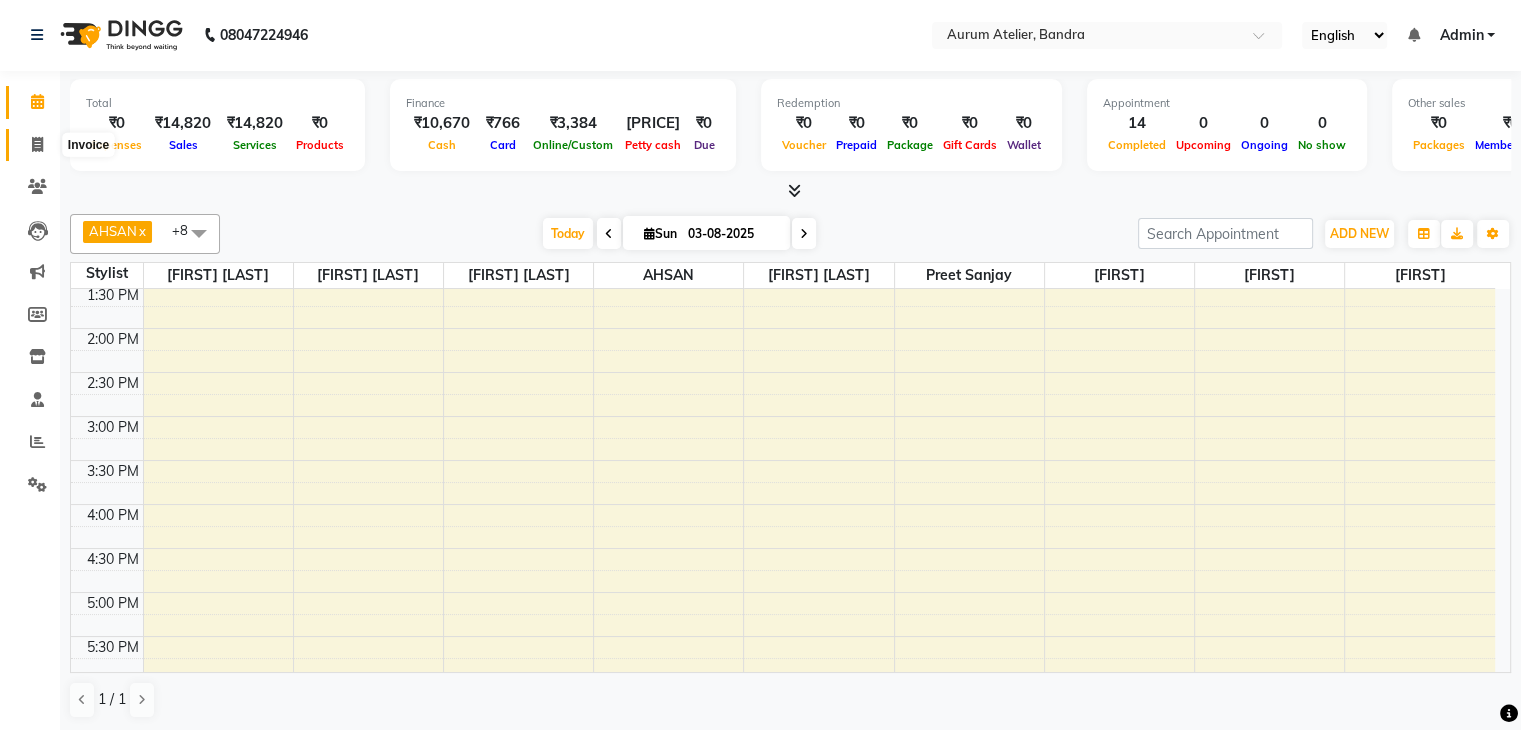 select on "service" 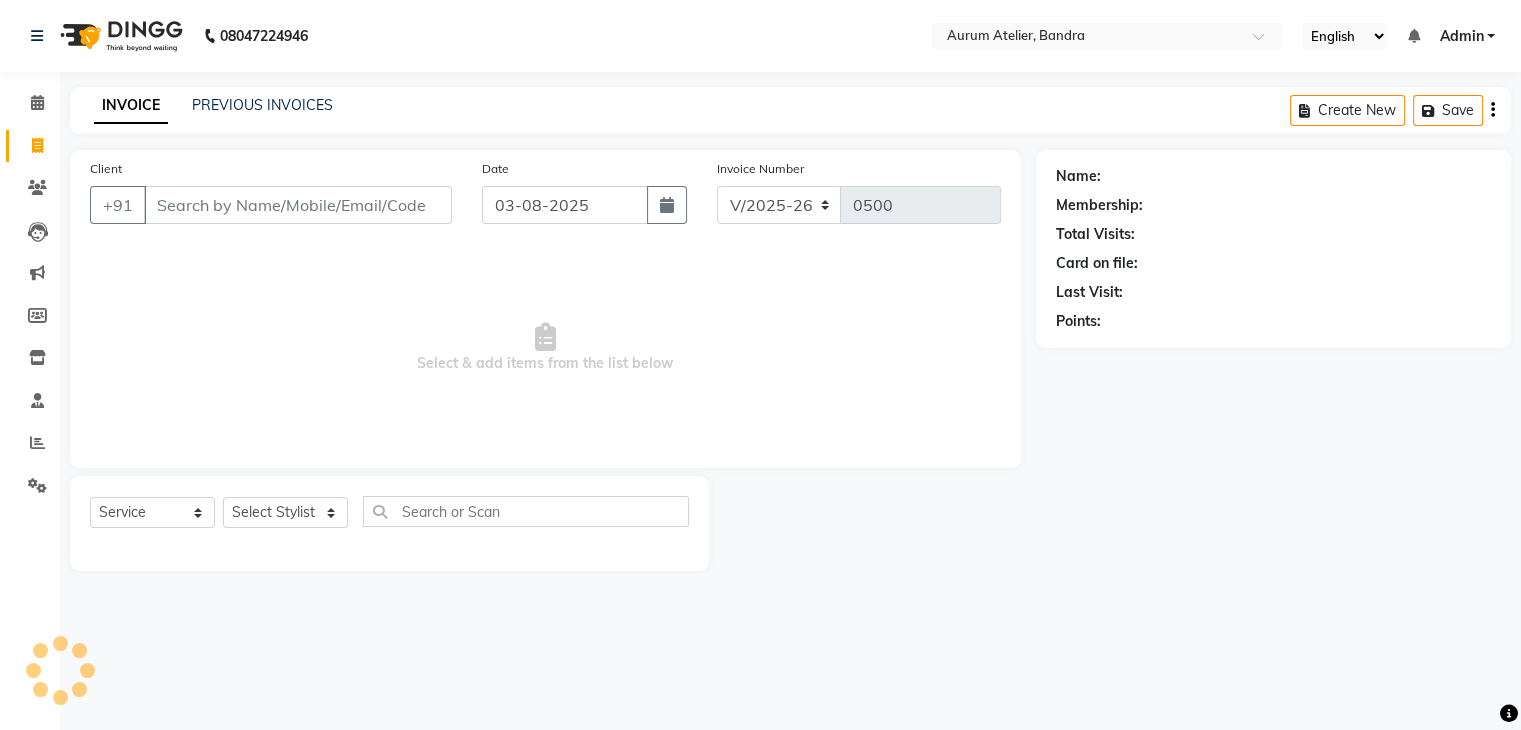 scroll, scrollTop: 0, scrollLeft: 0, axis: both 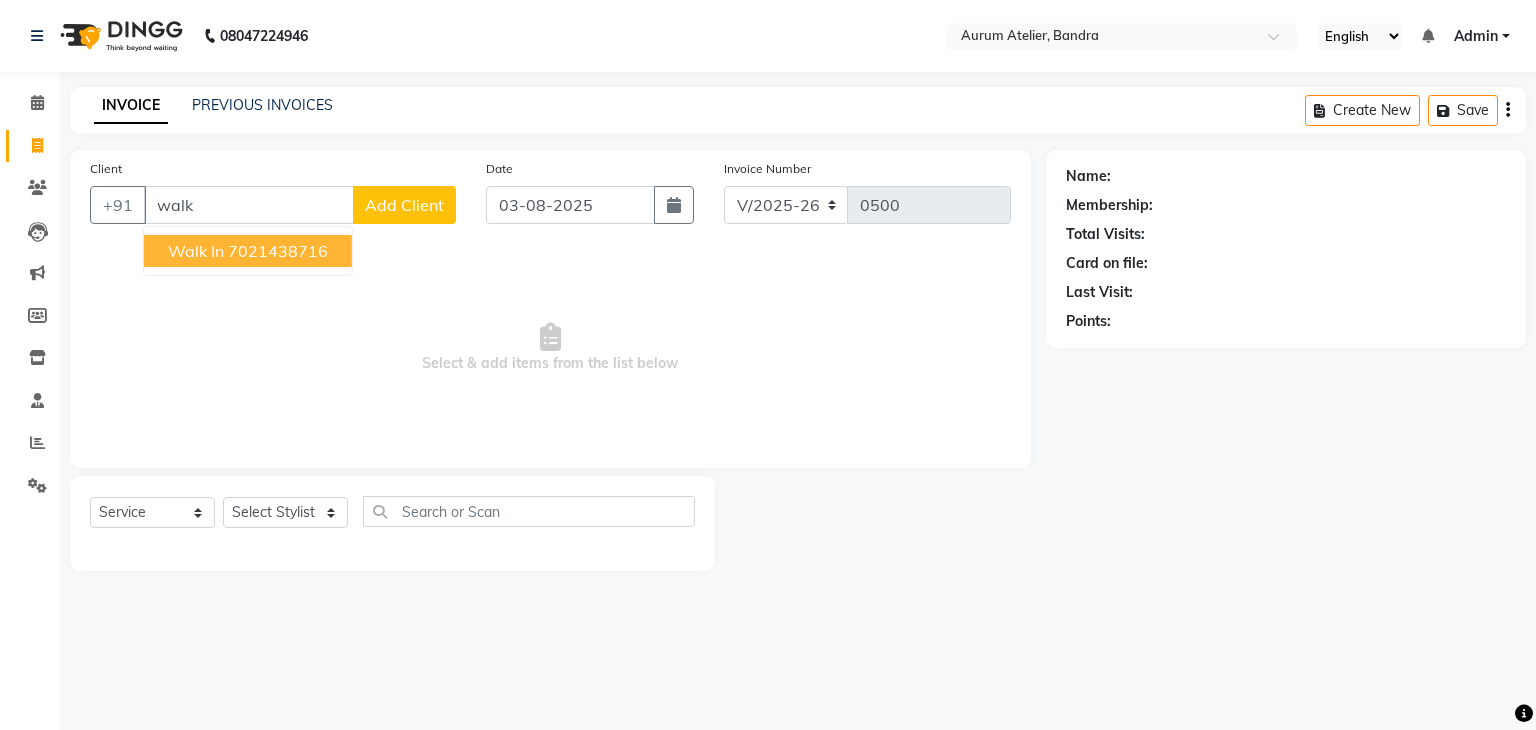 click on "7021438716" at bounding box center [278, 251] 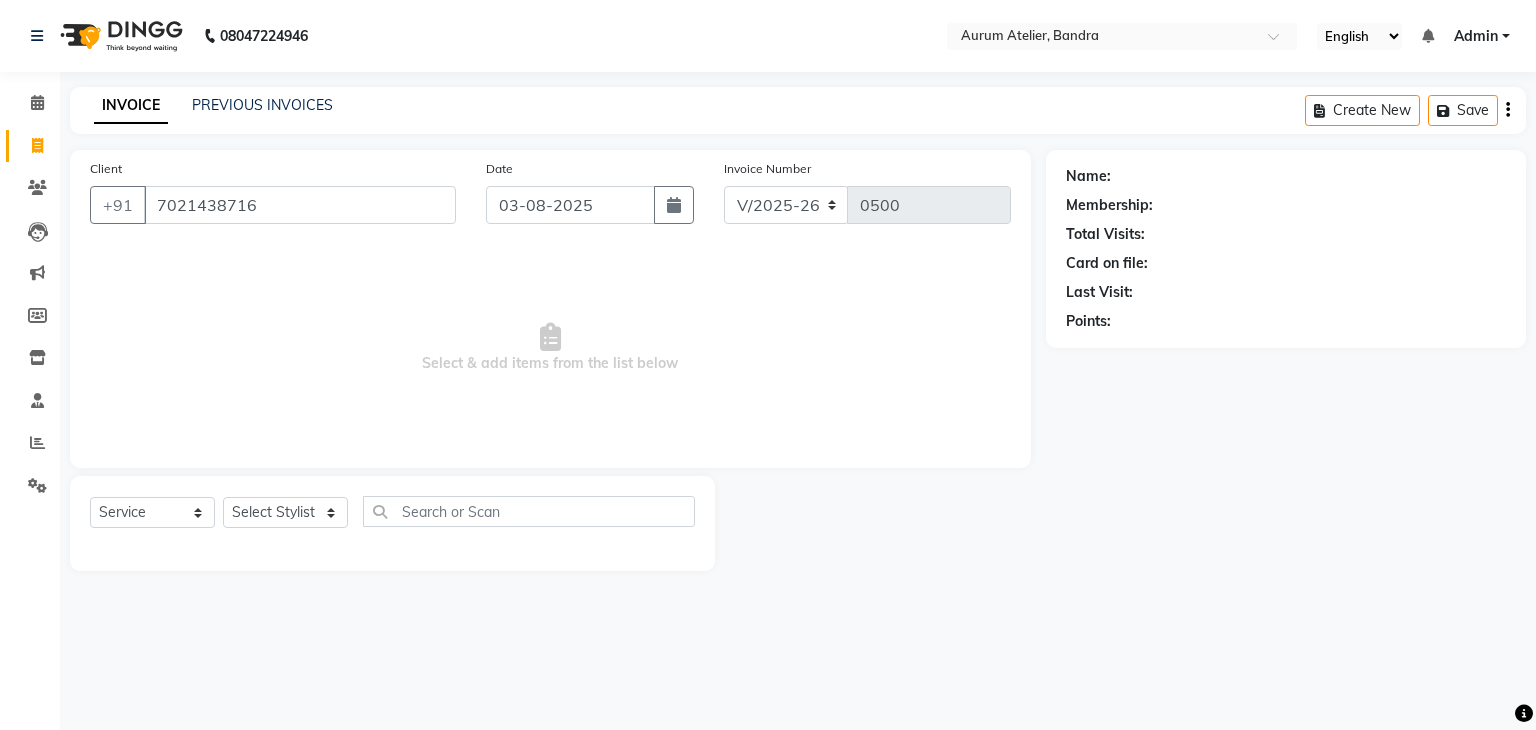 type on "7021438716" 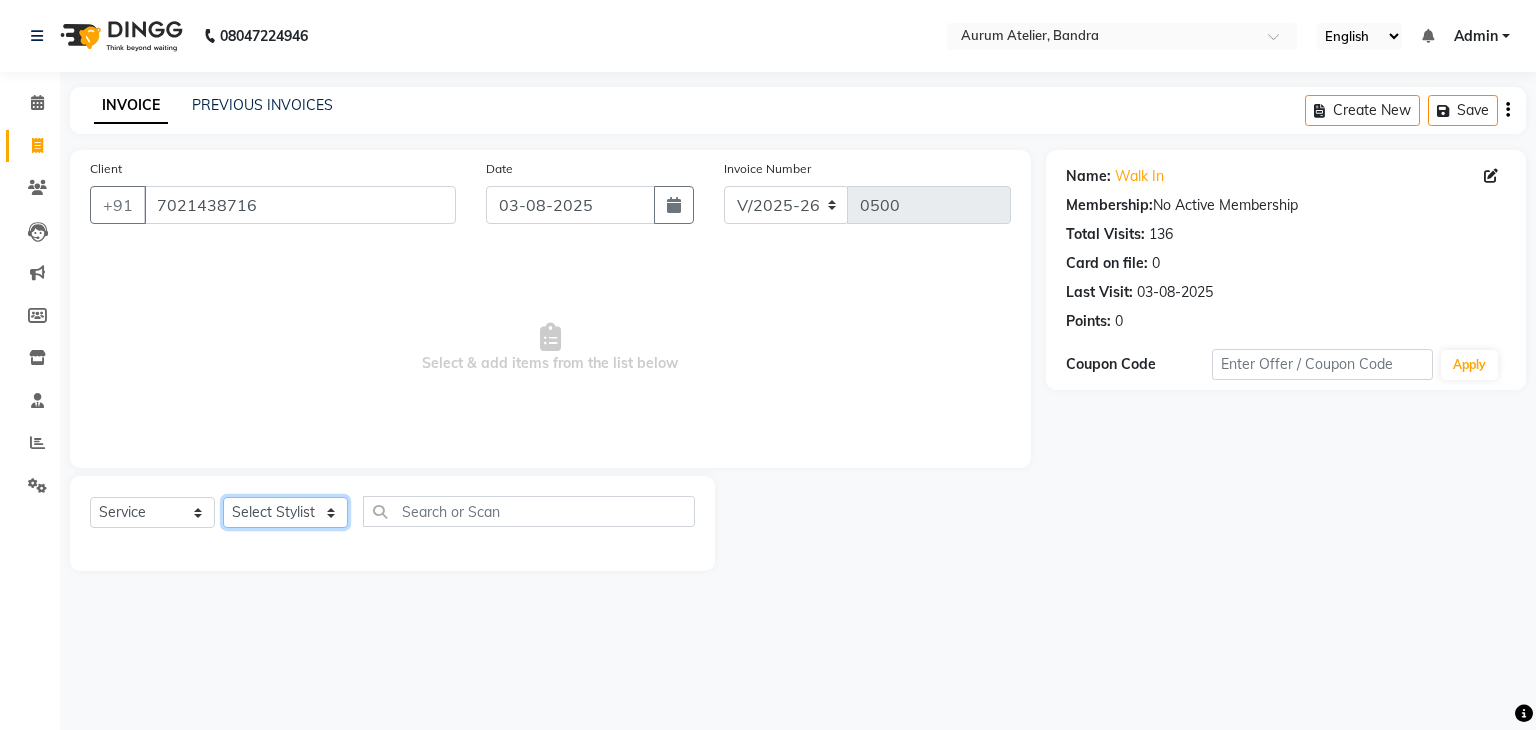 click on "Select Stylist [FIRST] [LAST] [FIRST] [LAST] [FIRST] [LAST] [FIRST] [LAST] [FIRST] [LAST] [FIRST] [LAST] [FIRST] [LAST] [FIRST] [LAST] [FIRST] [LAST]" 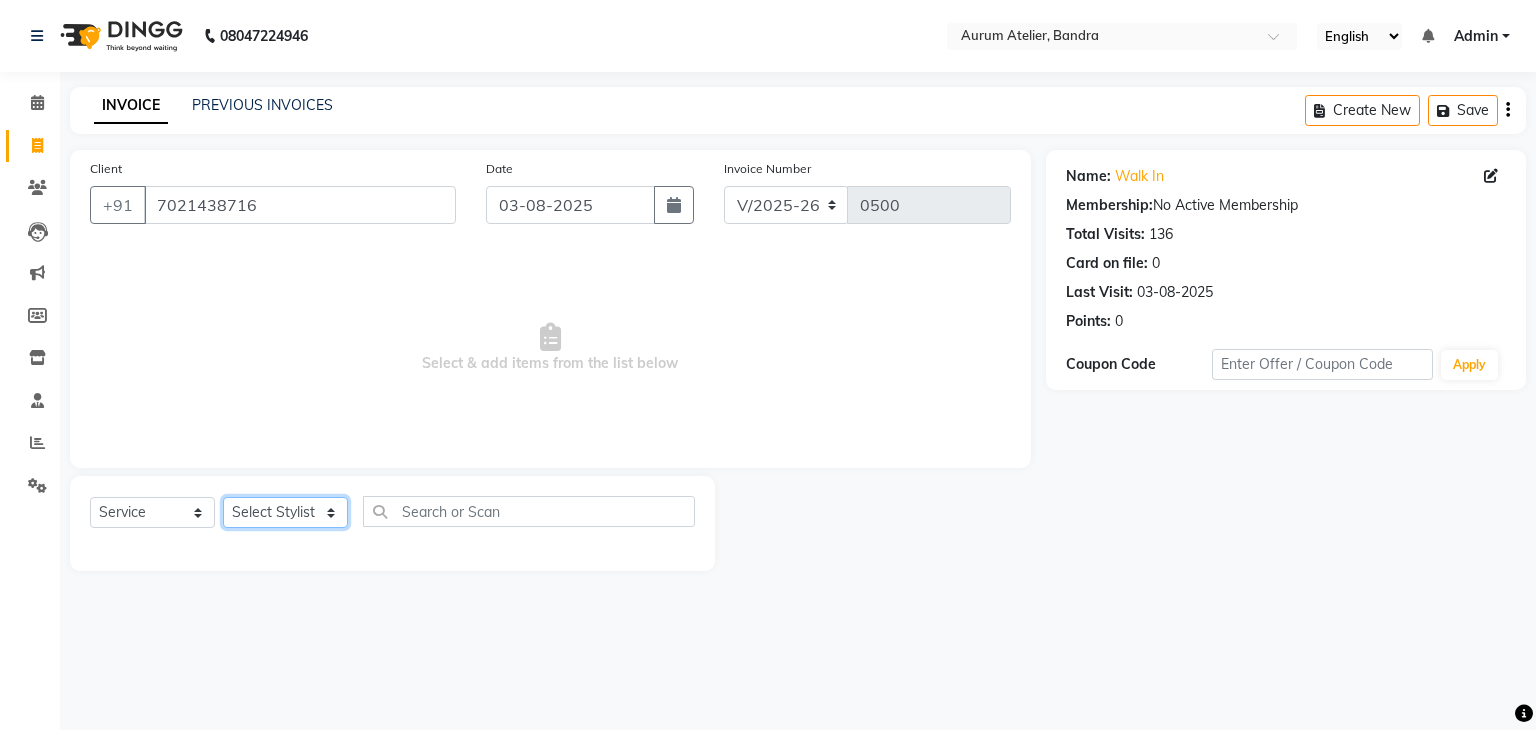 select on "66083" 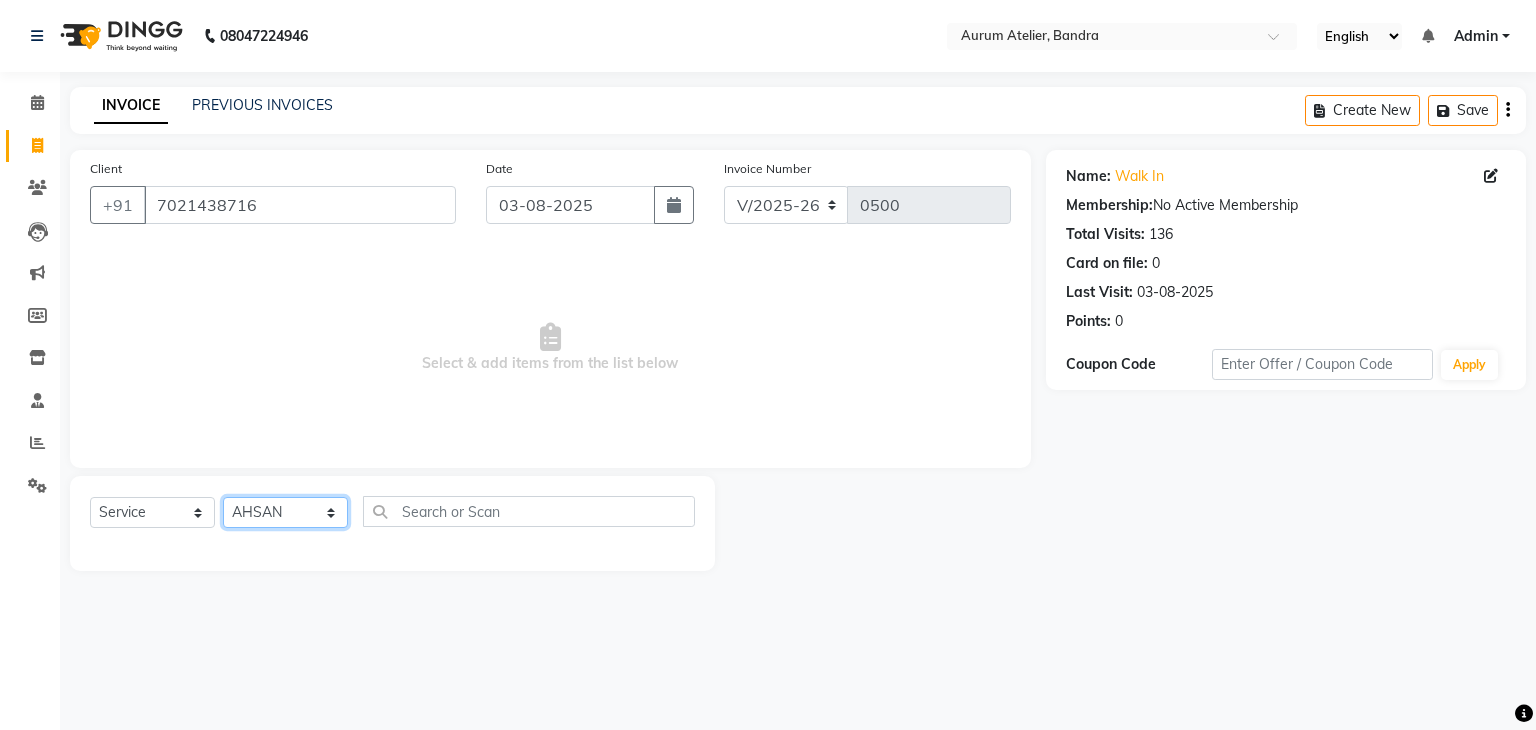 click on "Select Stylist [FIRST] [LAST] [FIRST] [LAST] [FIRST] [LAST] [FIRST] [LAST] [FIRST] [LAST] [FIRST] [LAST] [FIRST] [LAST] [FIRST] [LAST] [FIRST] [LAST]" 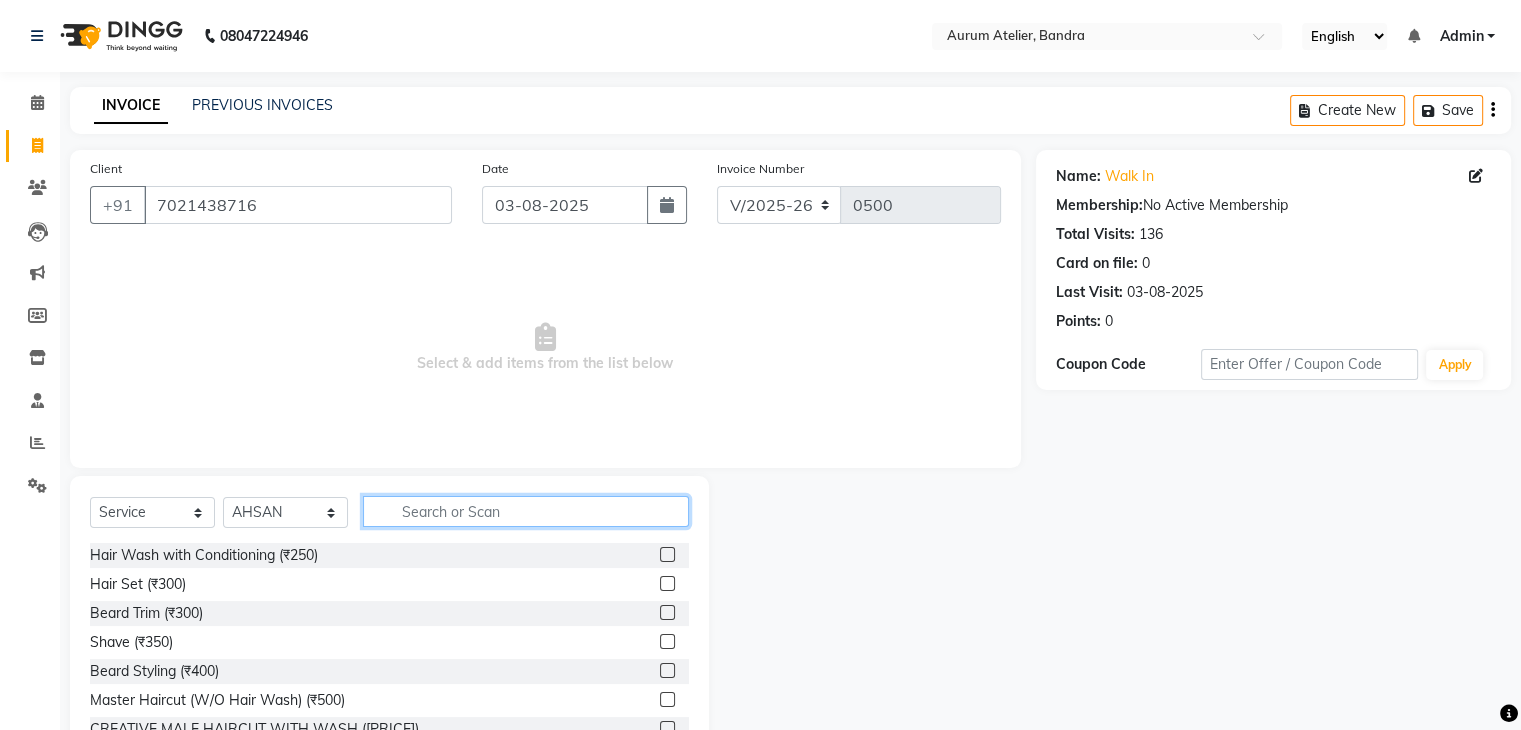 click 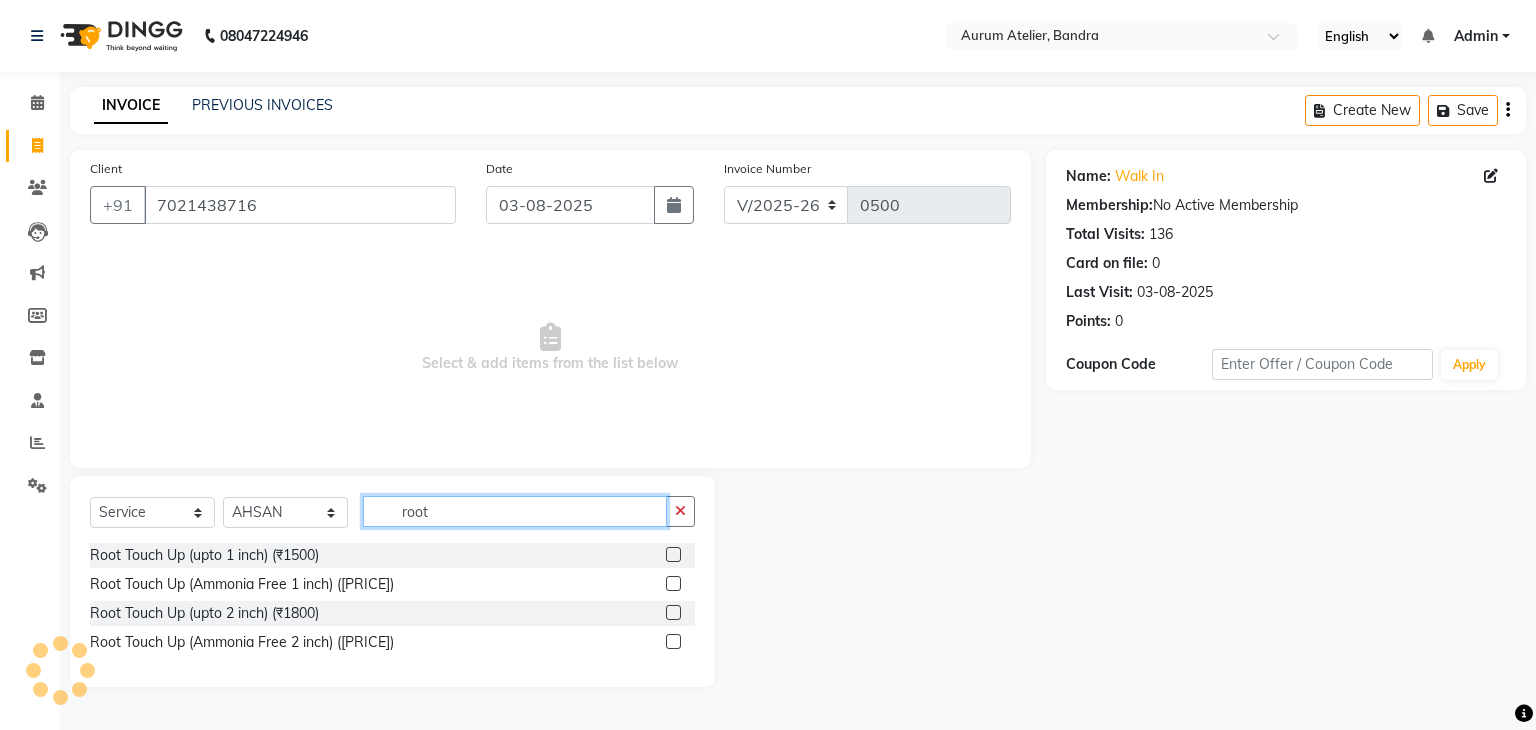 type on "root" 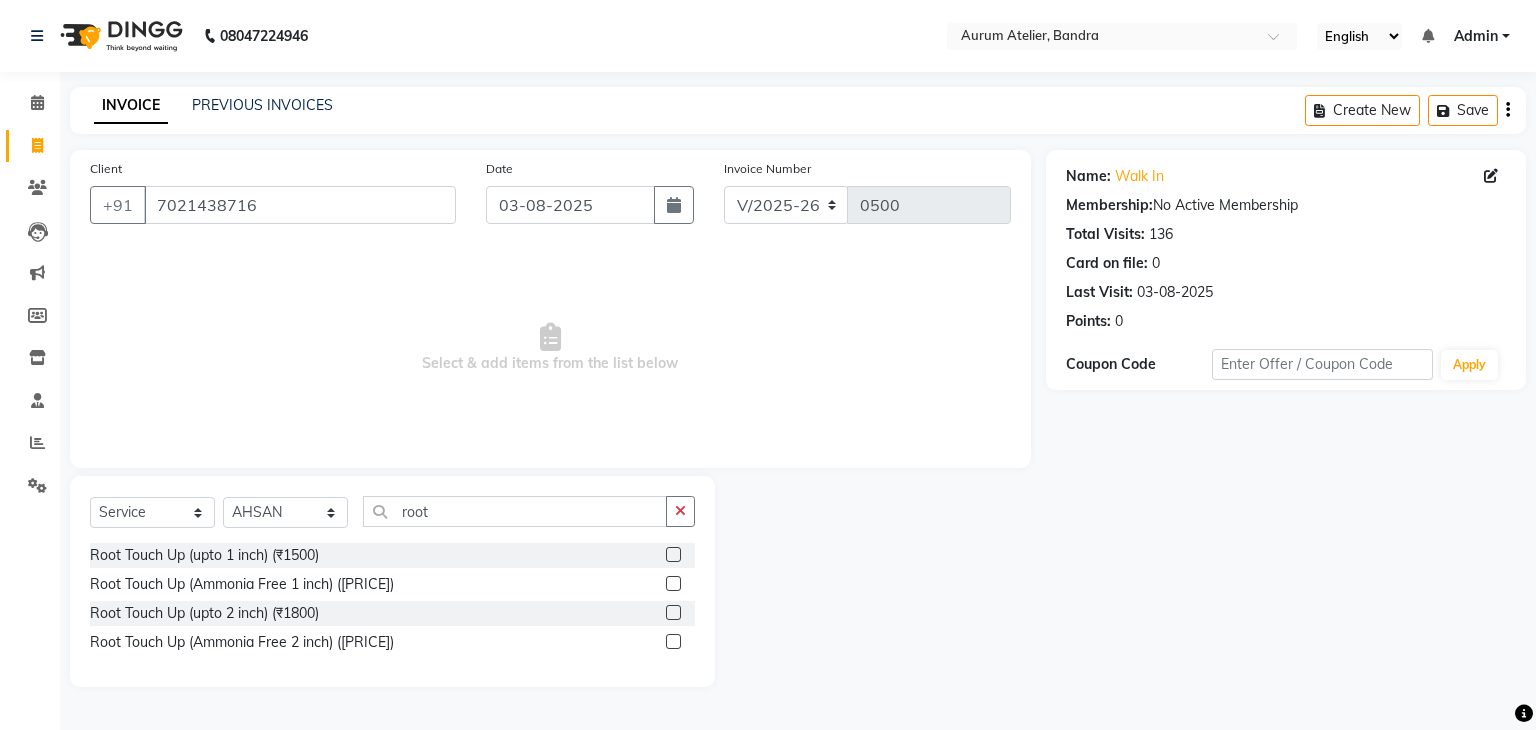 click 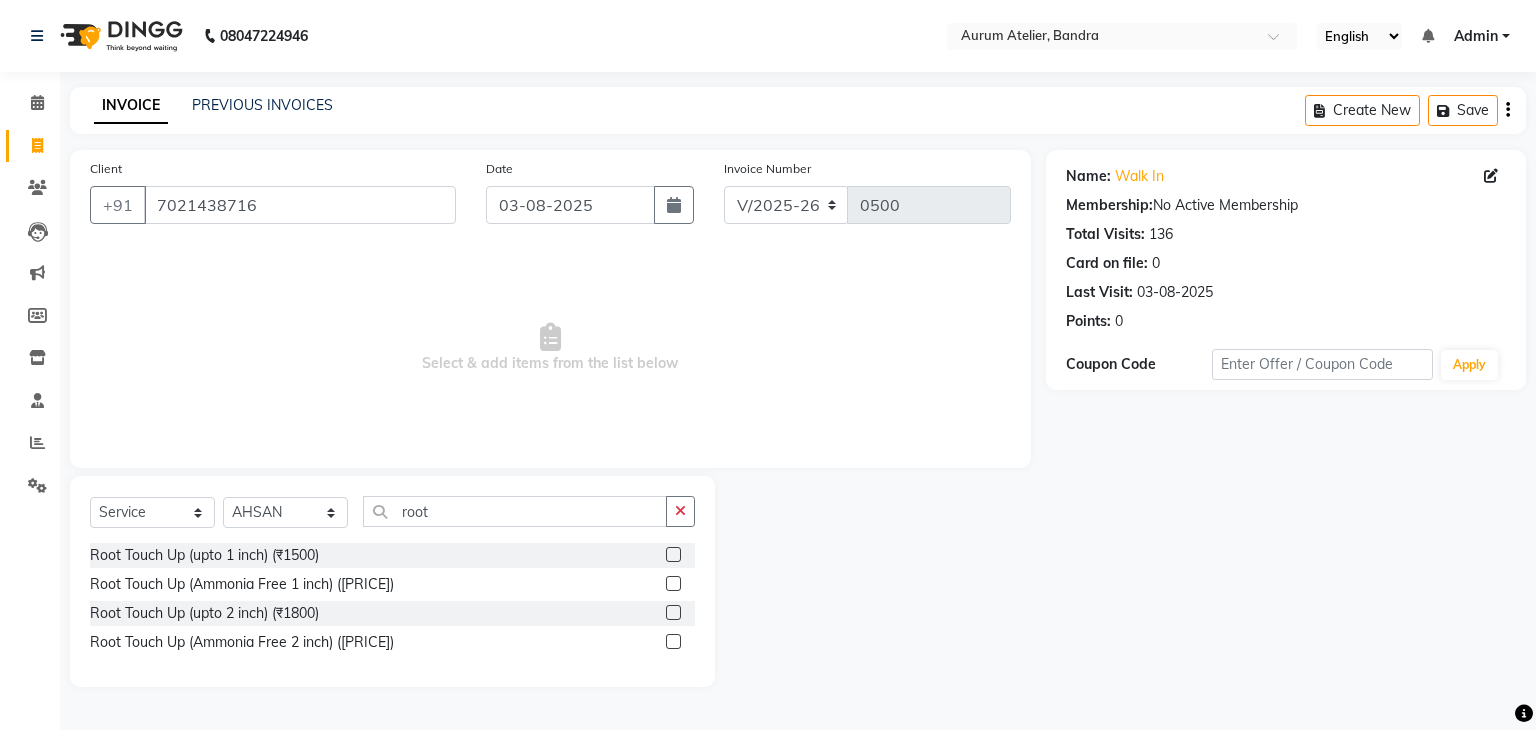 click at bounding box center (672, 555) 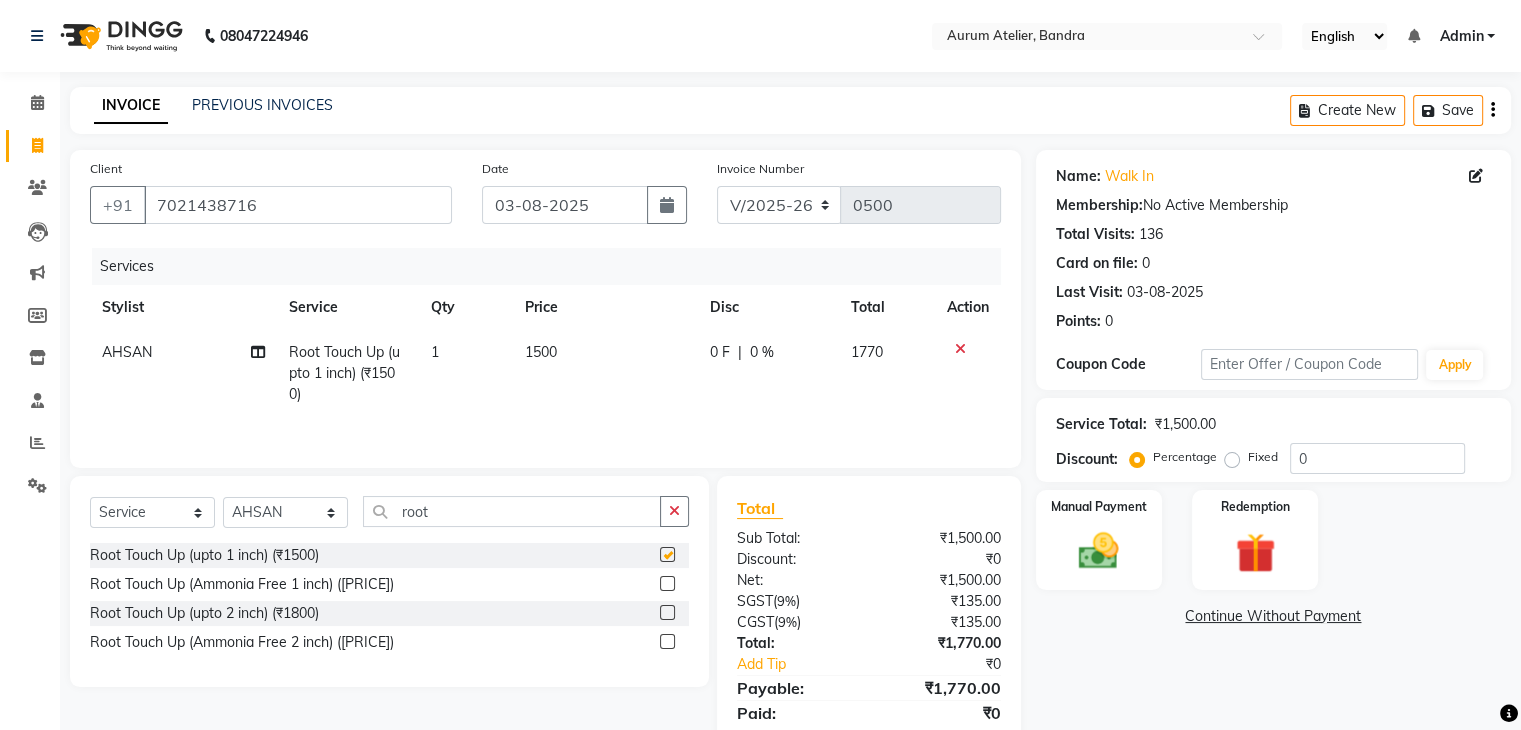 checkbox on "false" 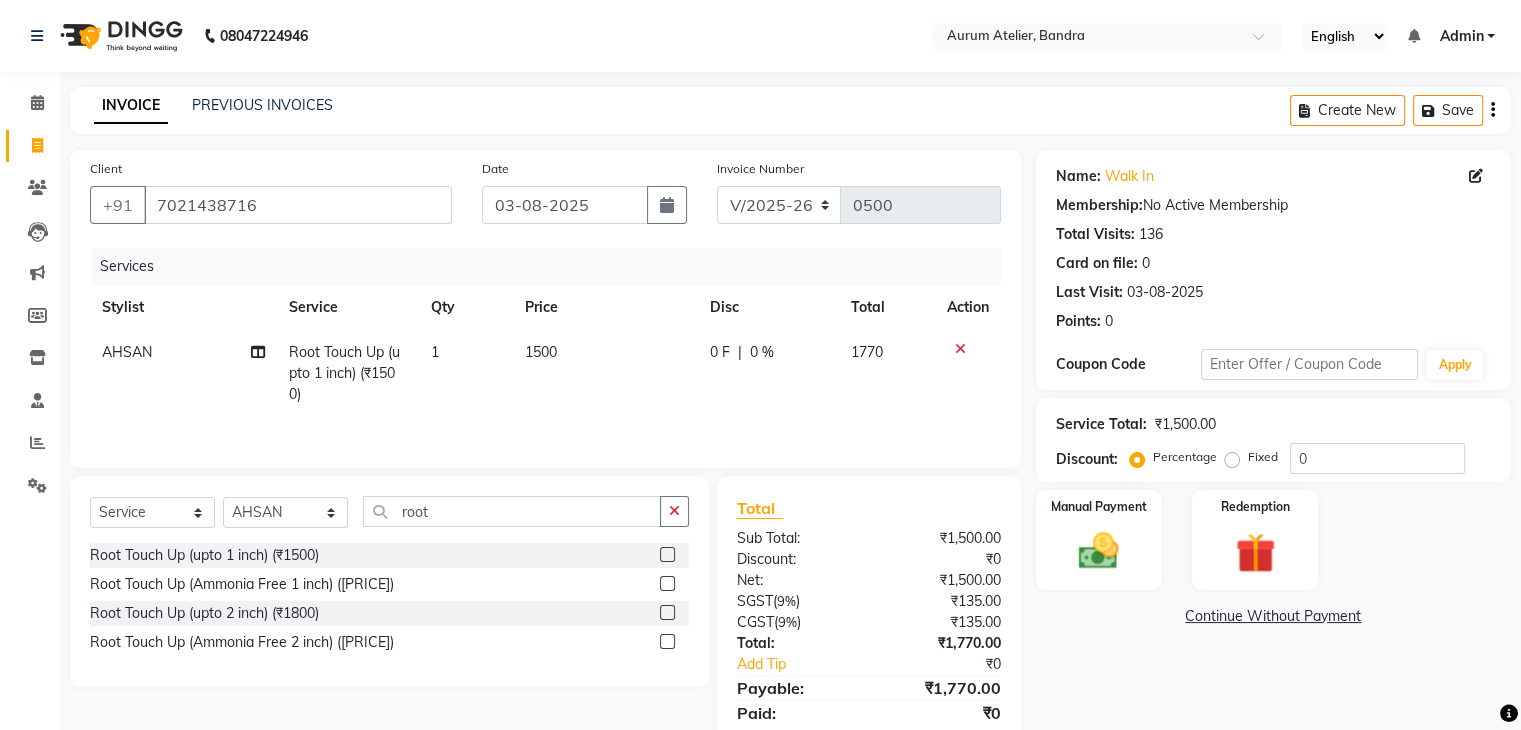 click on "1500" 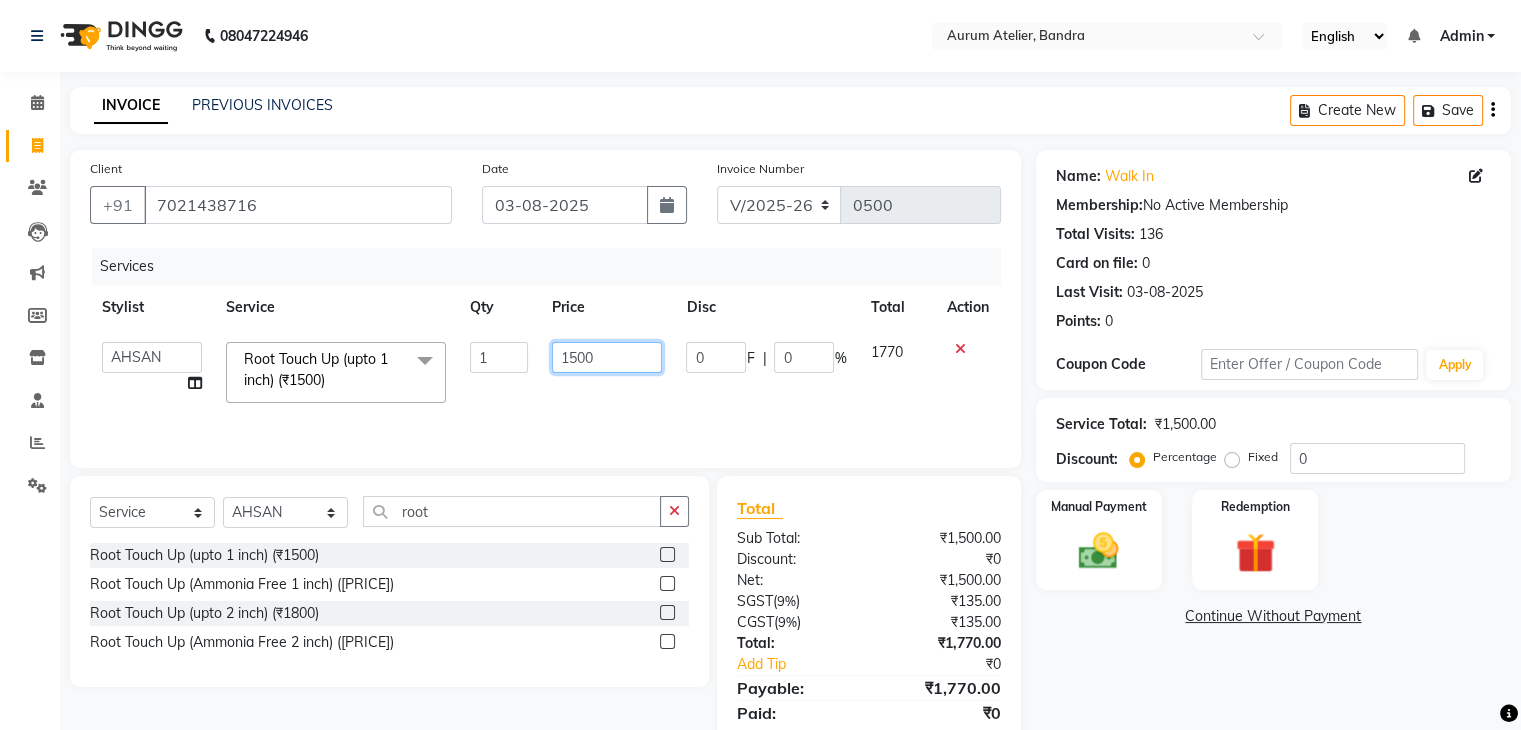 click on "1500" 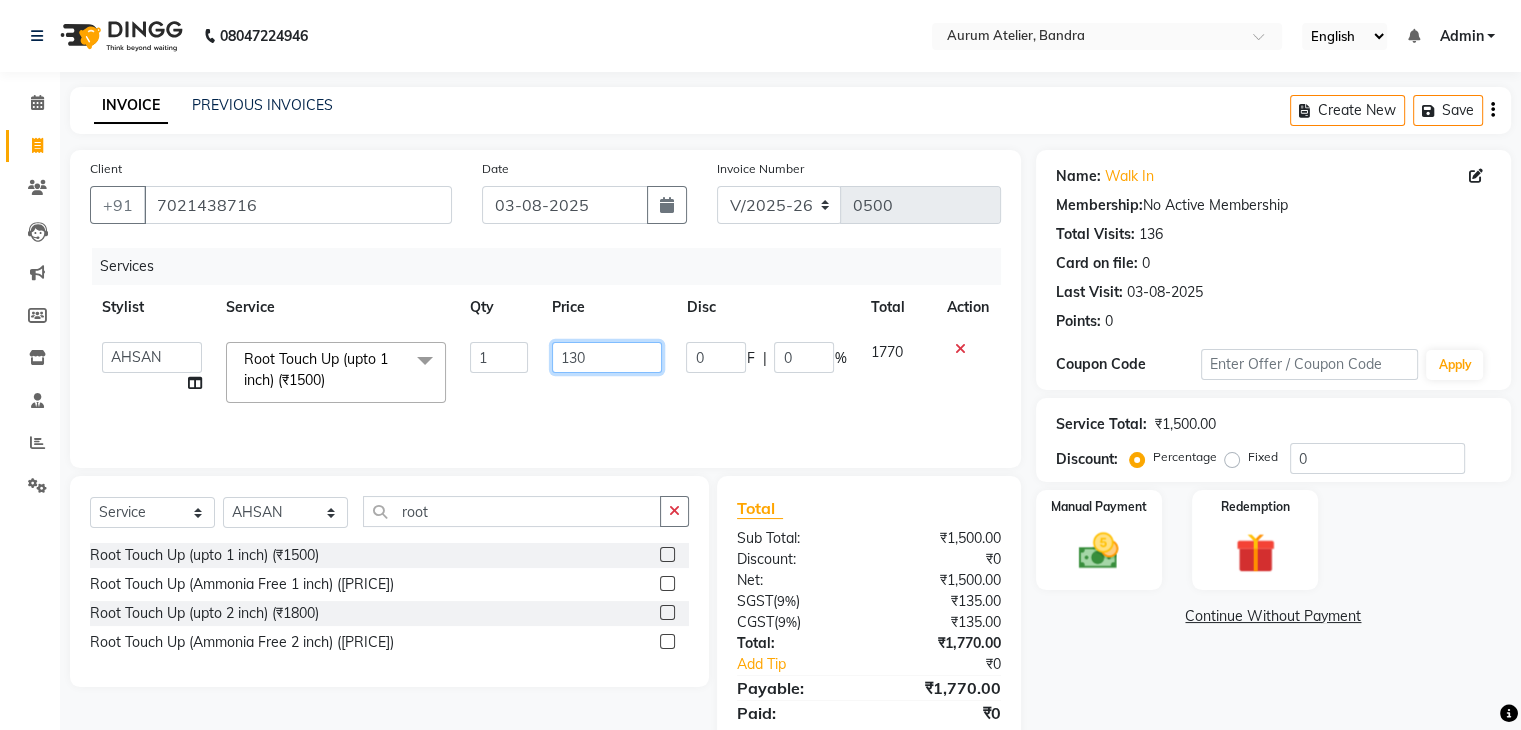 type on "1300" 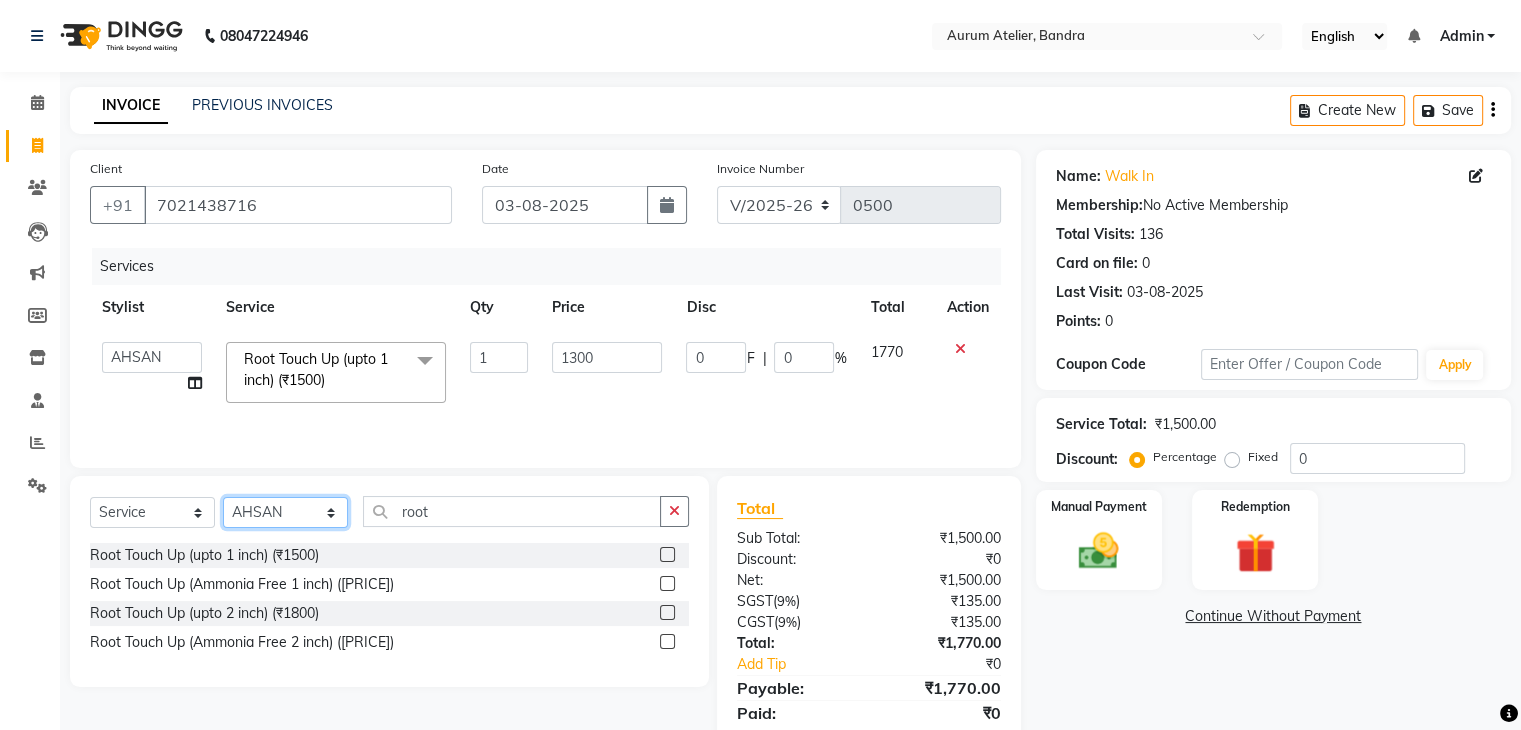 click on "Select Stylist [FIRST] [LAST] [FIRST] [LAST] [FIRST] [LAST] [FIRST] [LAST] [FIRST] [LAST] [FIRST] [LAST] [FIRST] [LAST] [FIRST] [LAST] [FIRST] [LAST]" 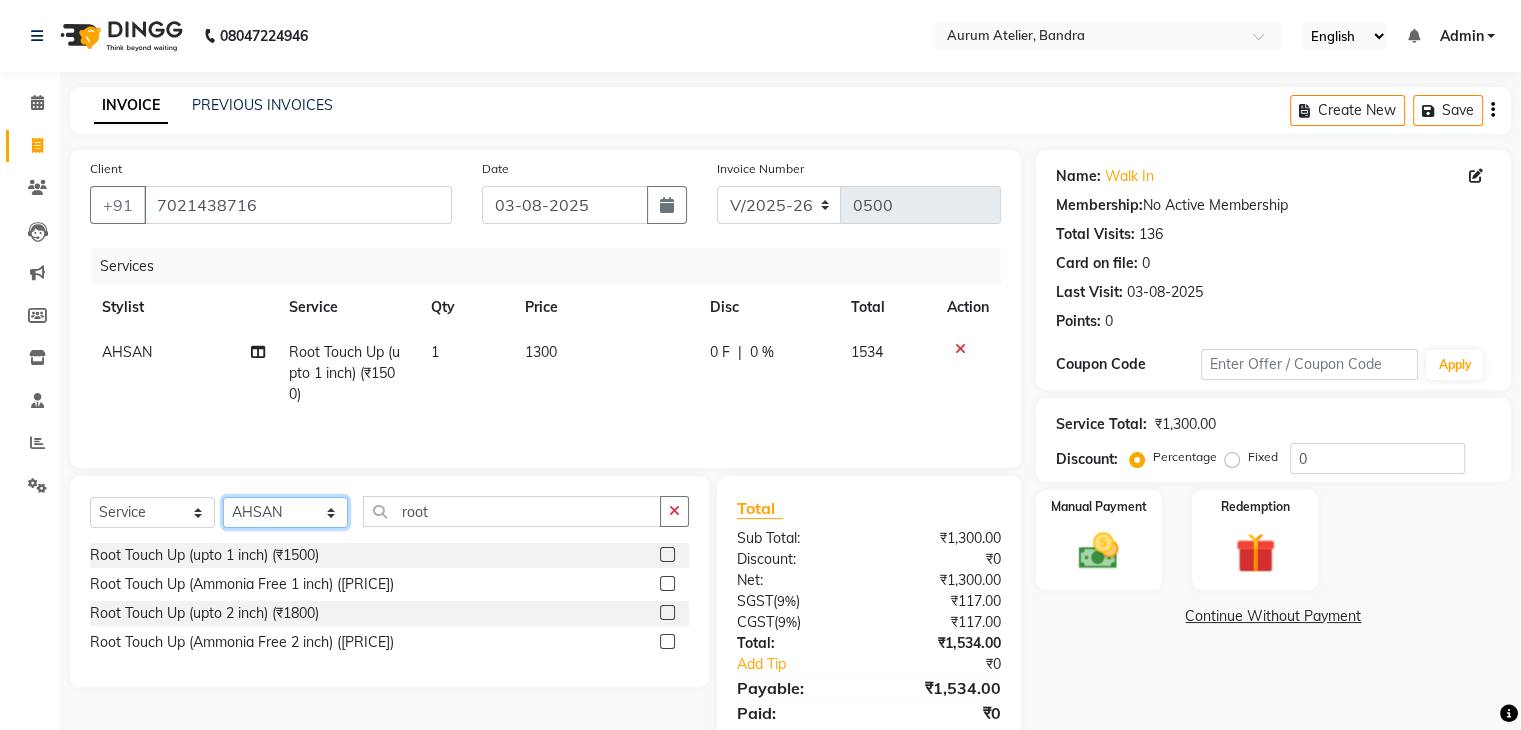 select on "66082" 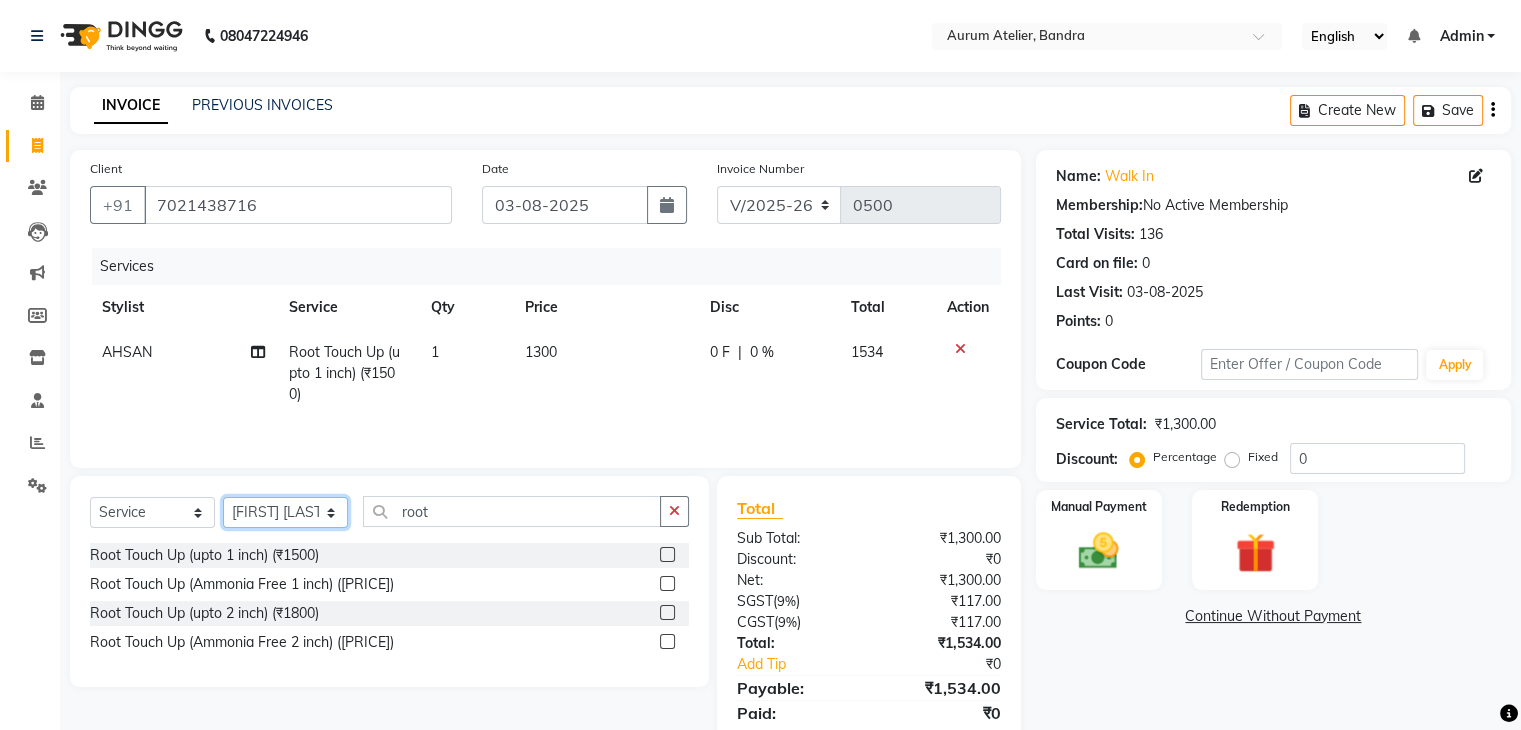 click on "Select Stylist [FIRST] [LAST] [FIRST] [LAST] [FIRST] [LAST] [FIRST] [LAST] [FIRST] [LAST] [FIRST] [LAST] [FIRST] [LAST] [FIRST] [LAST] [FIRST] [LAST]" 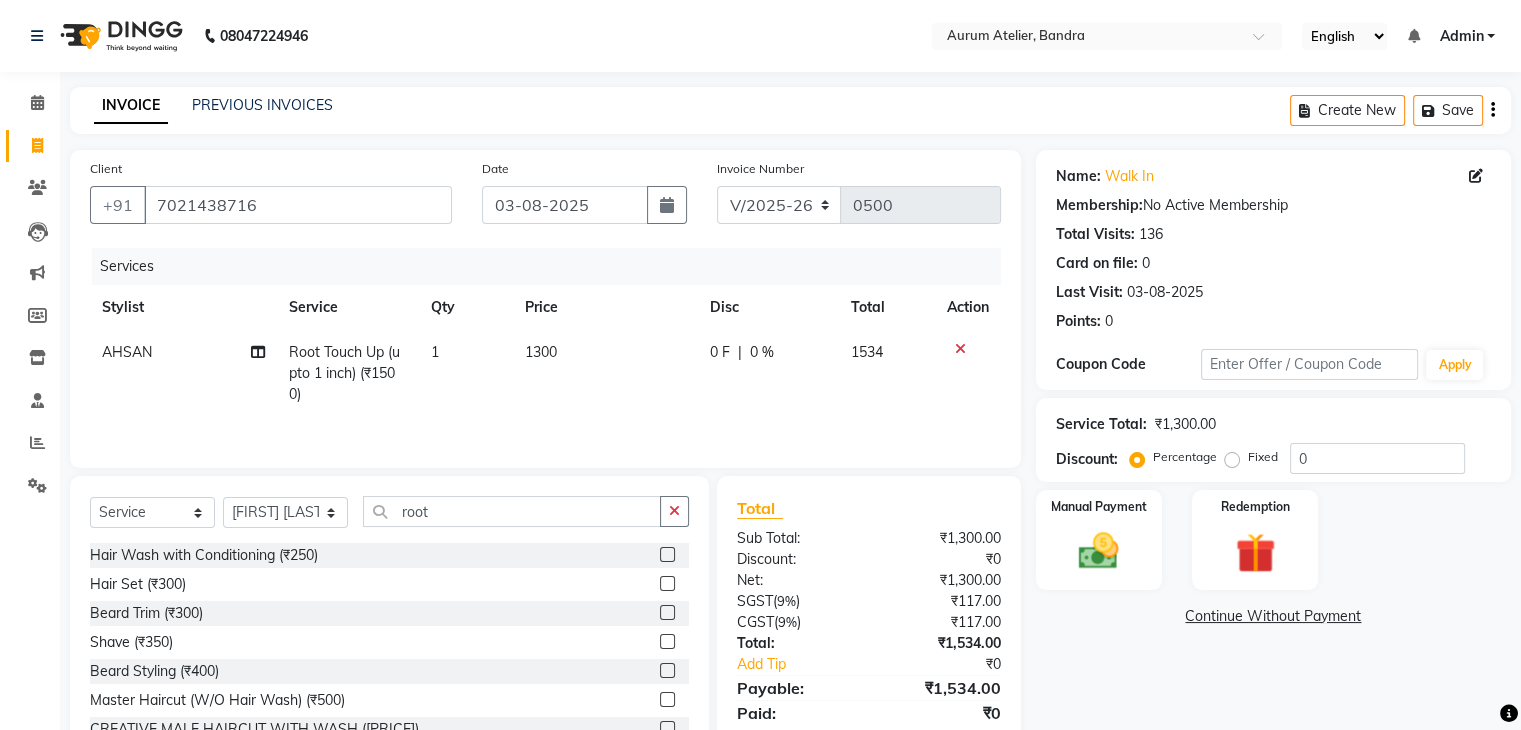 click on "Select  Service  Product  Membership  Package Voucher Prepaid Gift Card  Select Stylist [FIRST] [LAST] [FIRST] [LAST] [FIRST] [LAST] [FIRST] [LAST] [FIRST] [LAST] [FIRST] [LAST] [FIRST] [LAST] [FIRST] [LAST] [FIRST] [LAST] root" 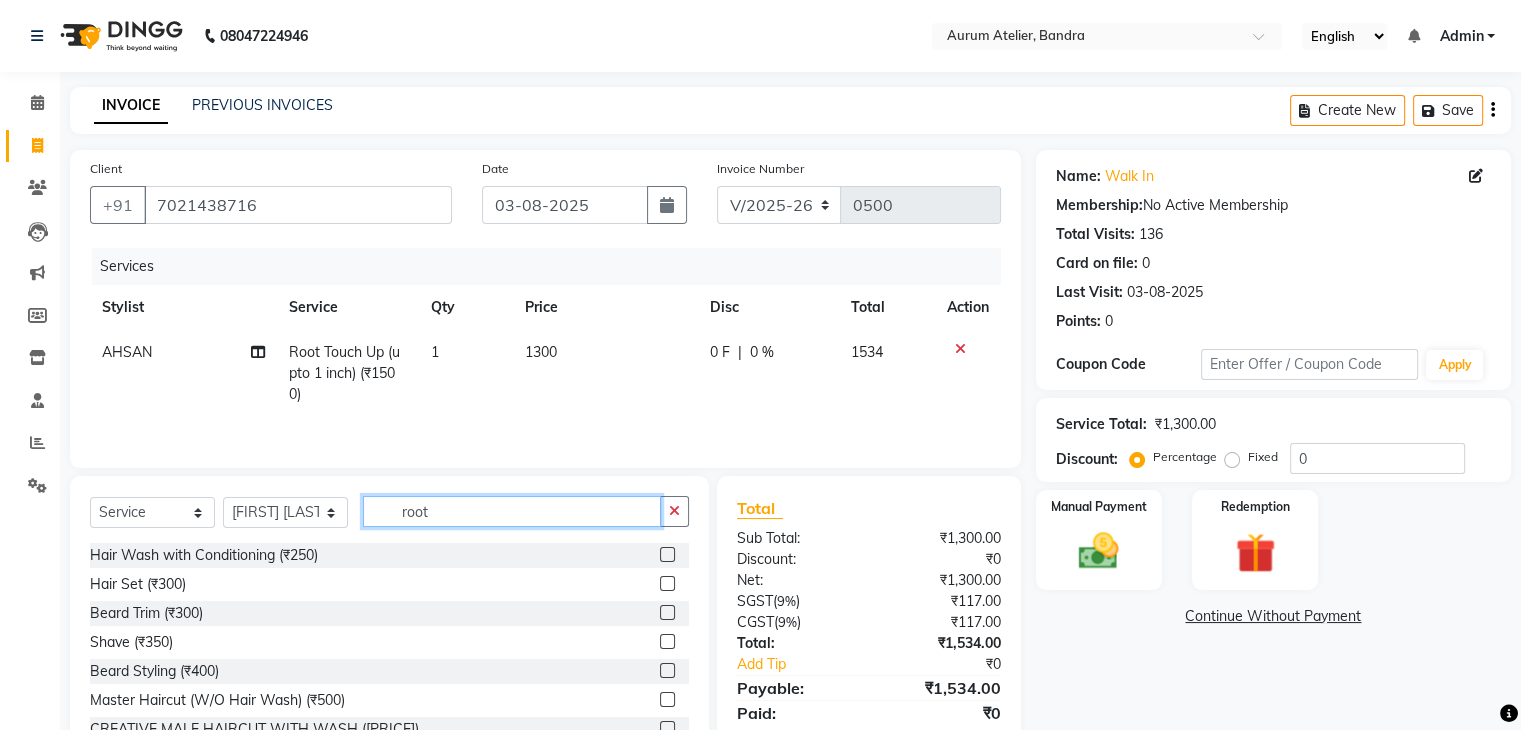 click on "root" 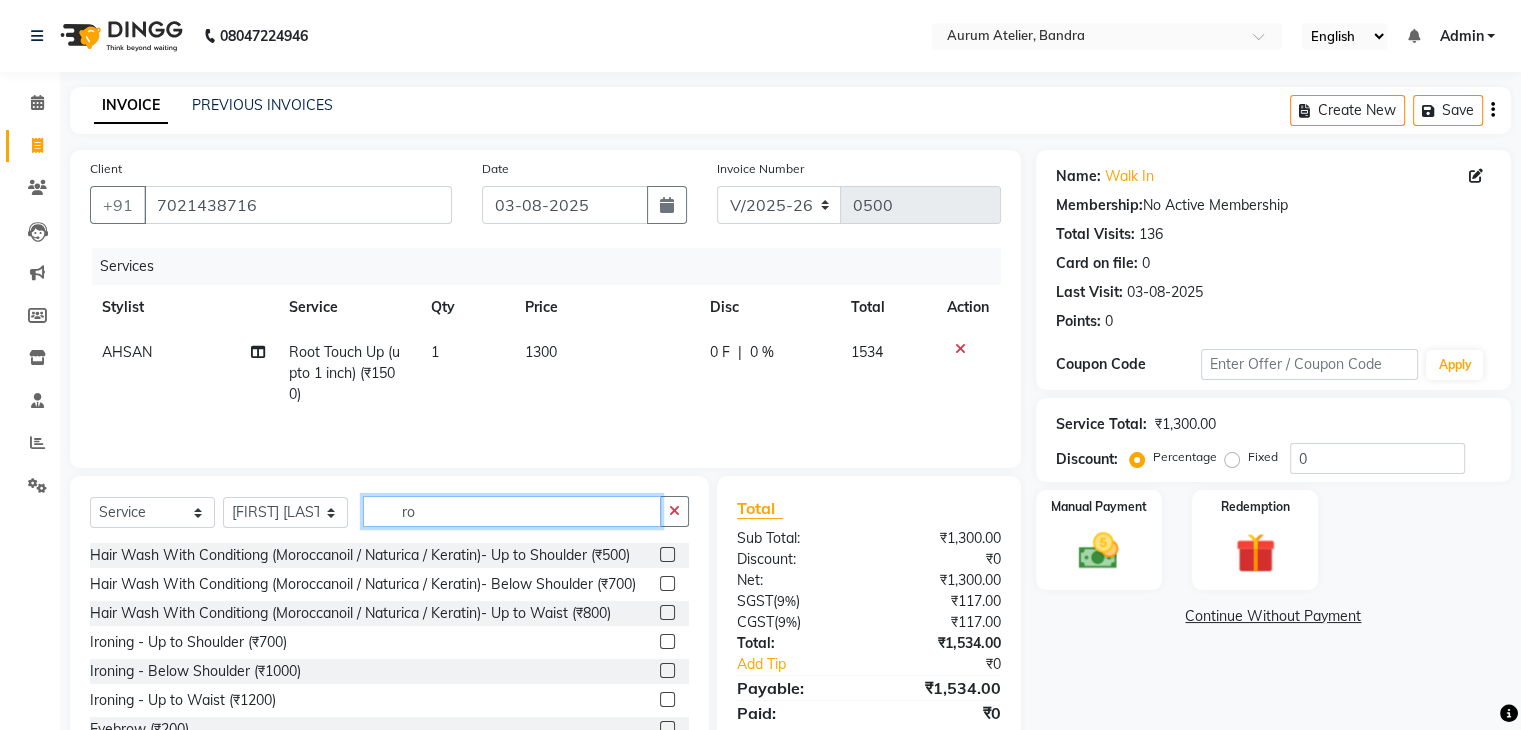 type on "r" 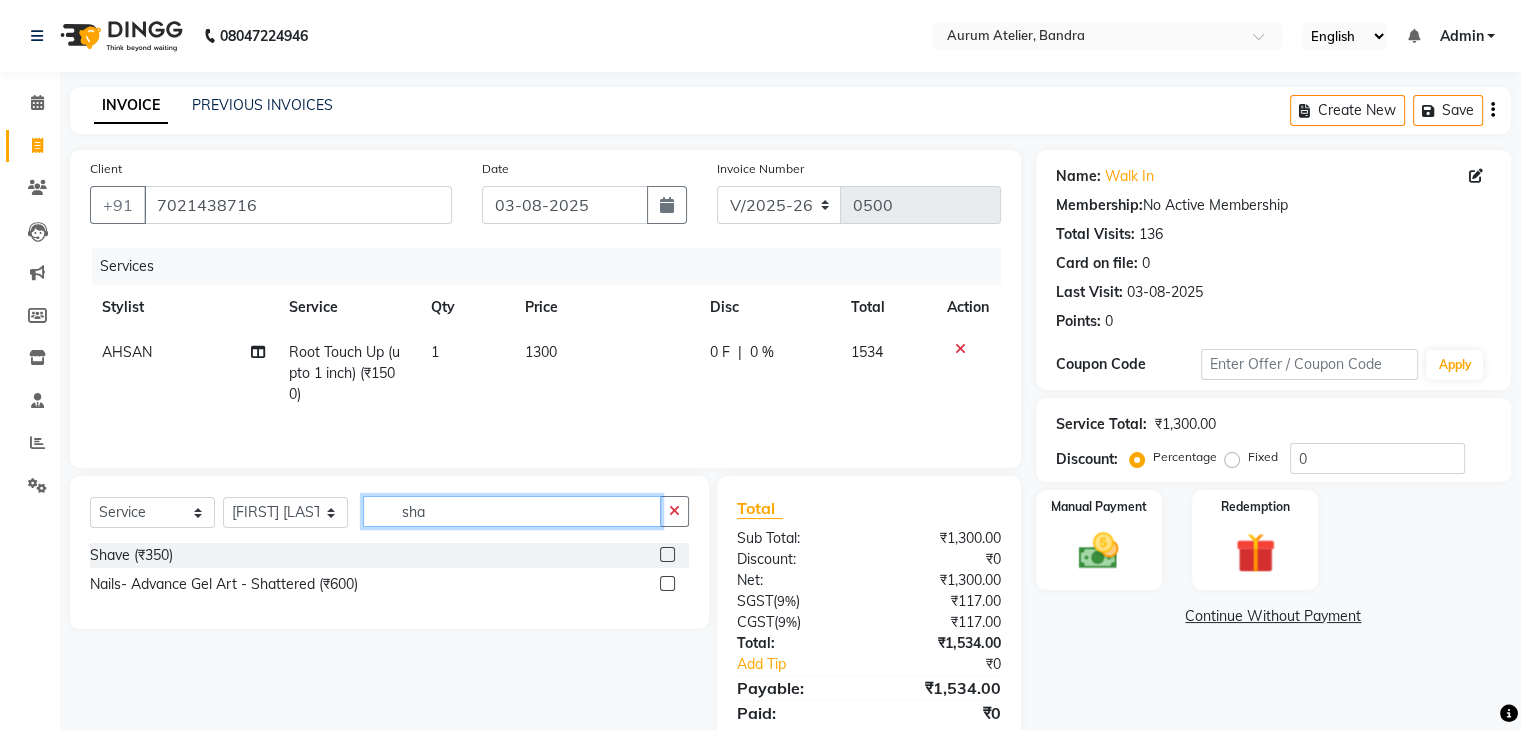 type on "sha" 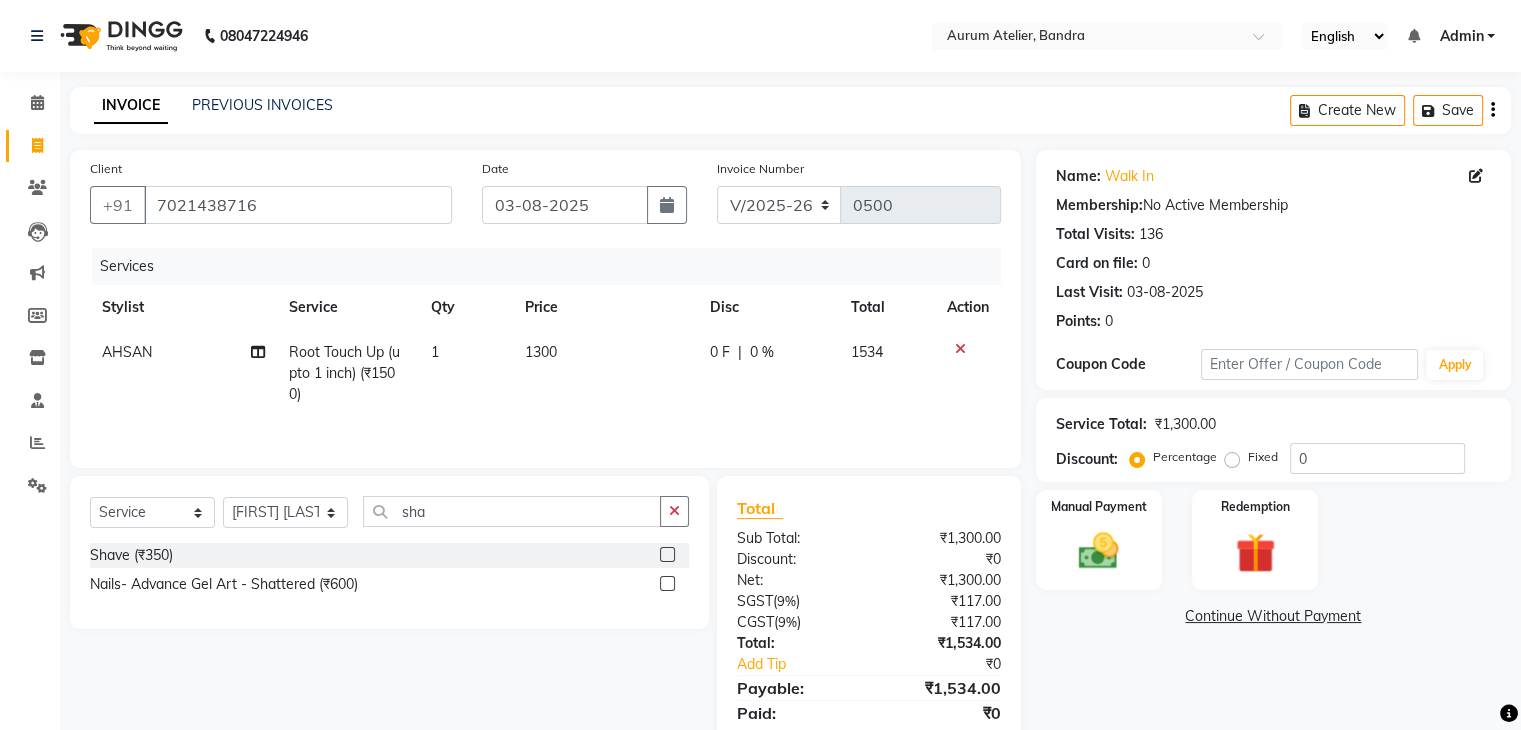 click 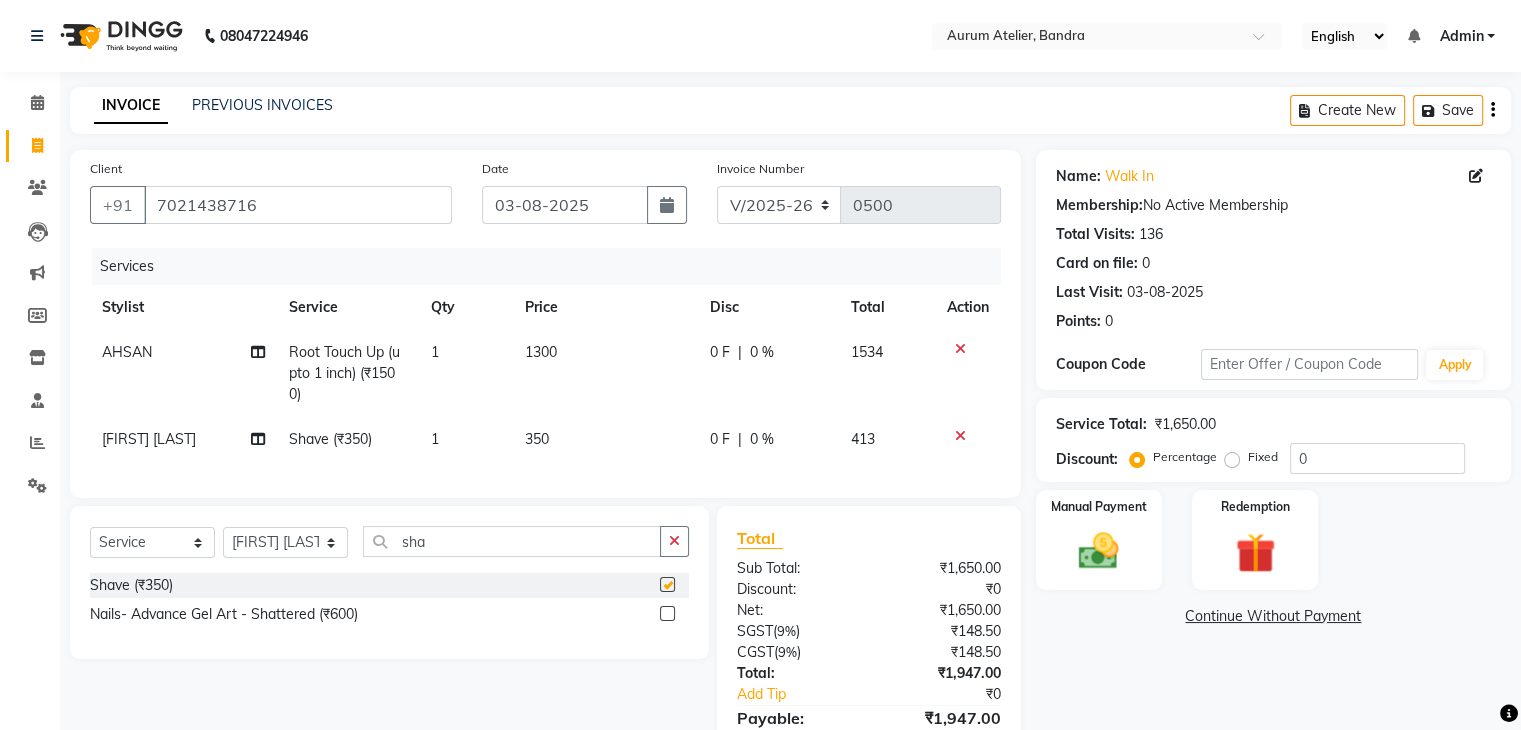 checkbox on "false" 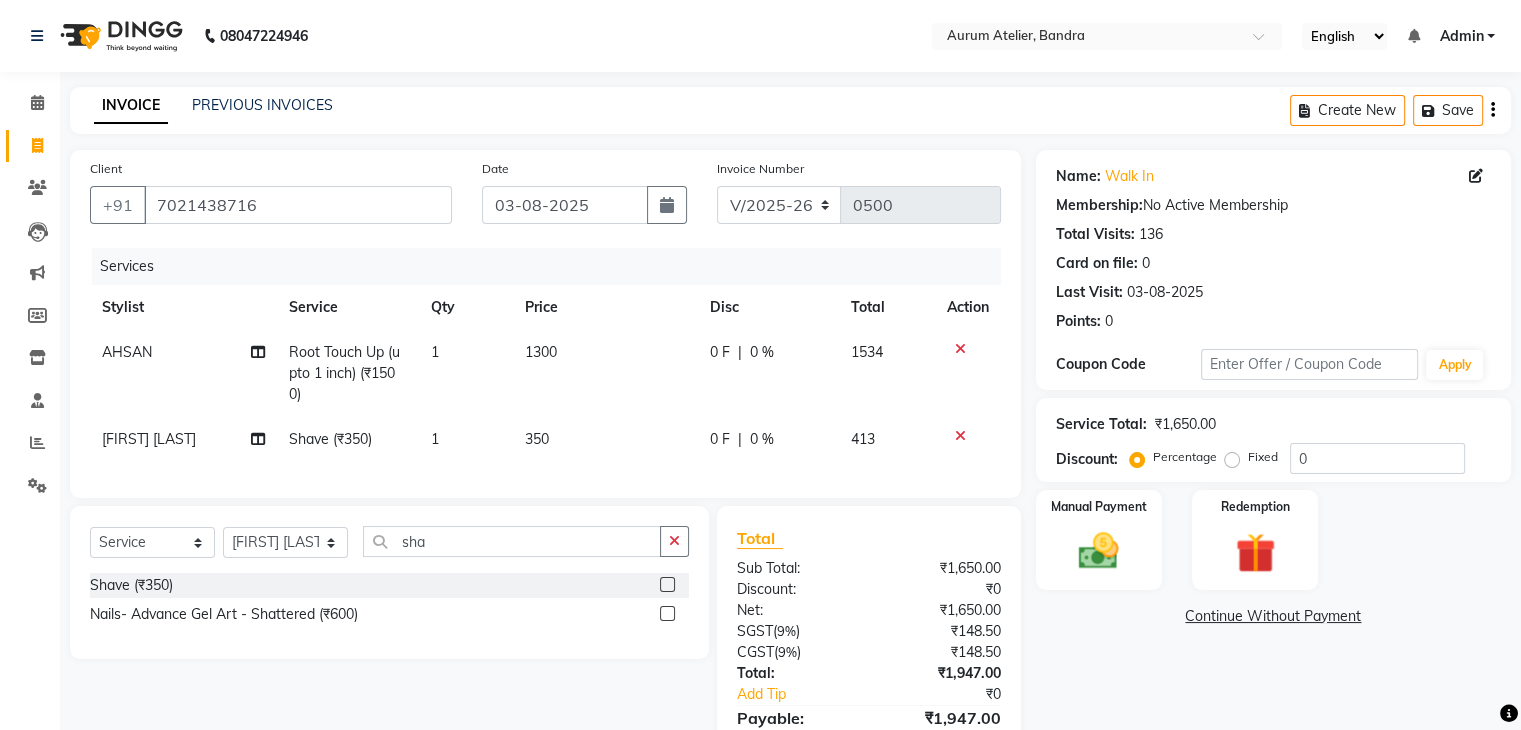 click on "350" 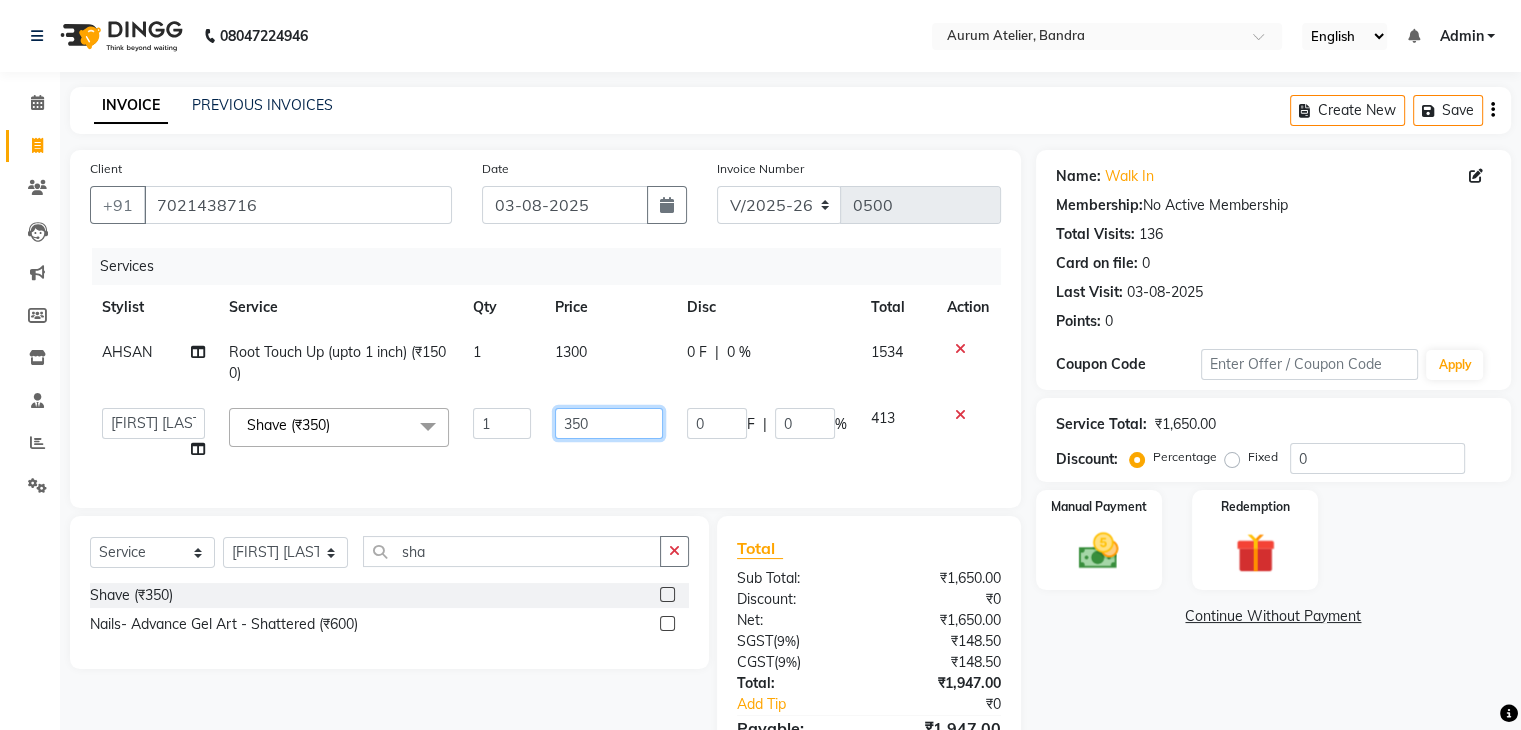 click on "350" 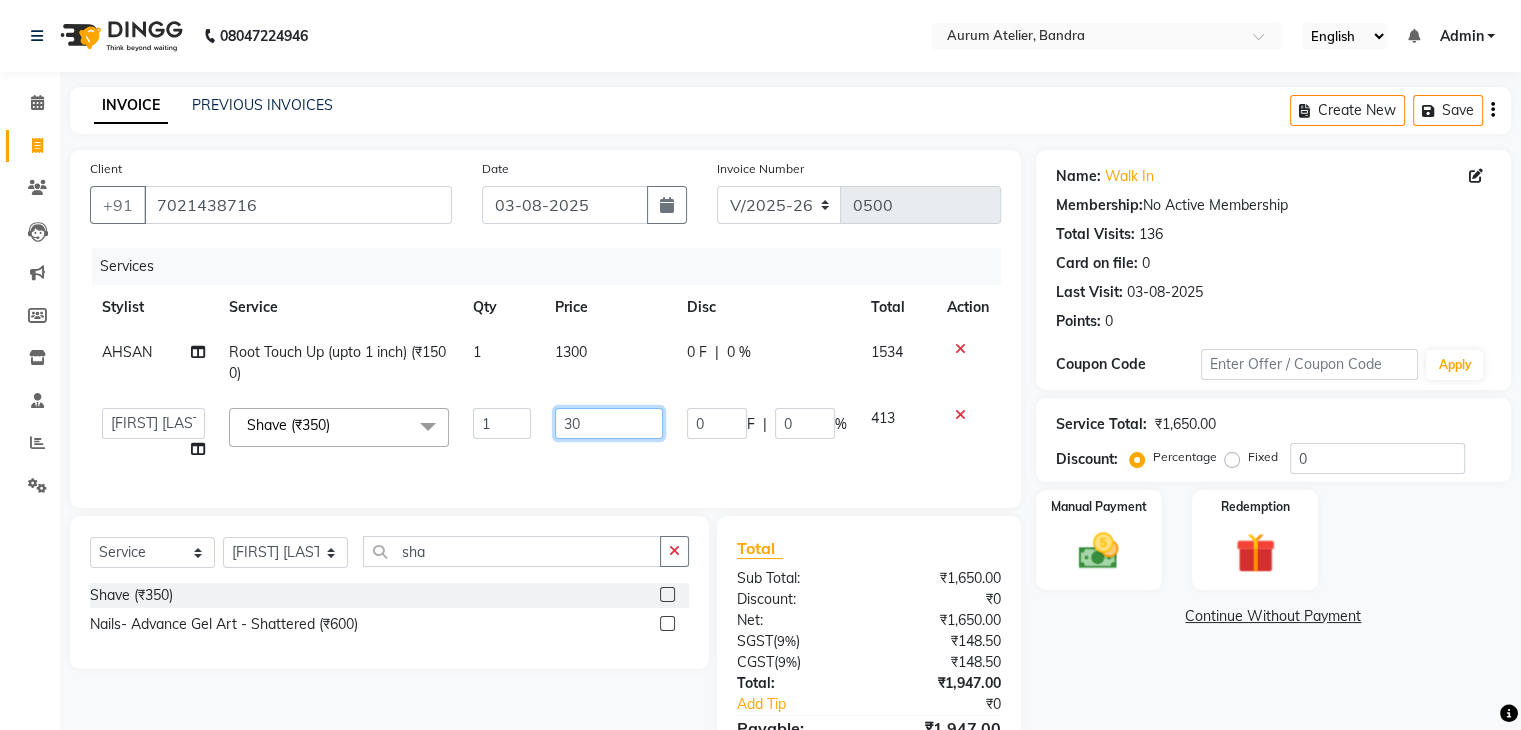 type on "300" 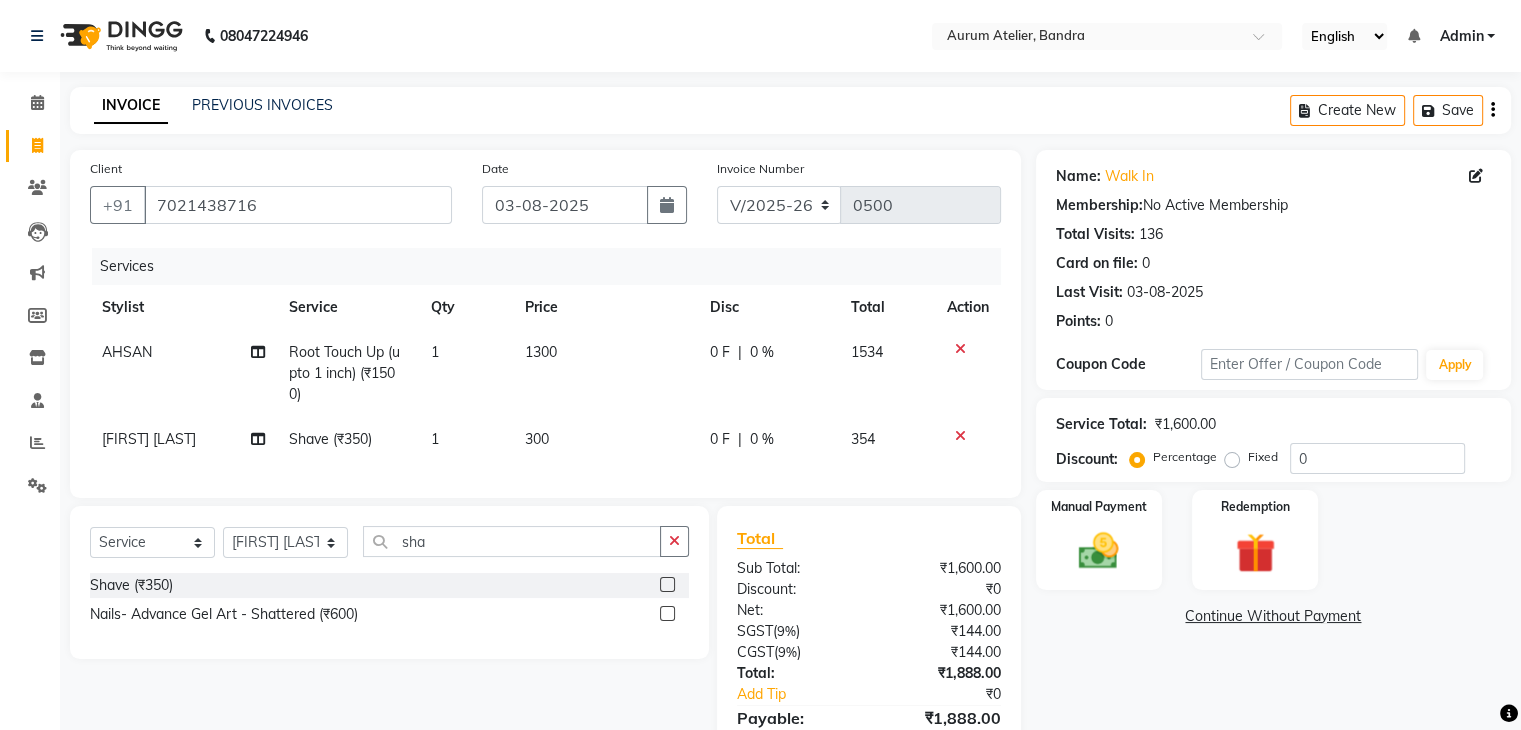 click on "Name: Walk In  Membership:  No Active Membership  Total Visits:  136 Card on file:  0 Last Visit:   03-08-2025 Points:   0  Coupon Code Apply Service Total:  [PRICE]  Discount:  Percentage   Fixed  0 Manual Payment Redemption  Continue Without Payment" 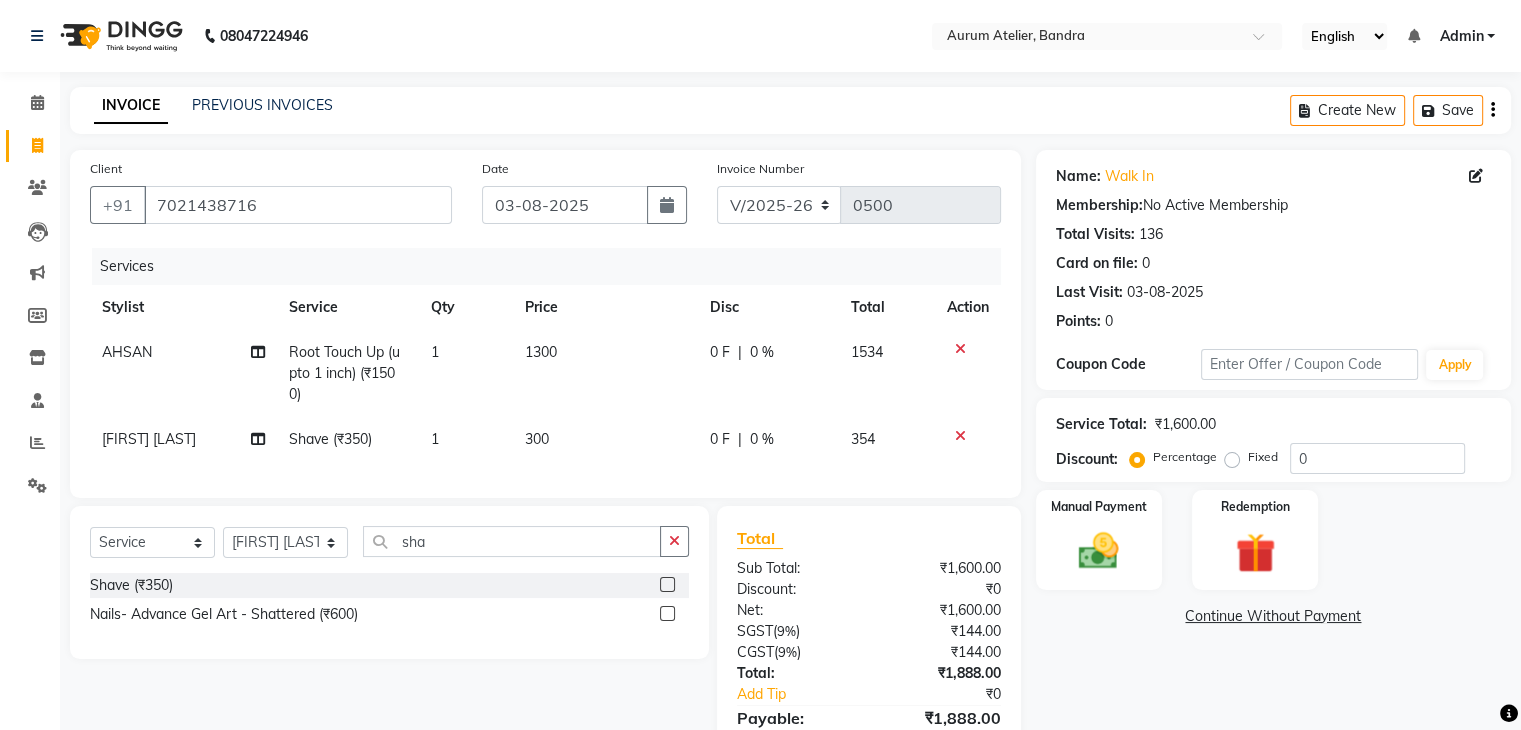 click on "1300" 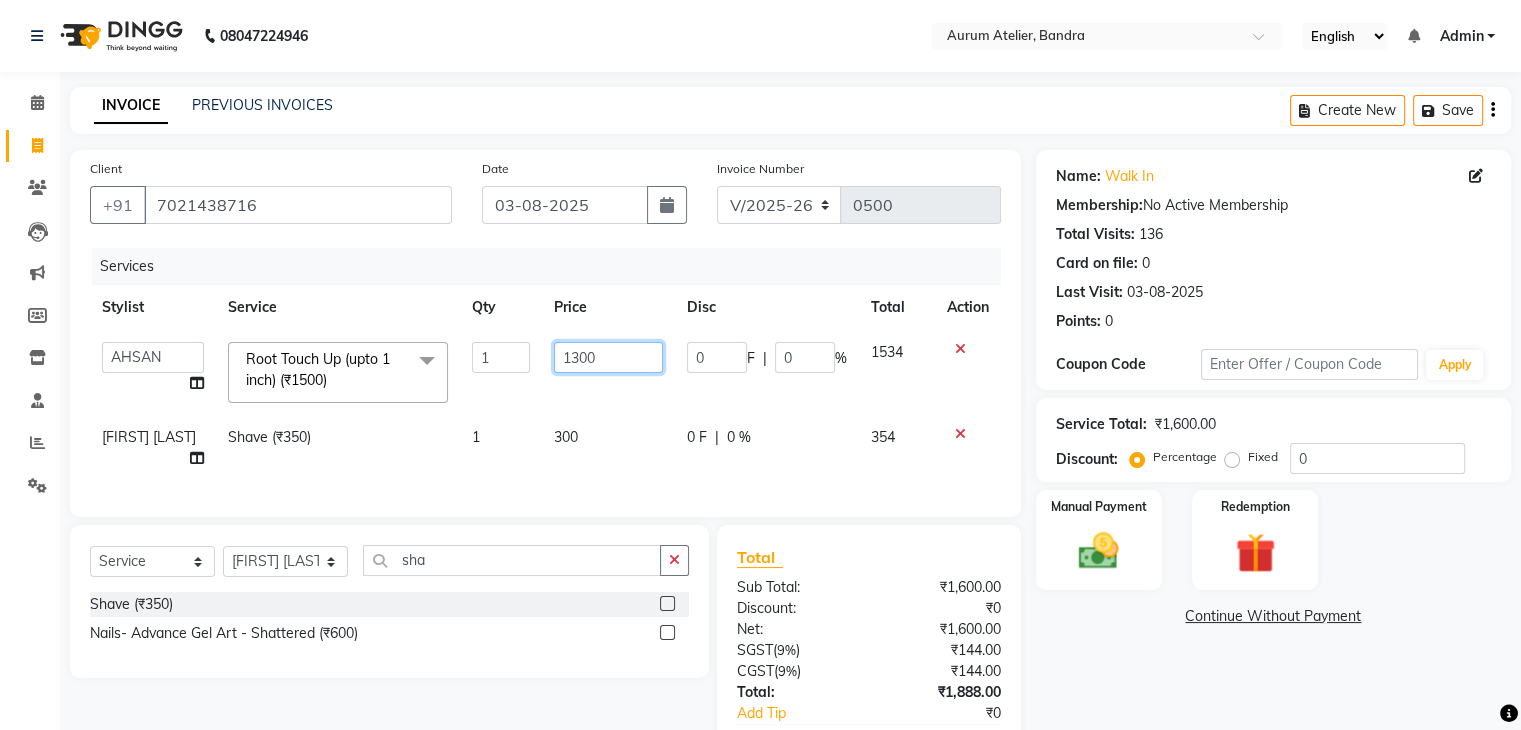 click on "1300" 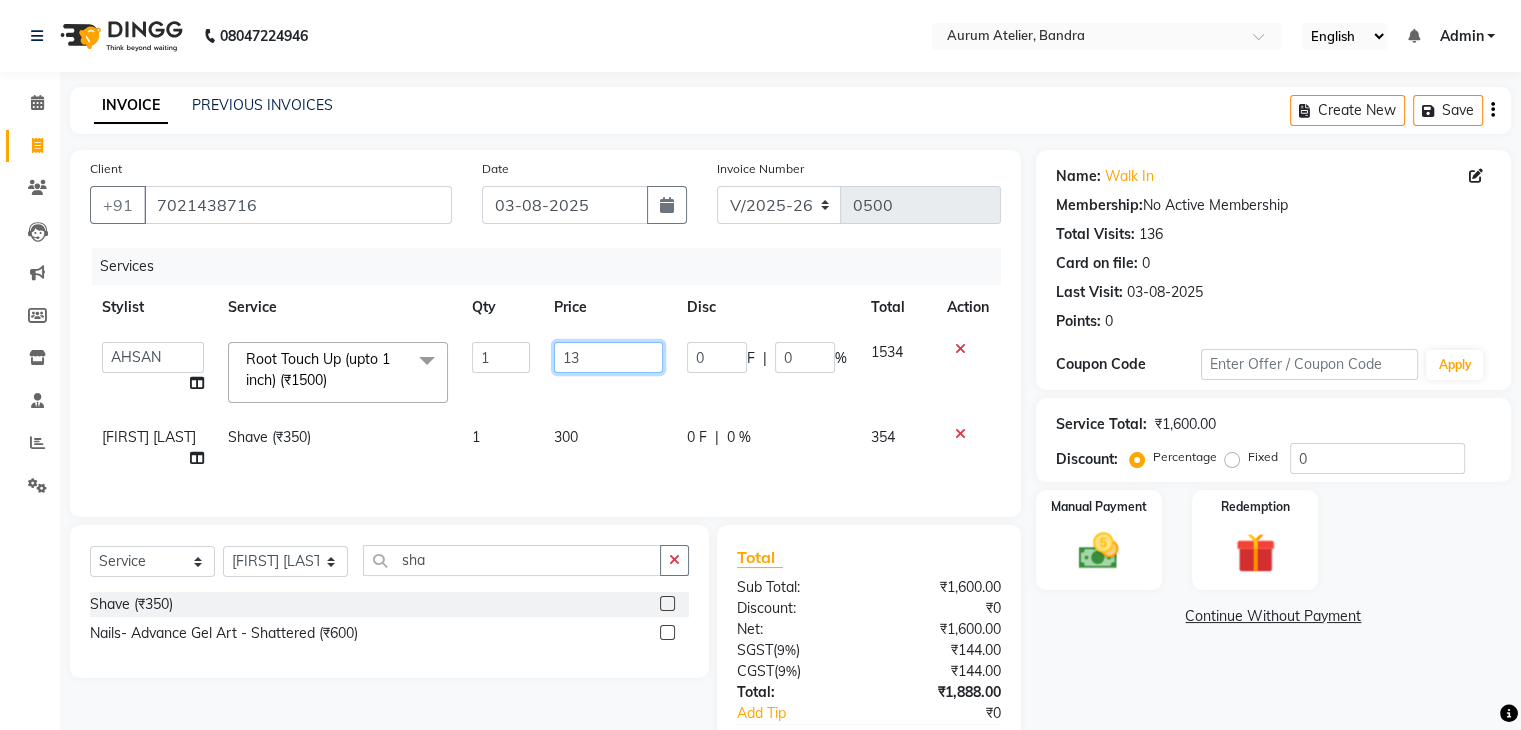 type on "1" 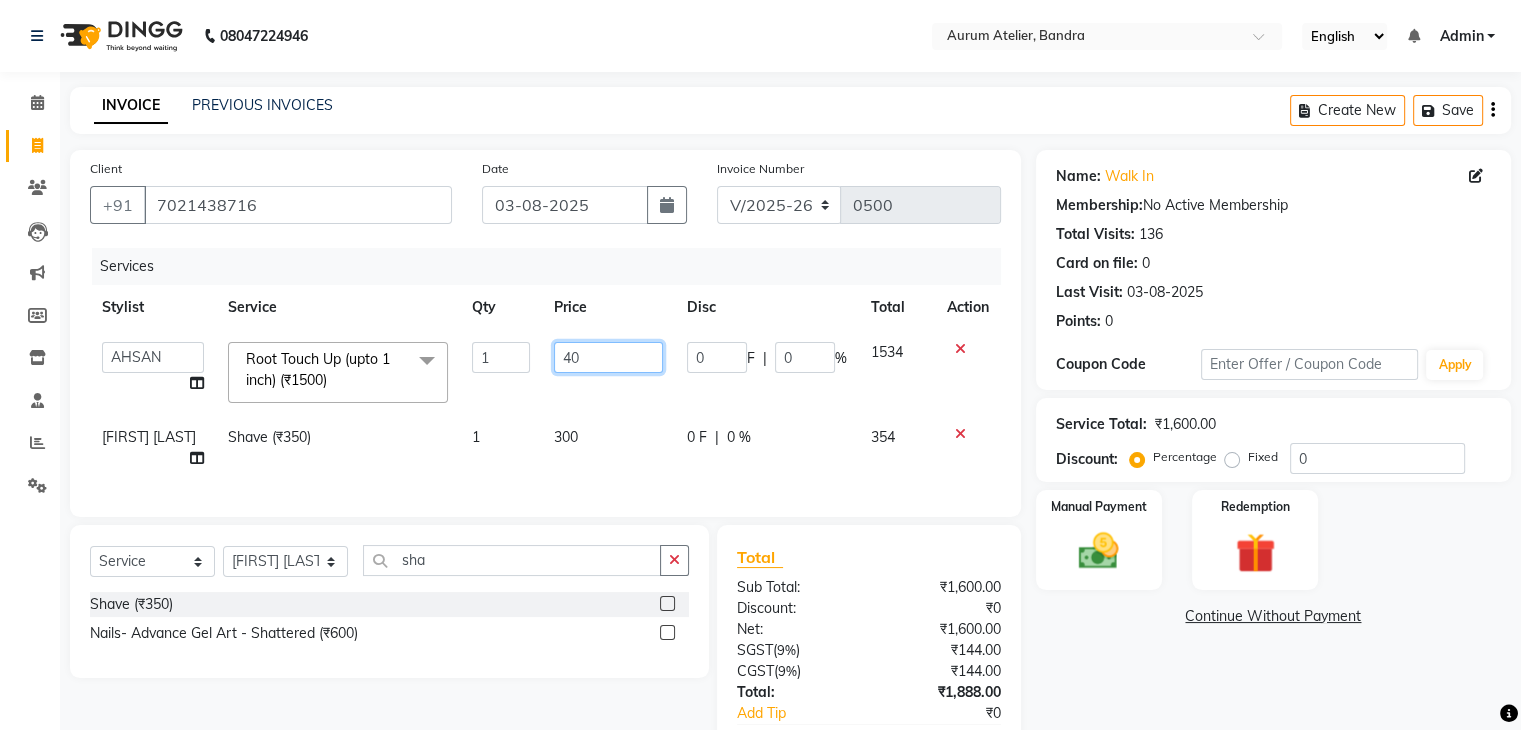 type on "4" 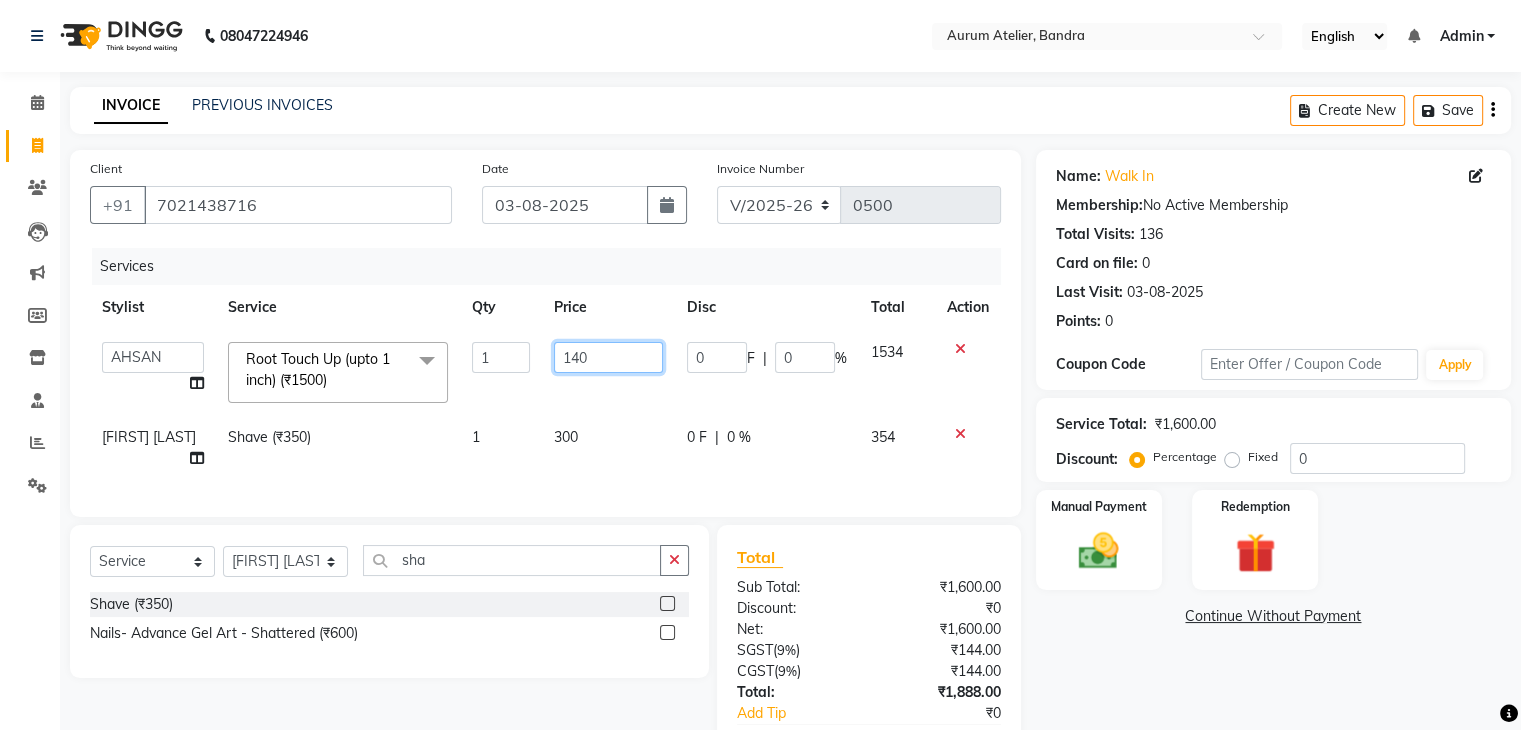 type on "1400" 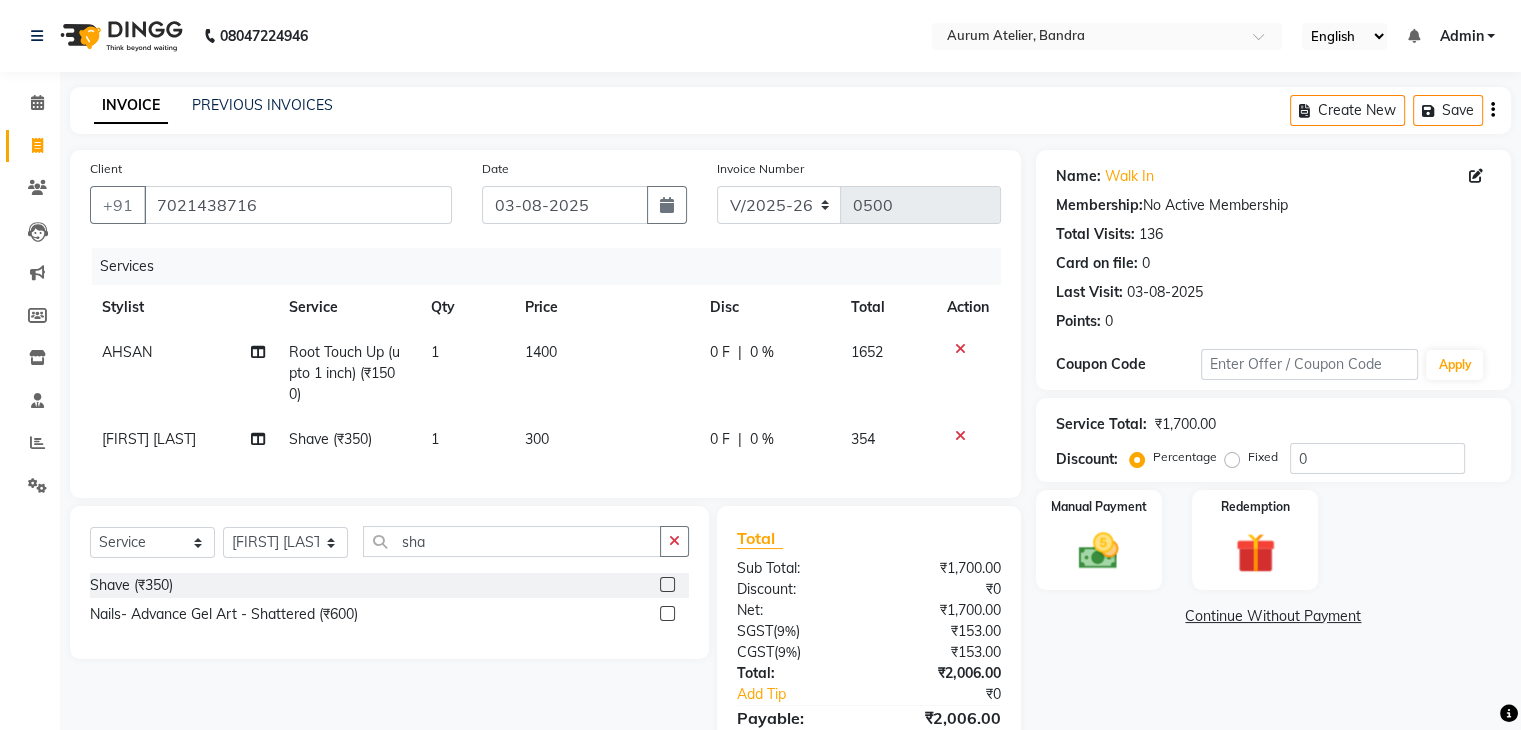 click on "Name: Walk In  Membership:  No Active Membership  Total Visits:  136 Card on file:  0 Last Visit:   03-08-2025 Points:   0  Coupon Code Apply Service Total:  [PRICE]  Discount:  Percentage   Fixed  0 Manual Payment Redemption  Continue Without Payment" 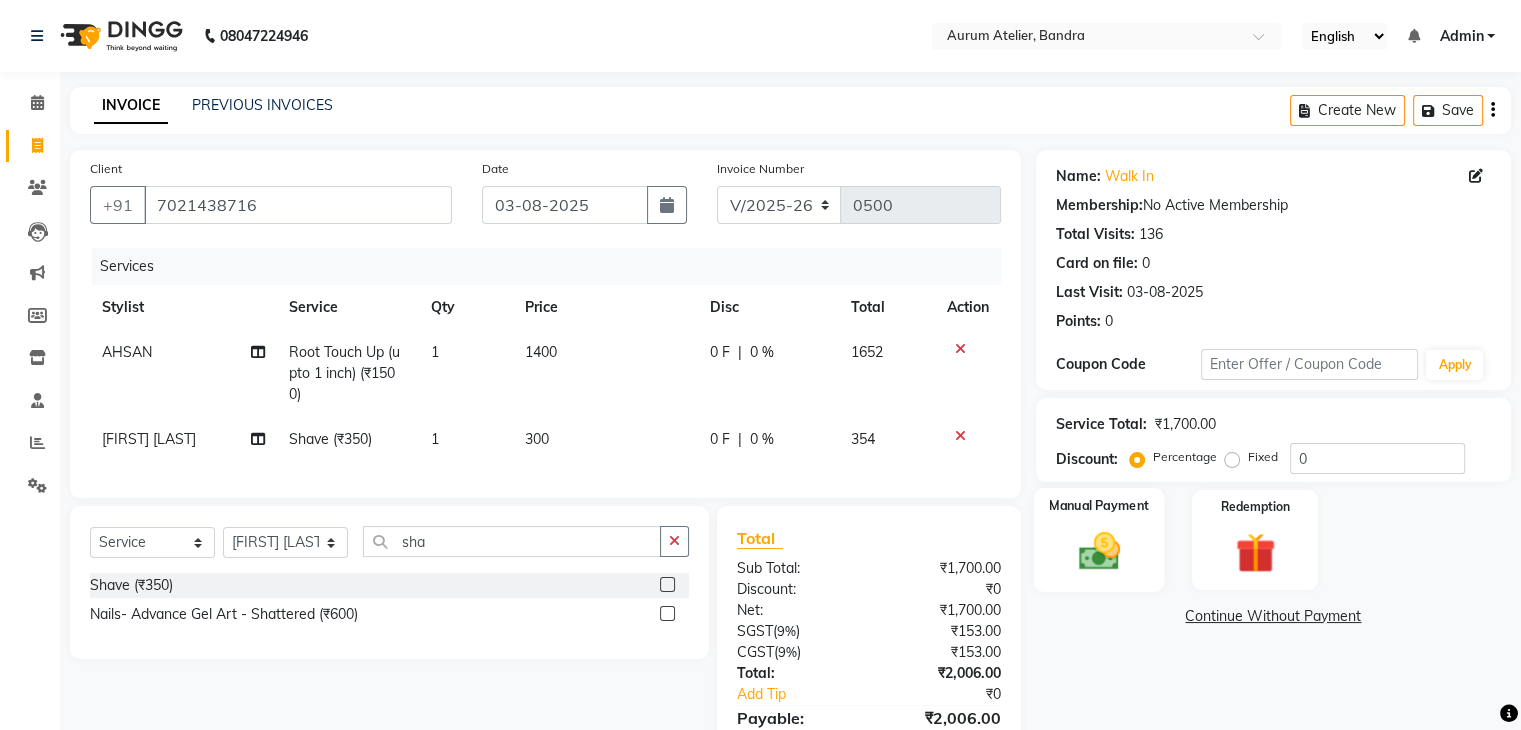click 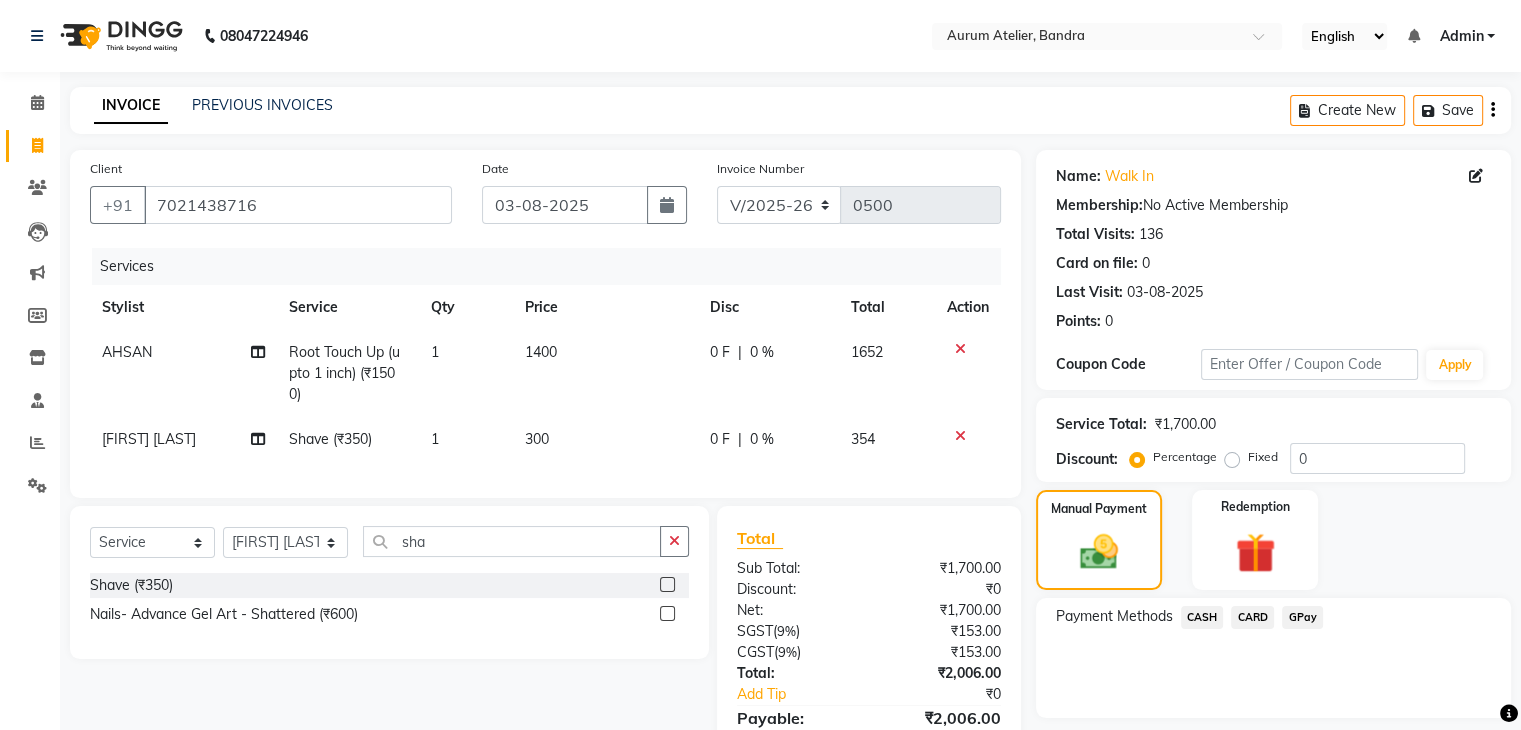 click on "CARD" 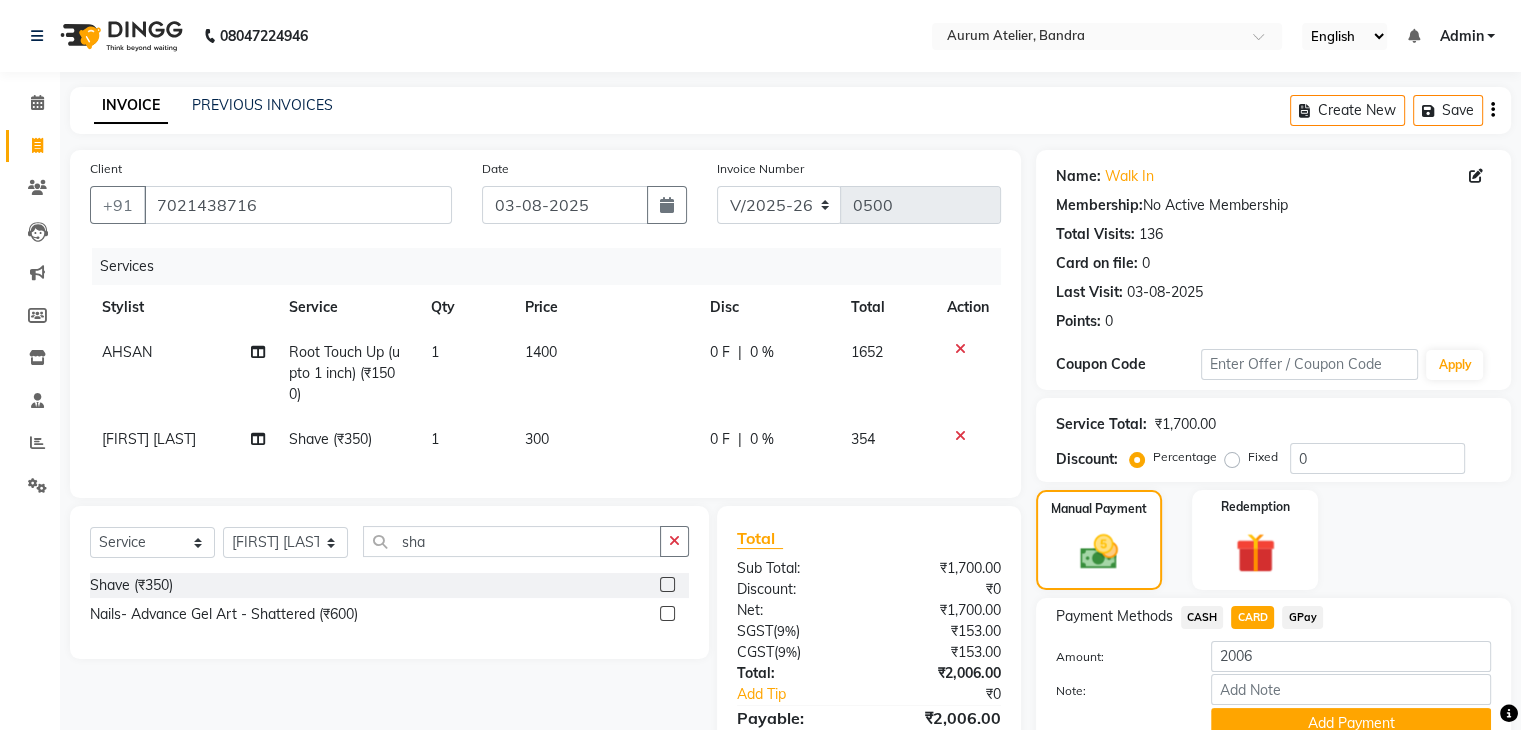 click on "GPay" 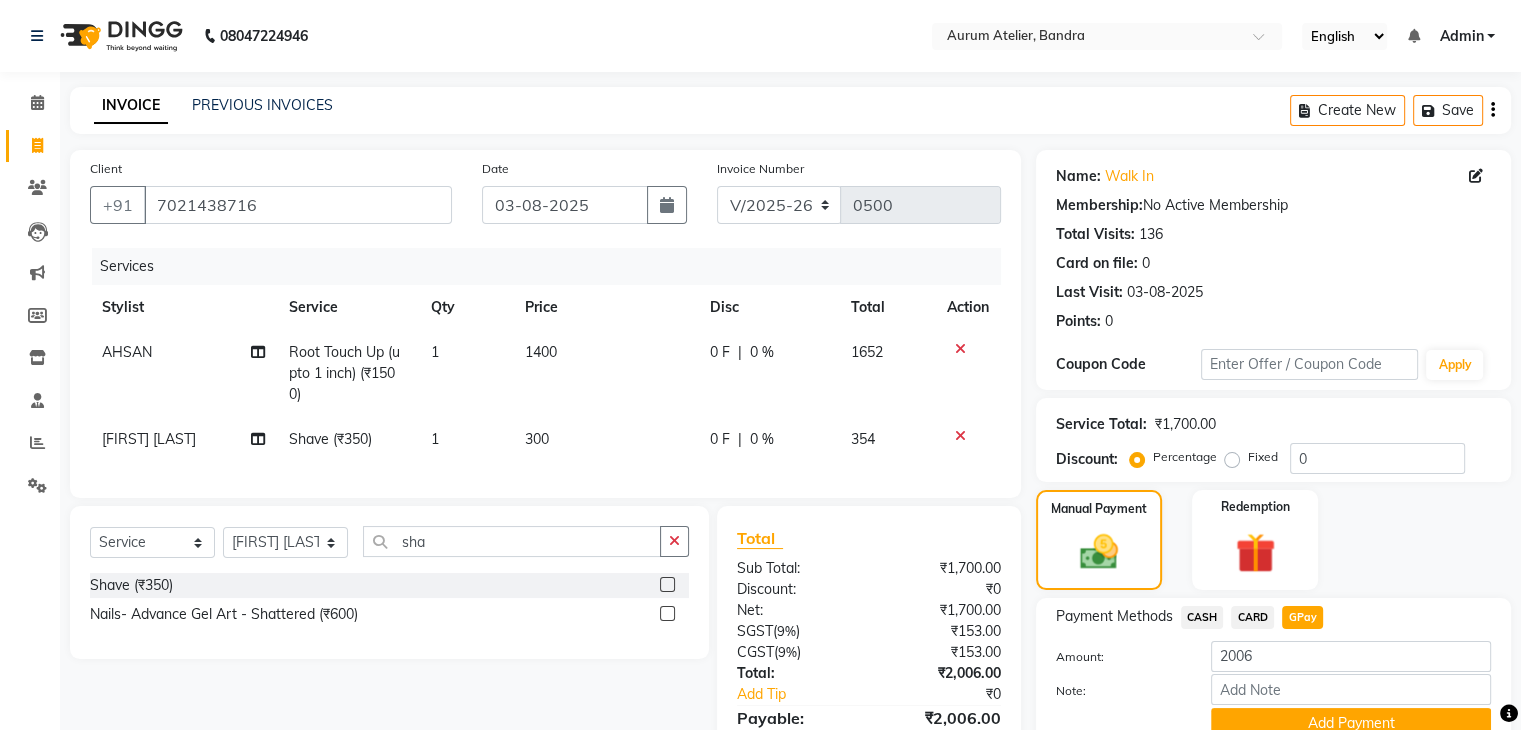 scroll, scrollTop: 116, scrollLeft: 0, axis: vertical 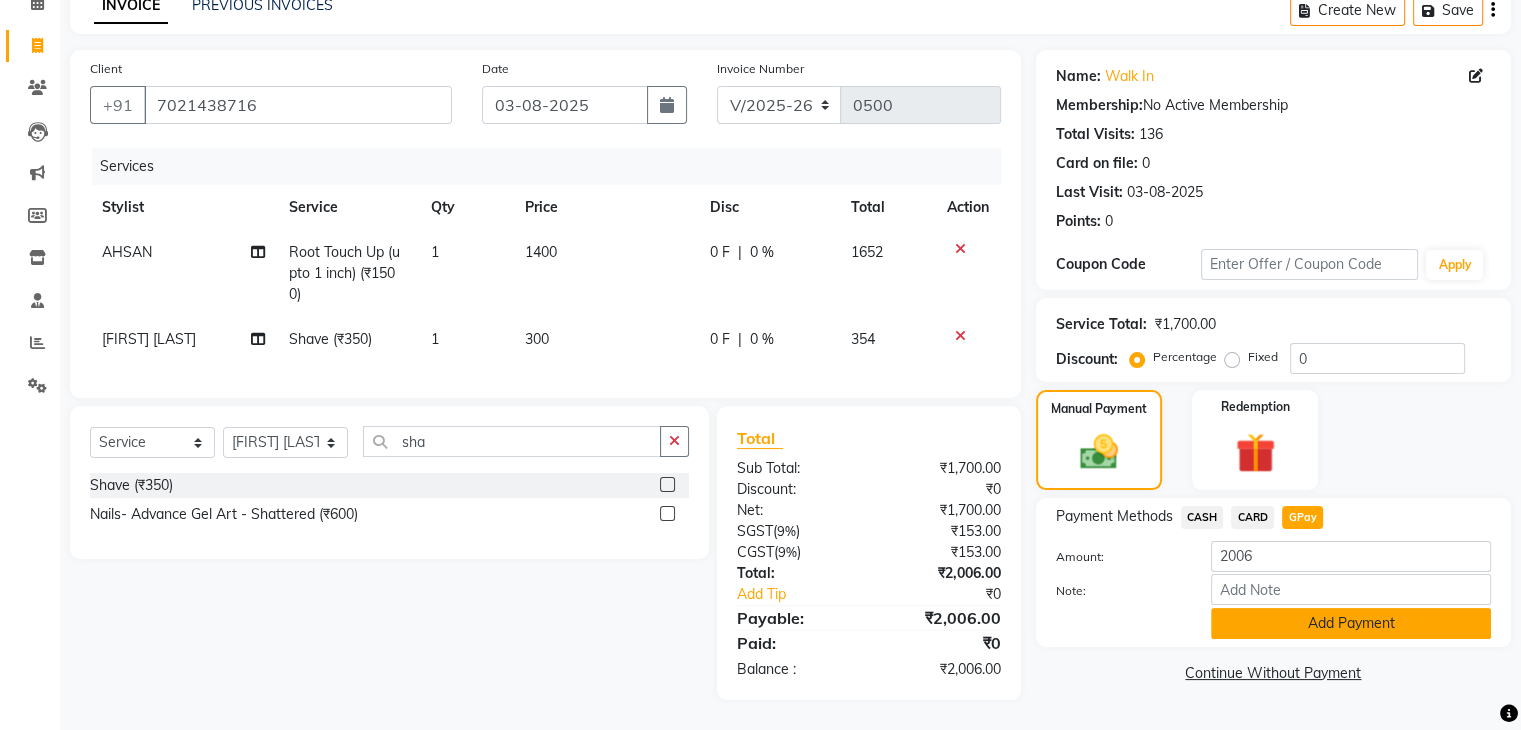 click on "Add Payment" 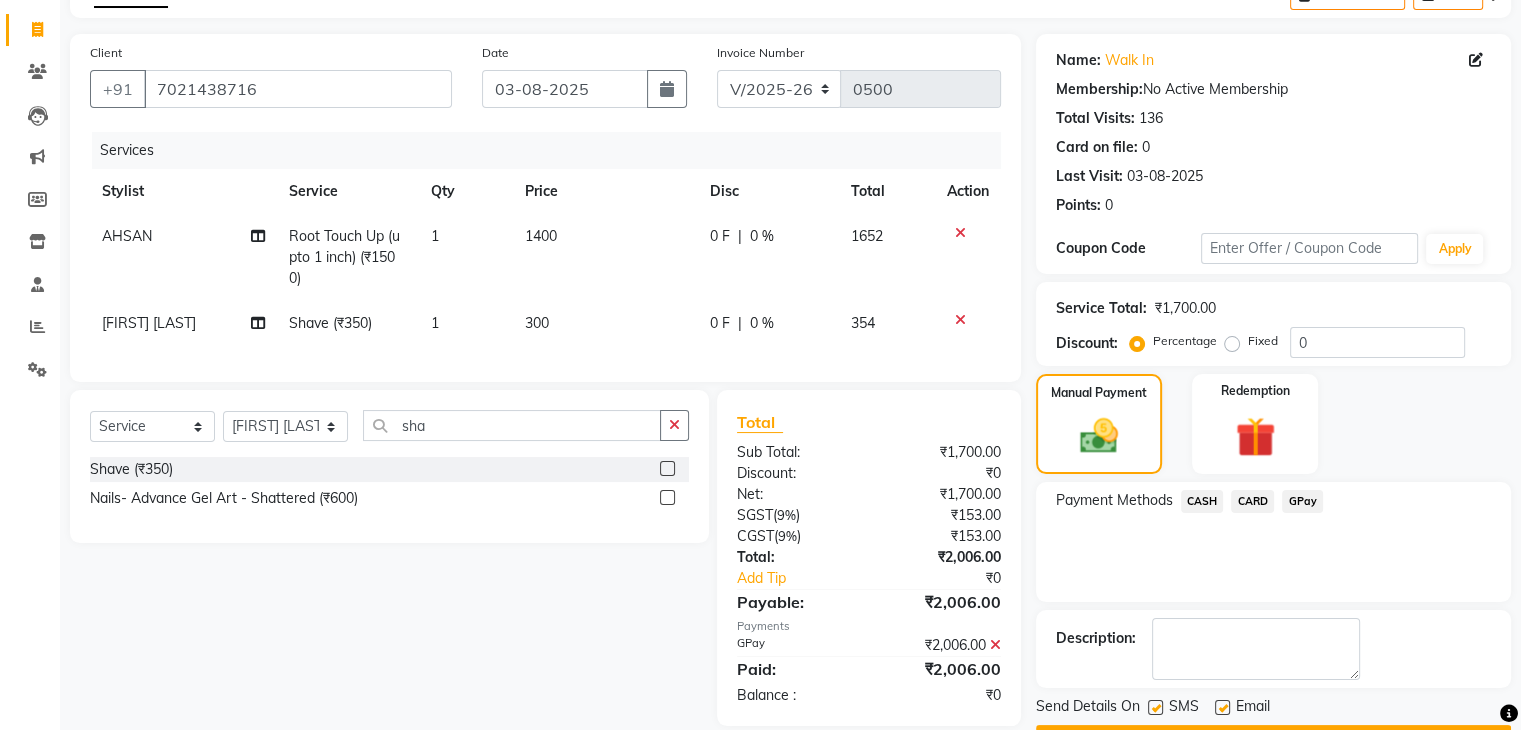 scroll, scrollTop: 171, scrollLeft: 0, axis: vertical 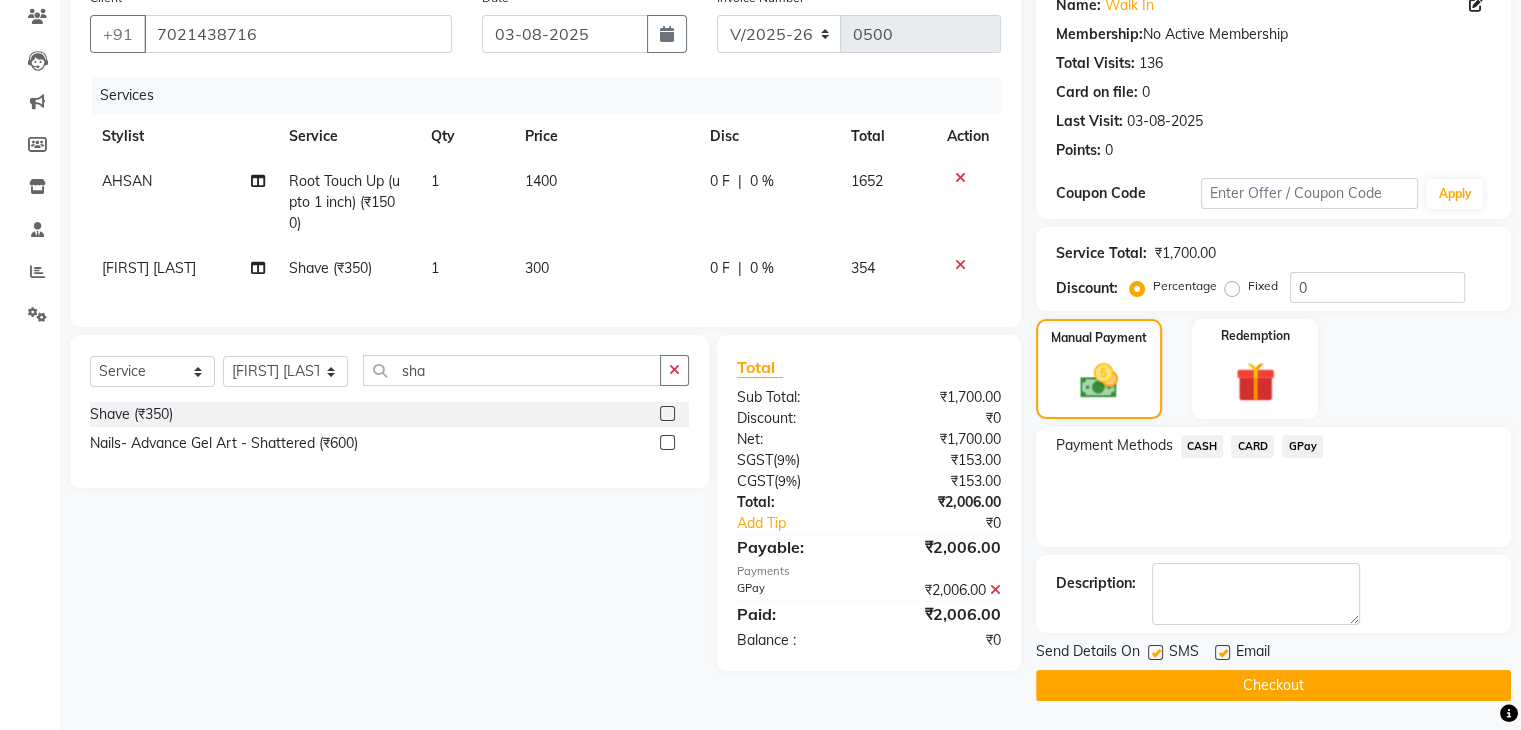 click on "Checkout" 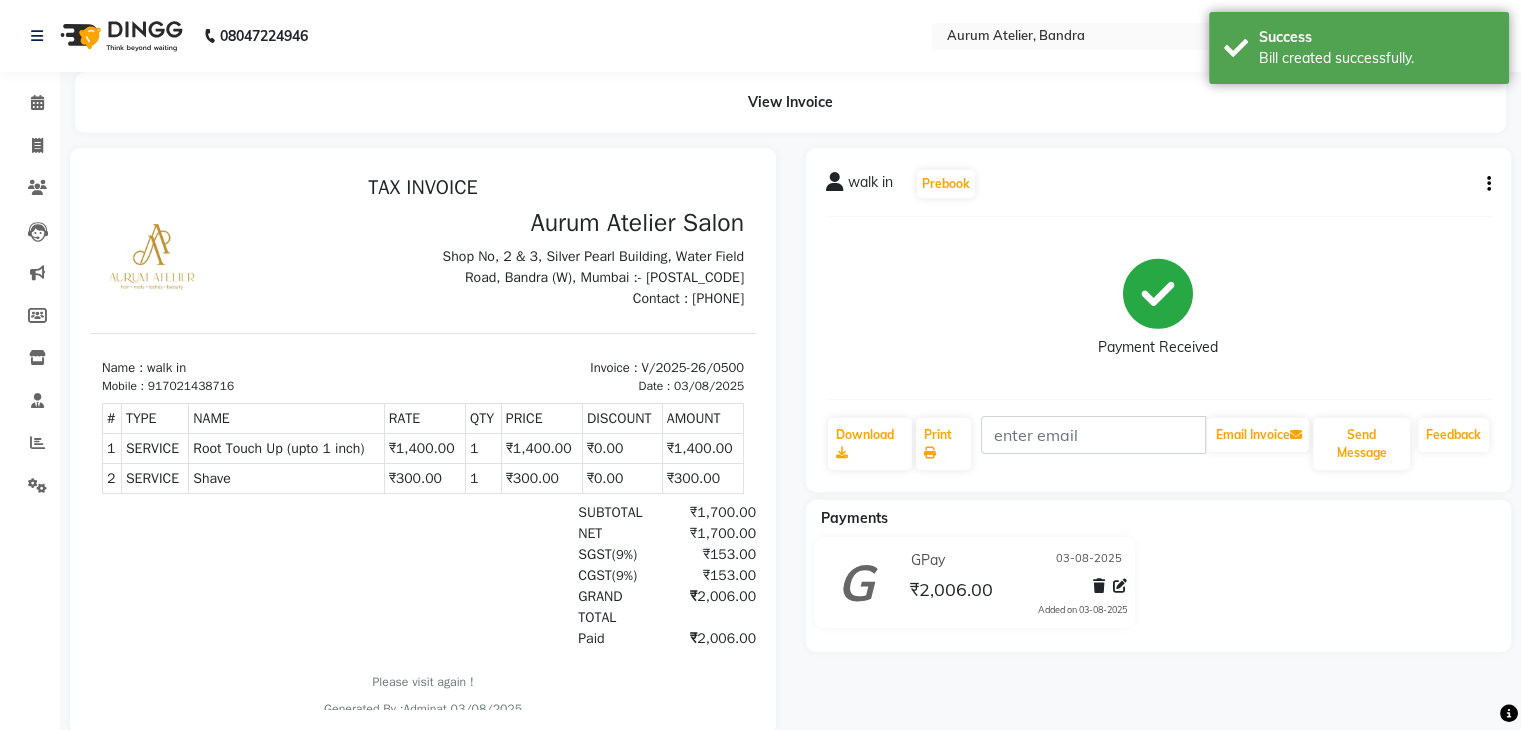 scroll, scrollTop: 0, scrollLeft: 0, axis: both 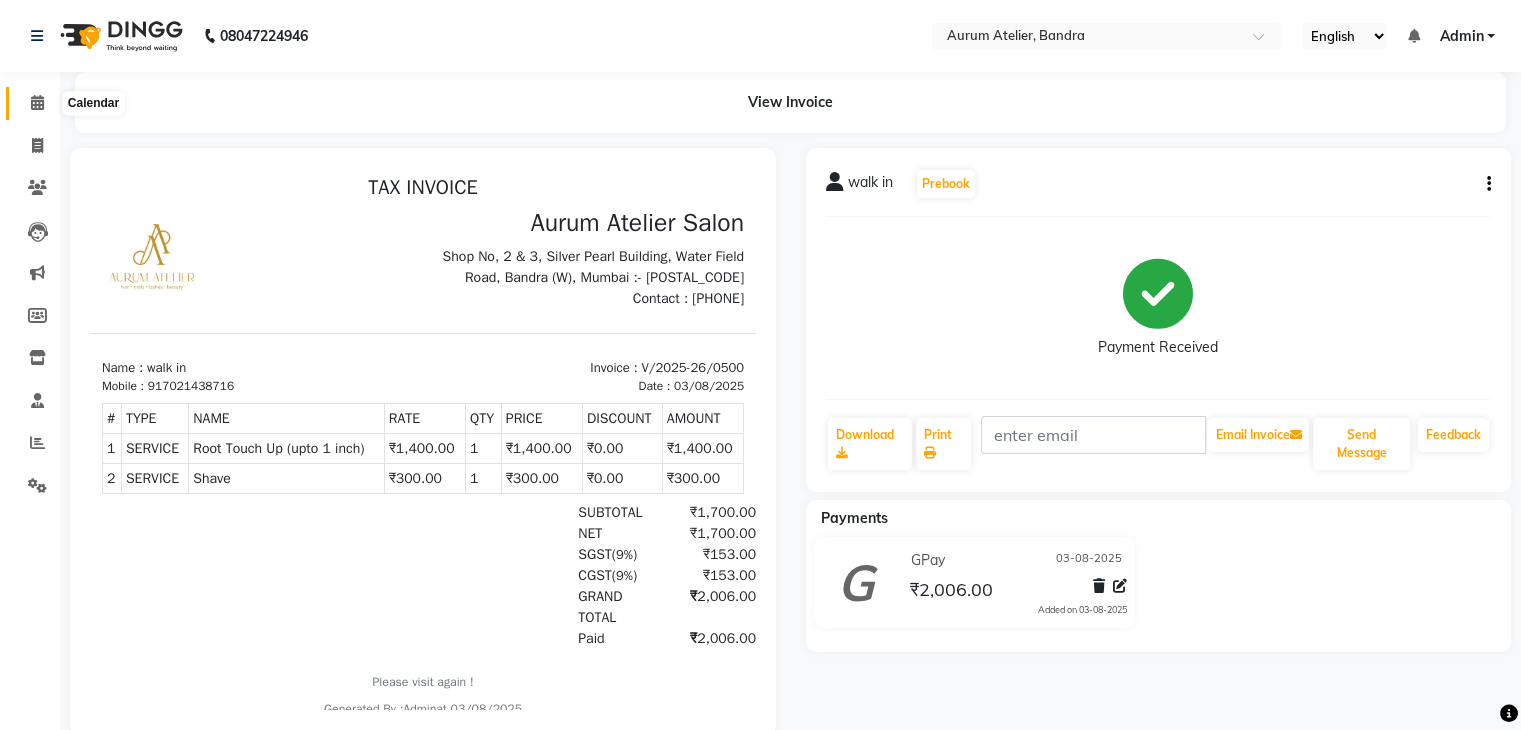 click 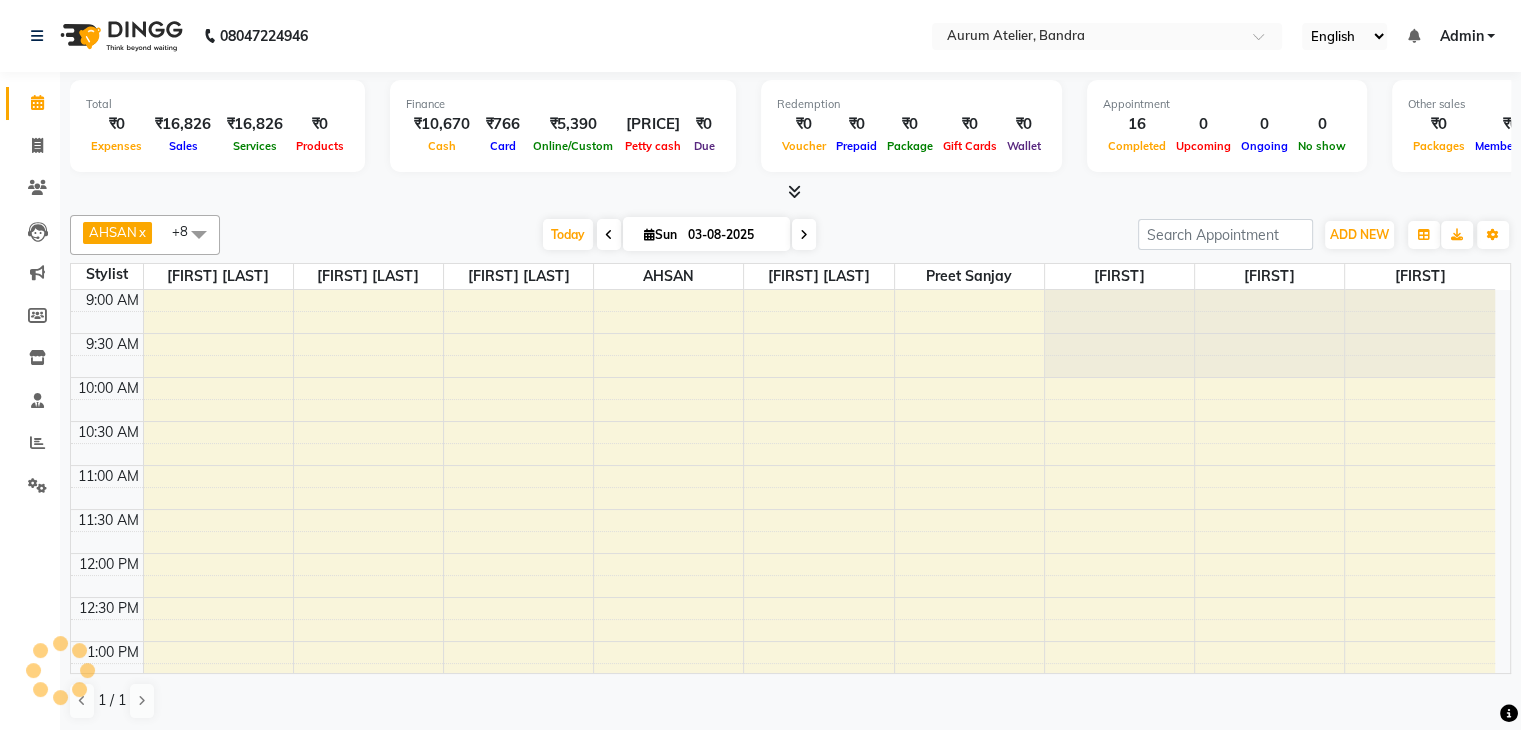 scroll, scrollTop: 0, scrollLeft: 0, axis: both 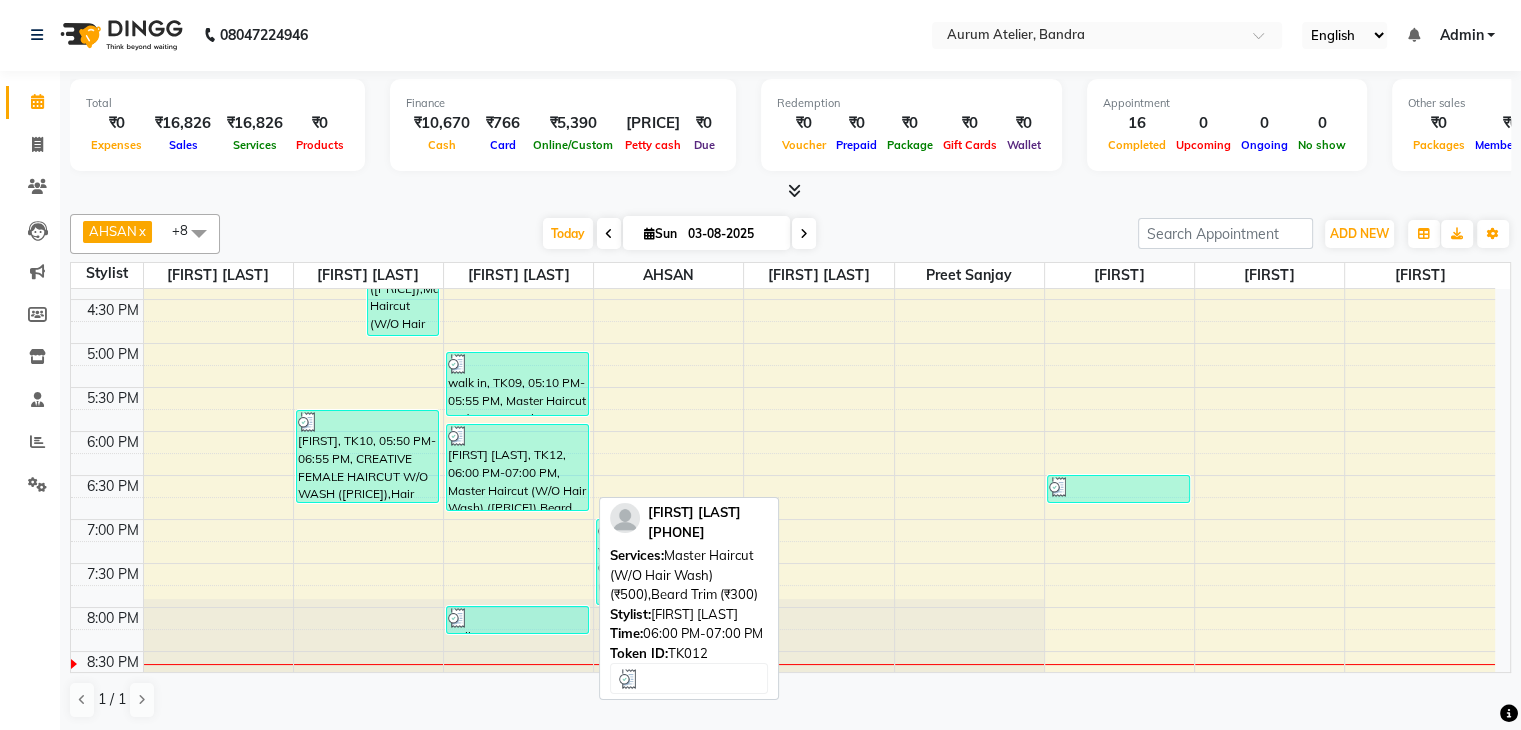 click on "[FIRST] [LAST], TK12, 06:00 PM-07:00 PM, Master Haircut (W/O Hair Wash) ([PRICE]),Beard Trim ([PRICE])" at bounding box center (518, 467) 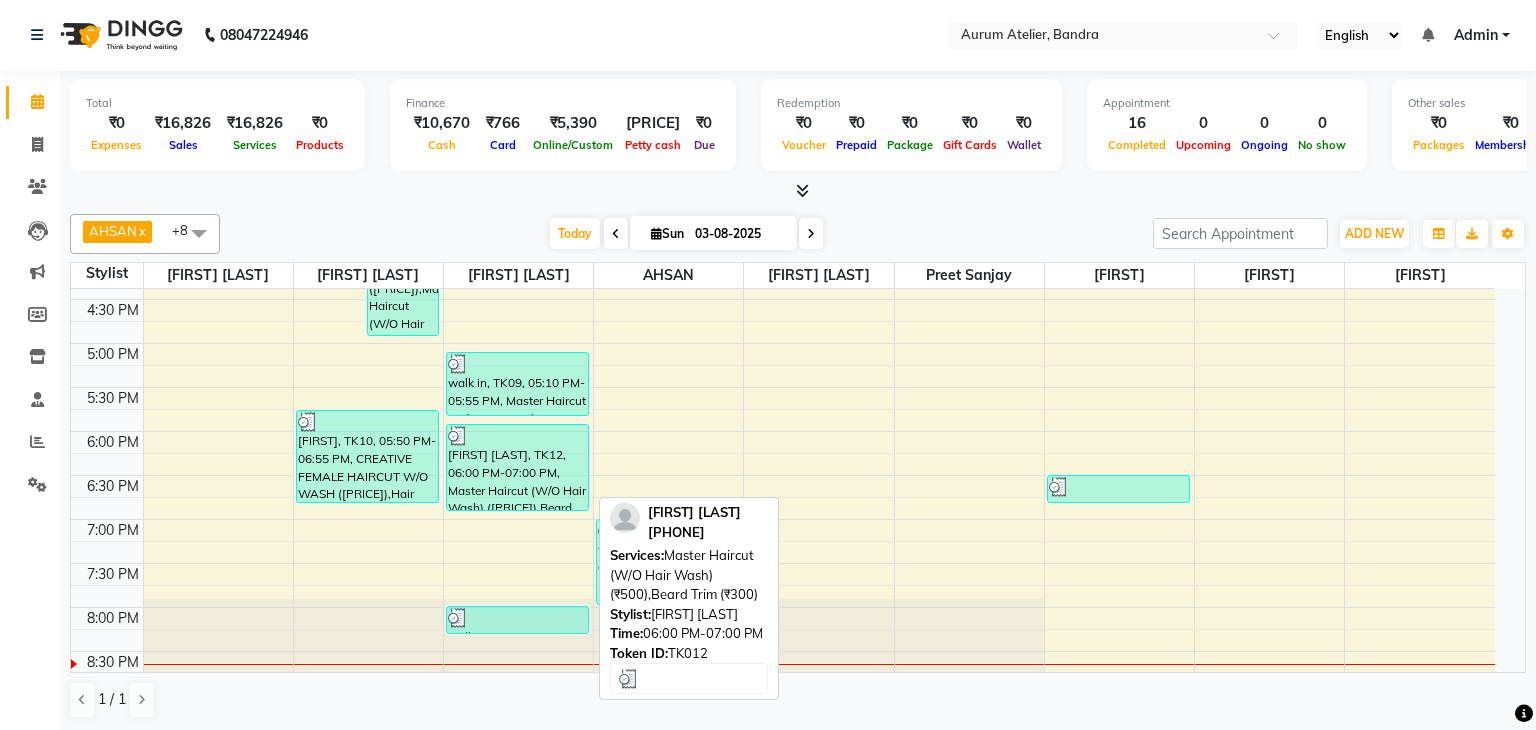 select on "3" 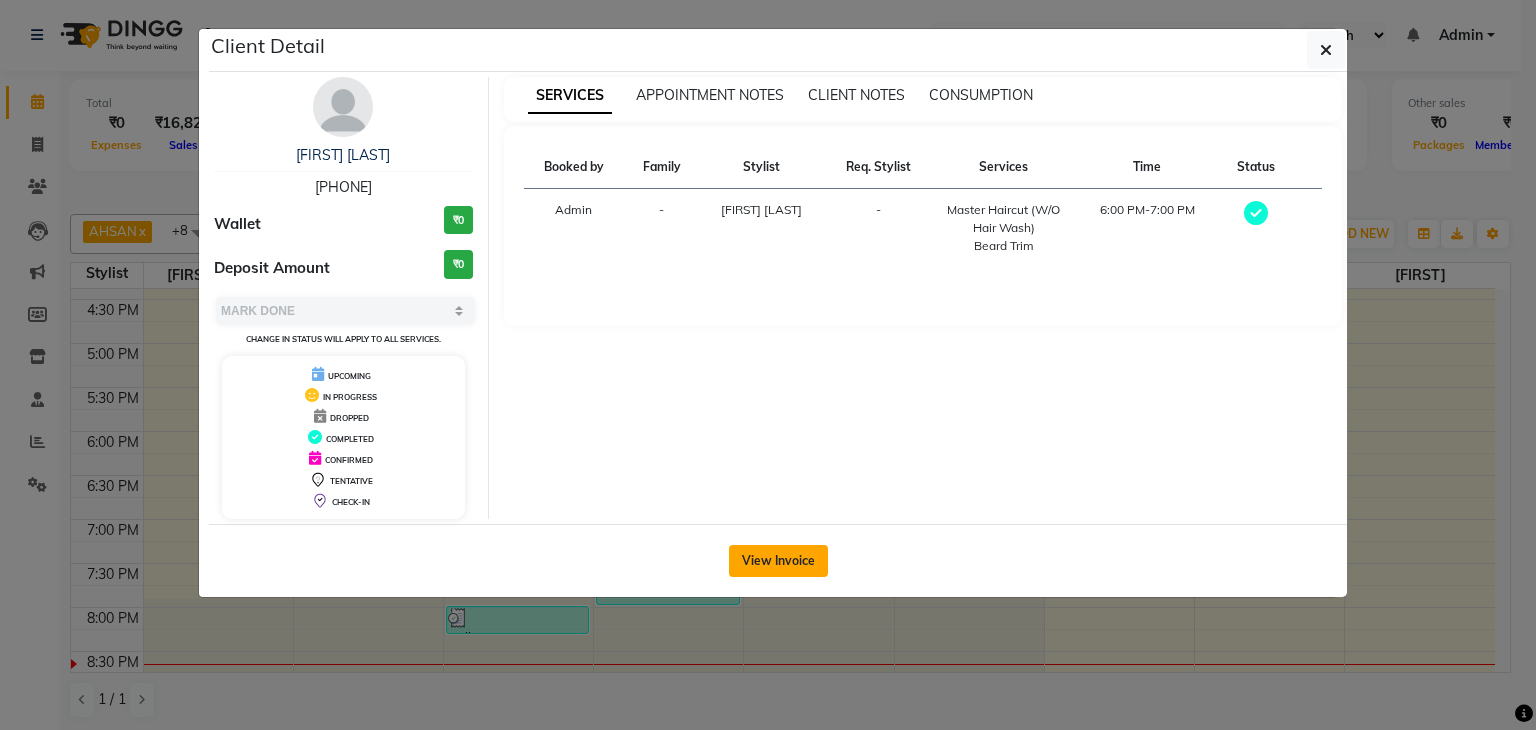 click on "View Invoice" 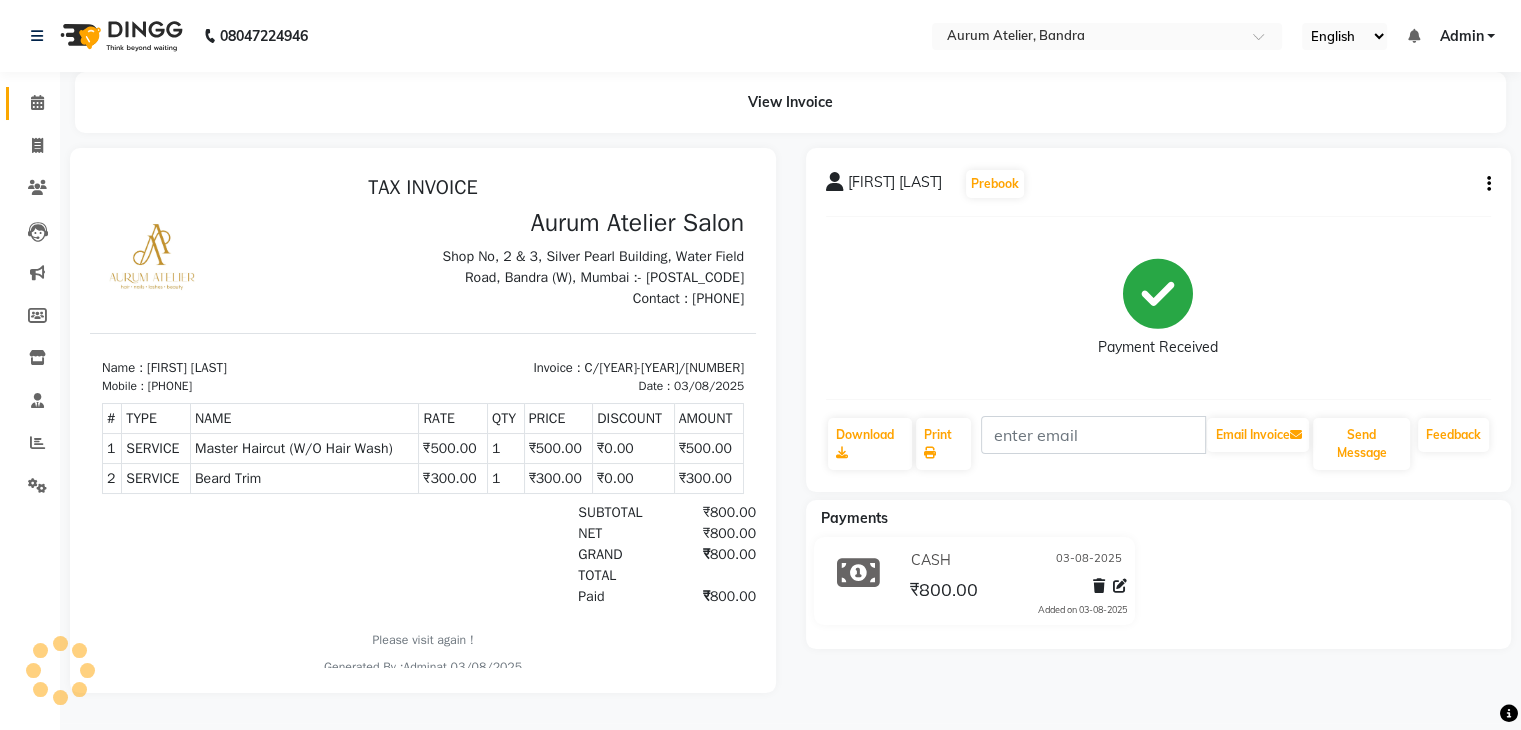 scroll, scrollTop: 0, scrollLeft: 0, axis: both 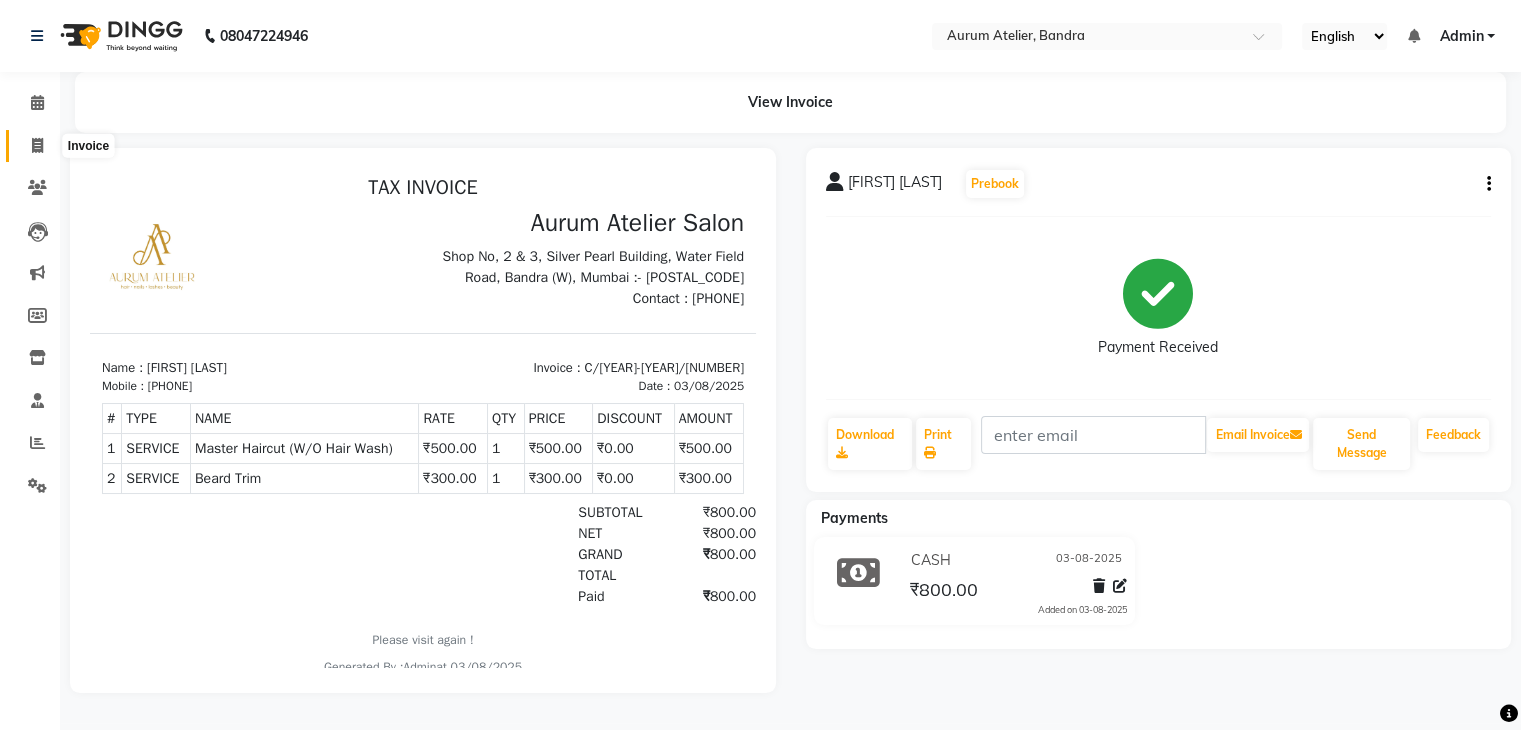 click 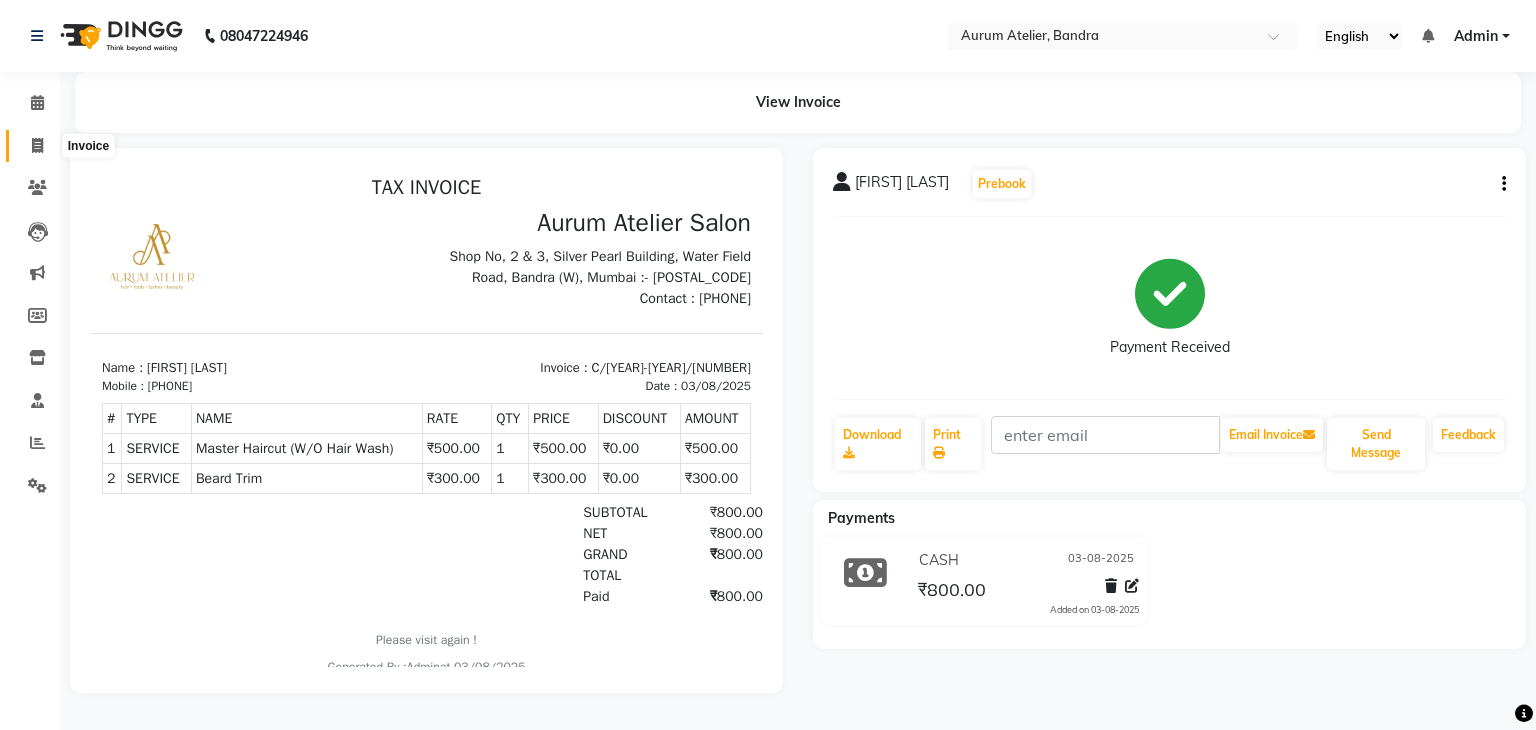 select on "service" 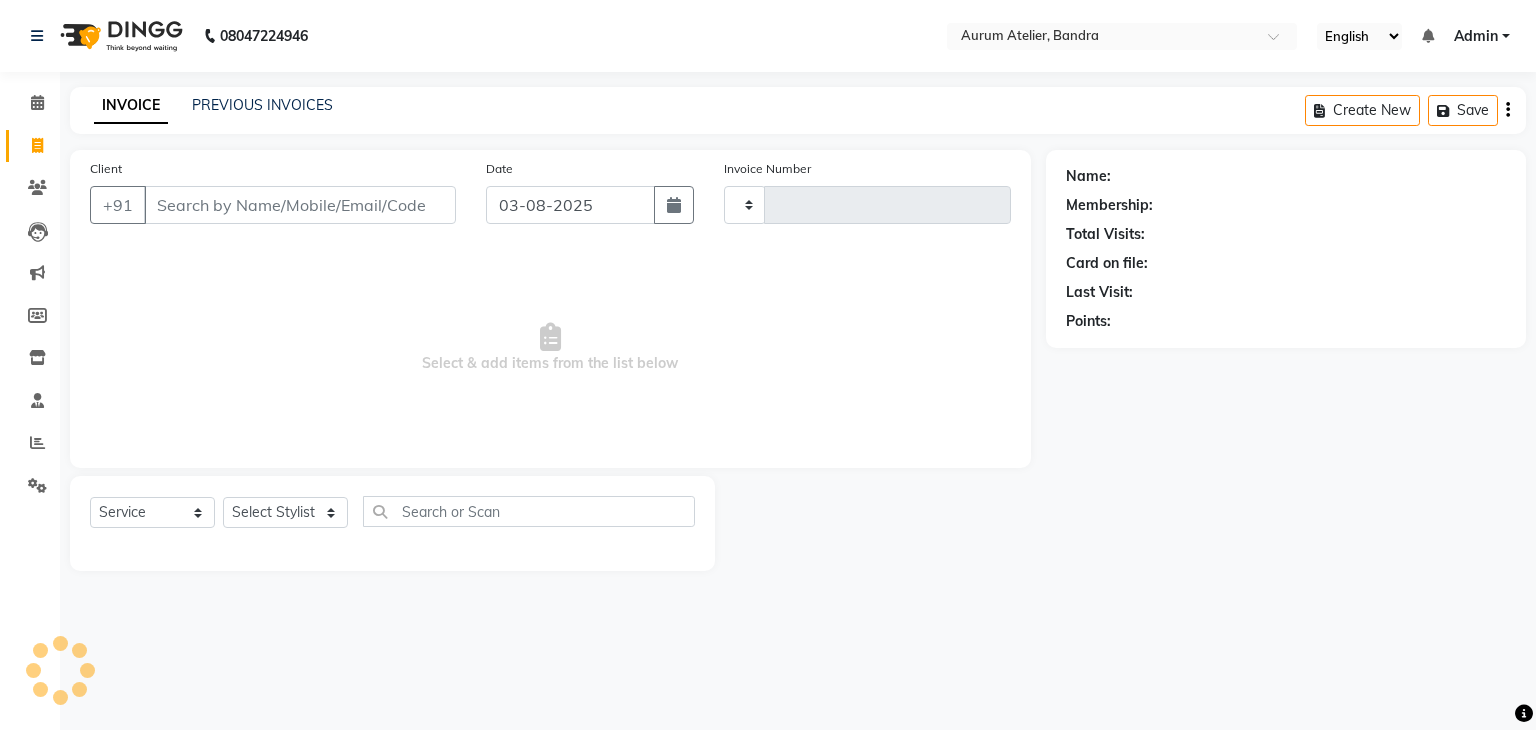 type on "0501" 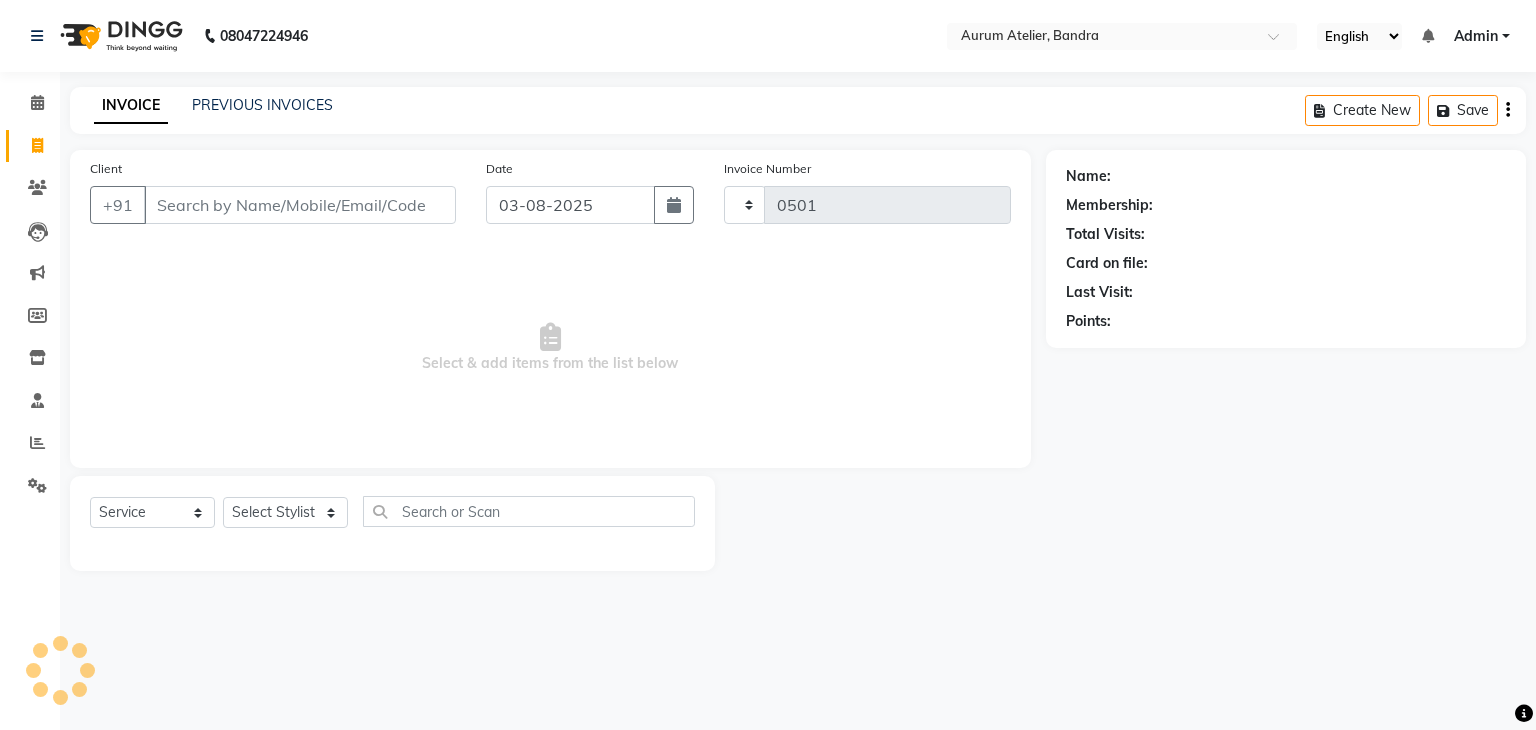 select on "7410" 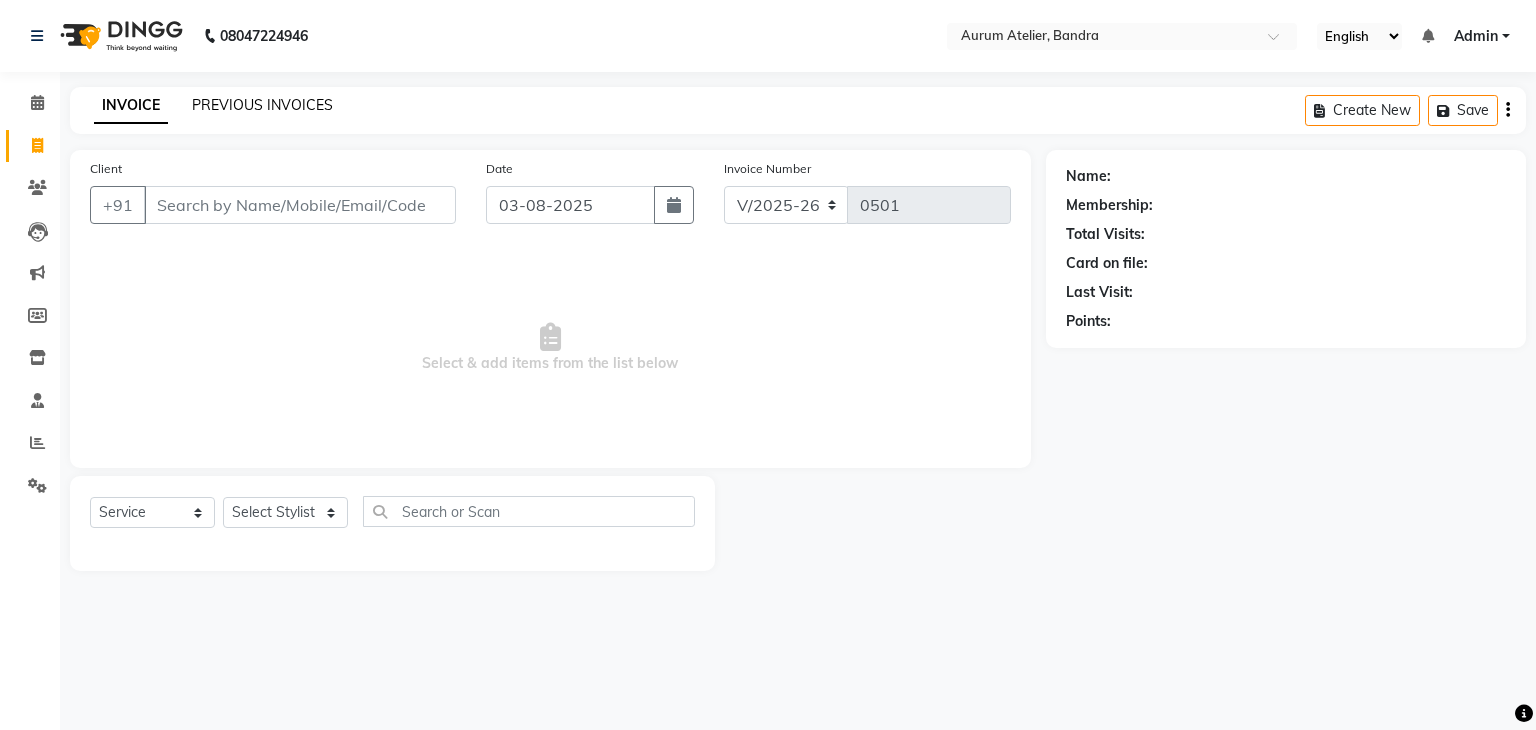 click on "PREVIOUS INVOICES" 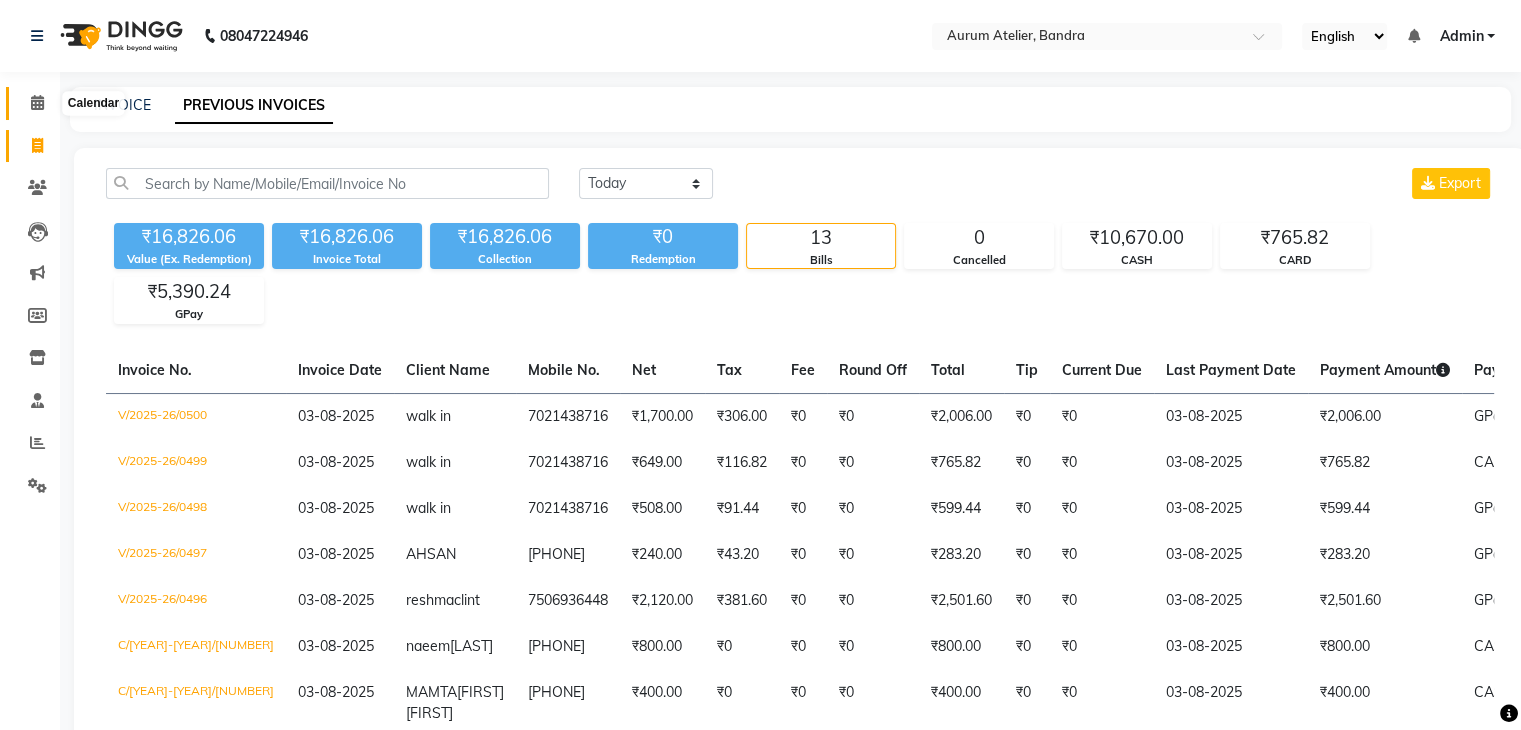 click 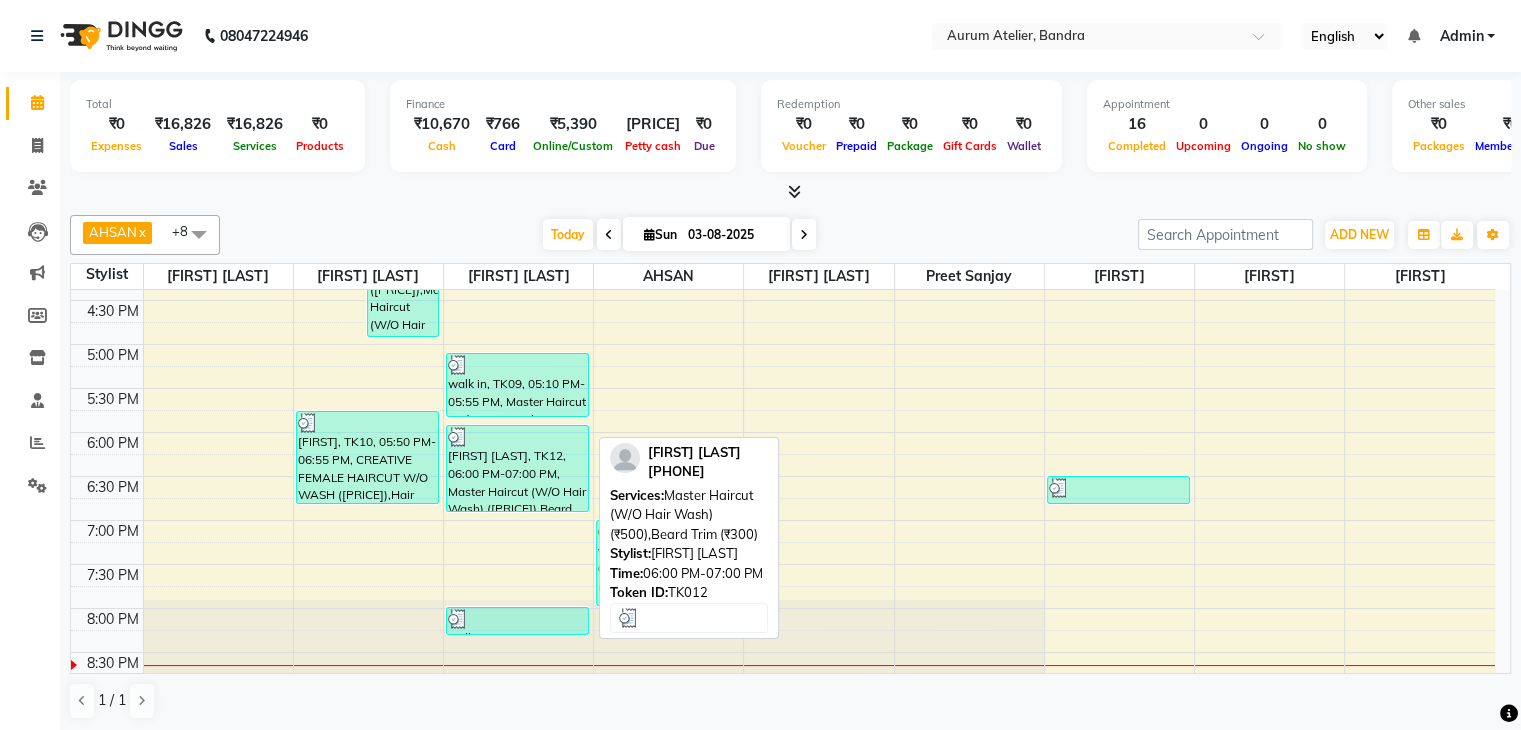 scroll, scrollTop: 749, scrollLeft: 0, axis: vertical 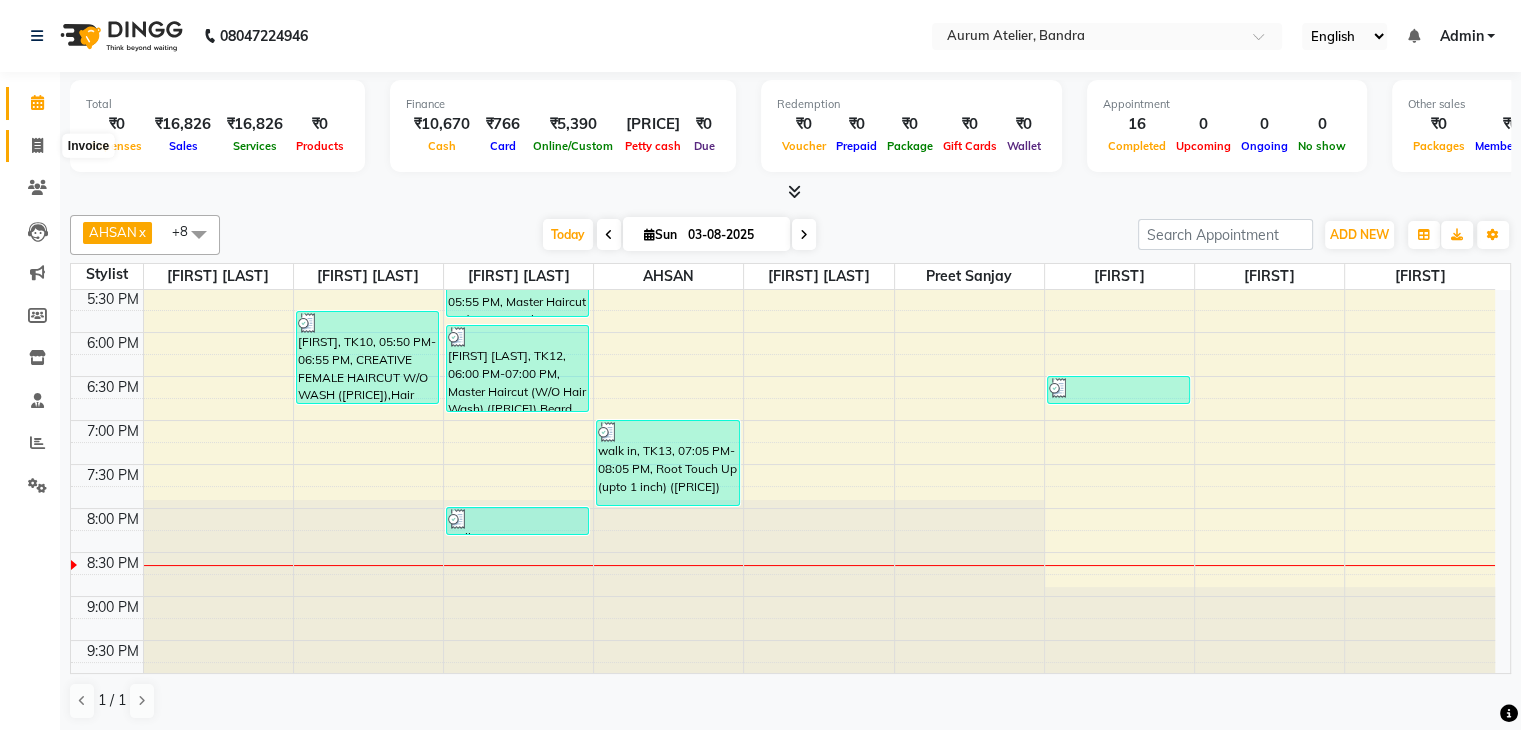 click 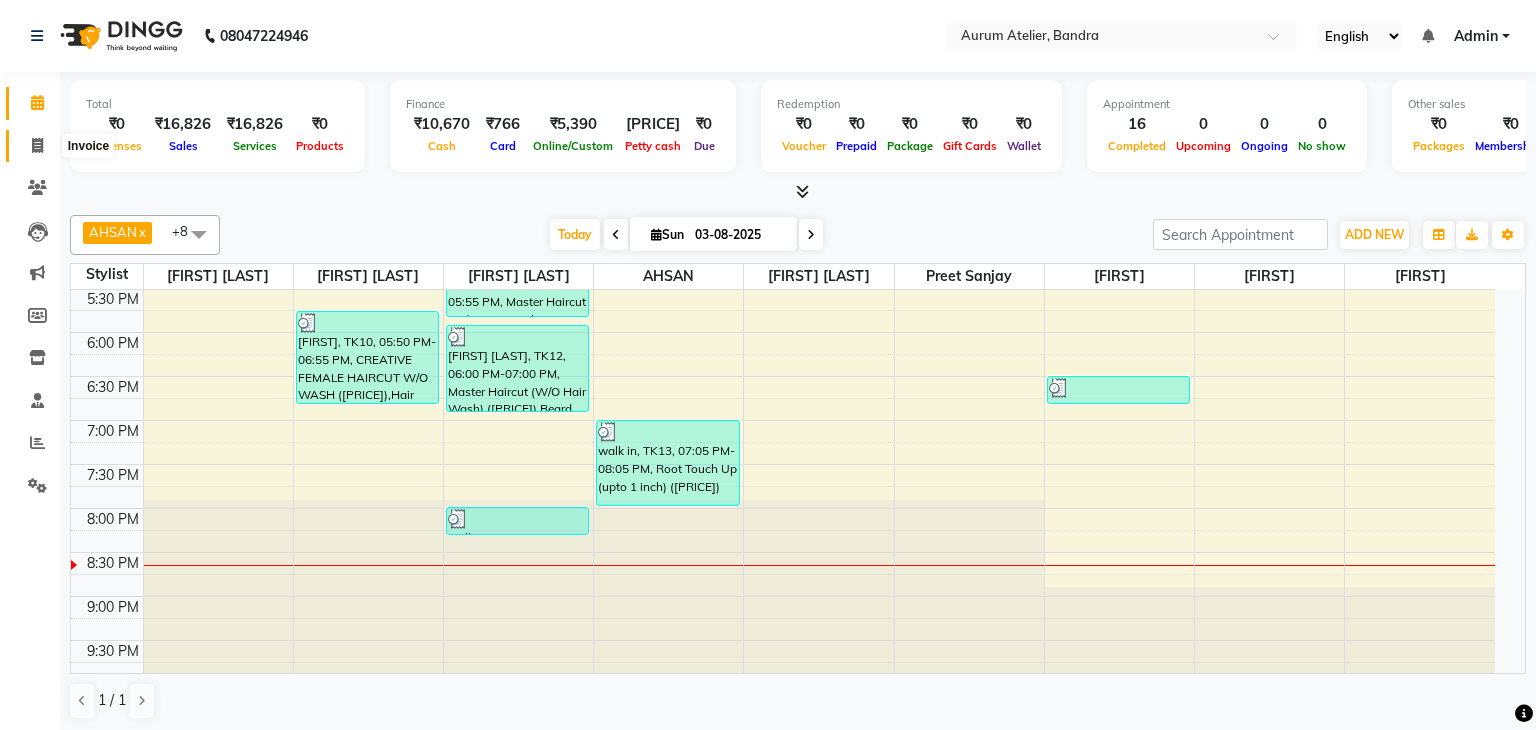 select on "7410" 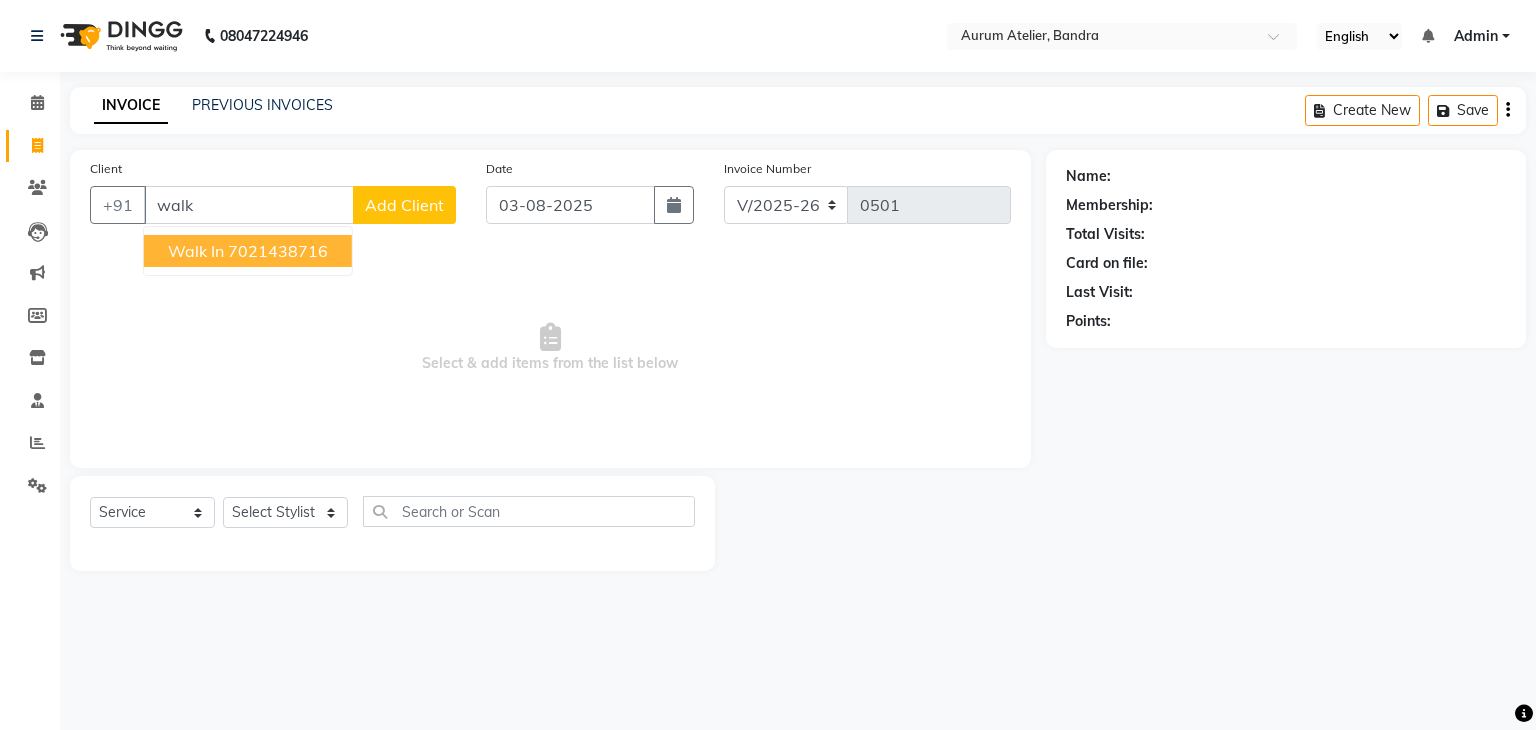 click on "walk in [PHONE]" at bounding box center (248, 251) 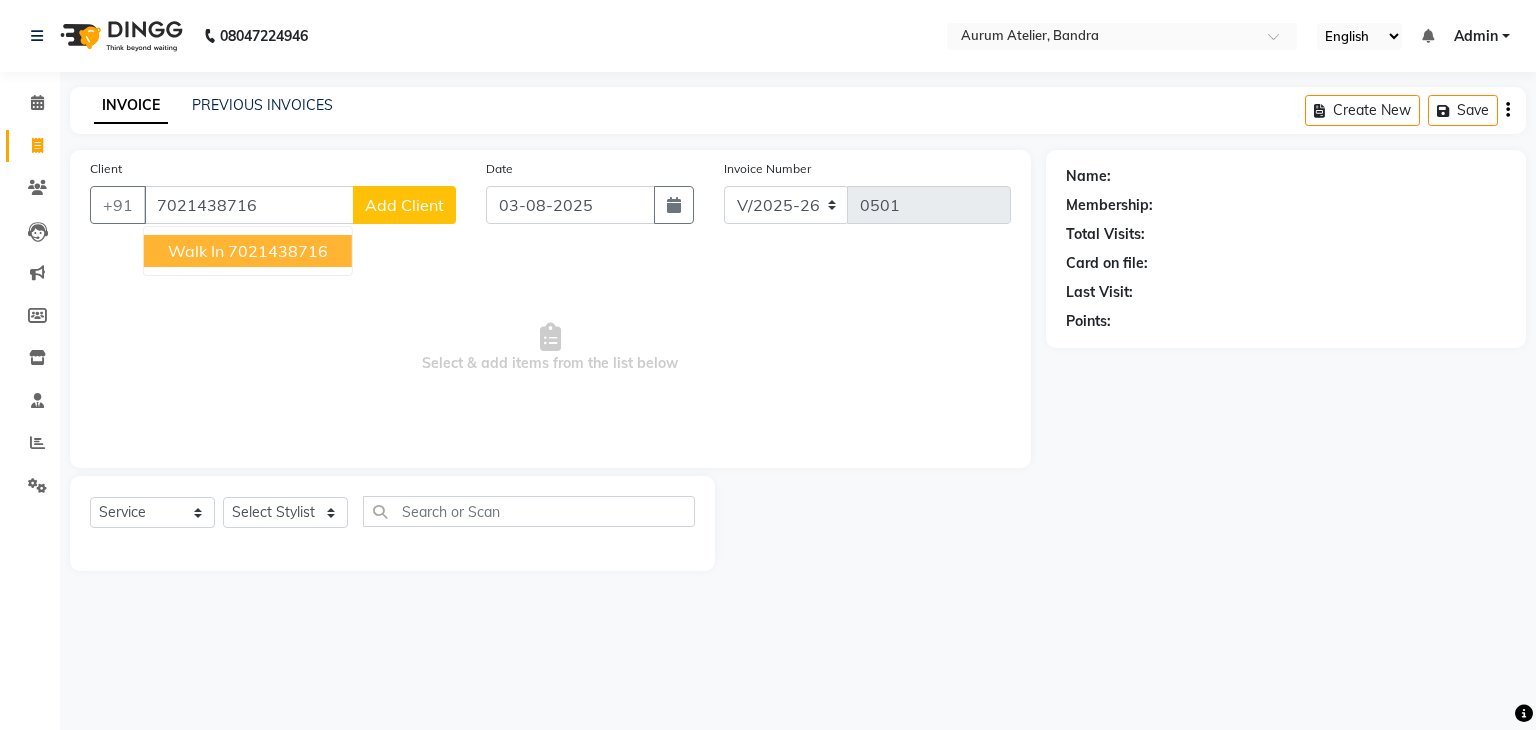 type on "7021438716" 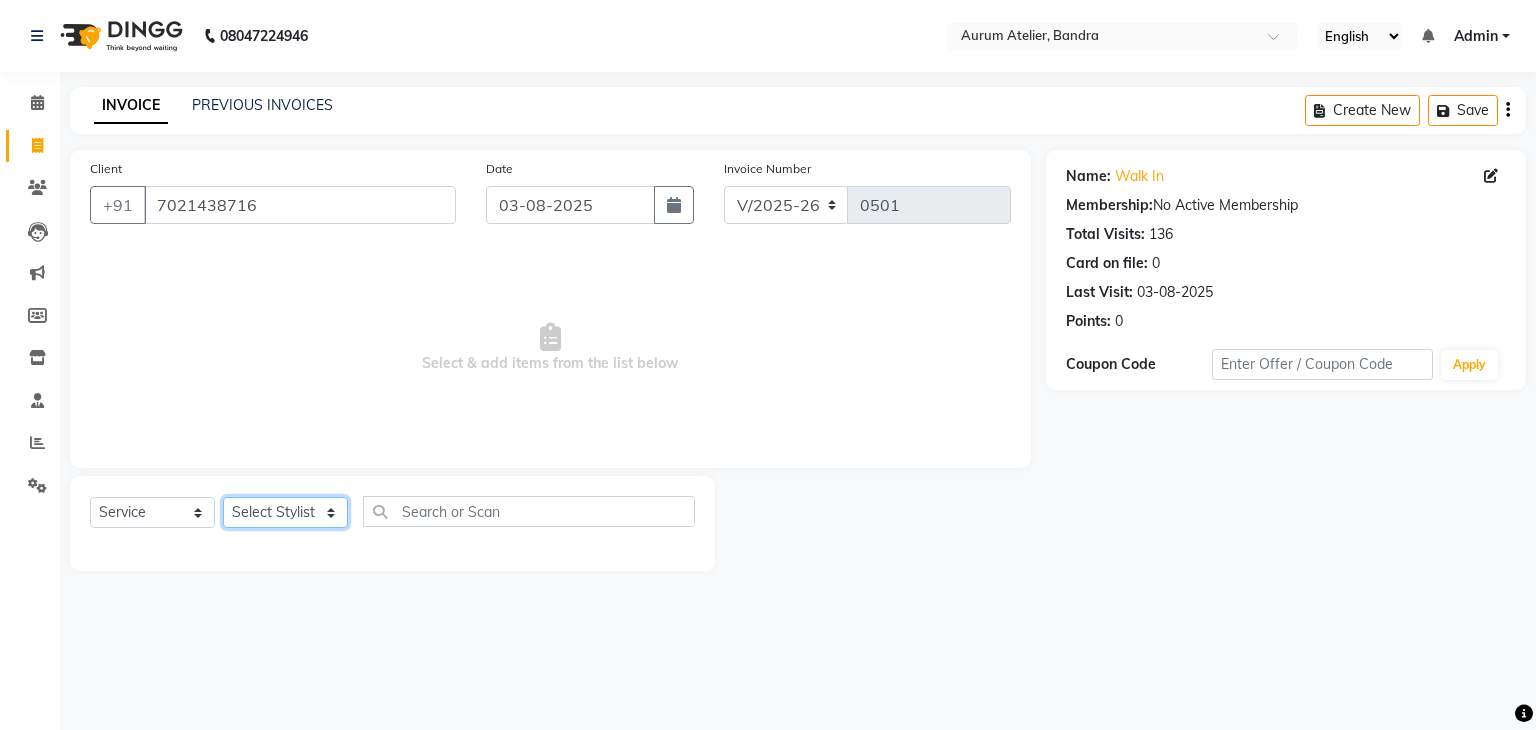 click on "Select Stylist [FIRST] [LAST] [FIRST] [LAST] [FIRST] [LAST] [FIRST] [LAST] [FIRST] [LAST] [FIRST] [LAST] [FIRST] [LAST] [FIRST] [LAST] [FIRST] [LAST]" 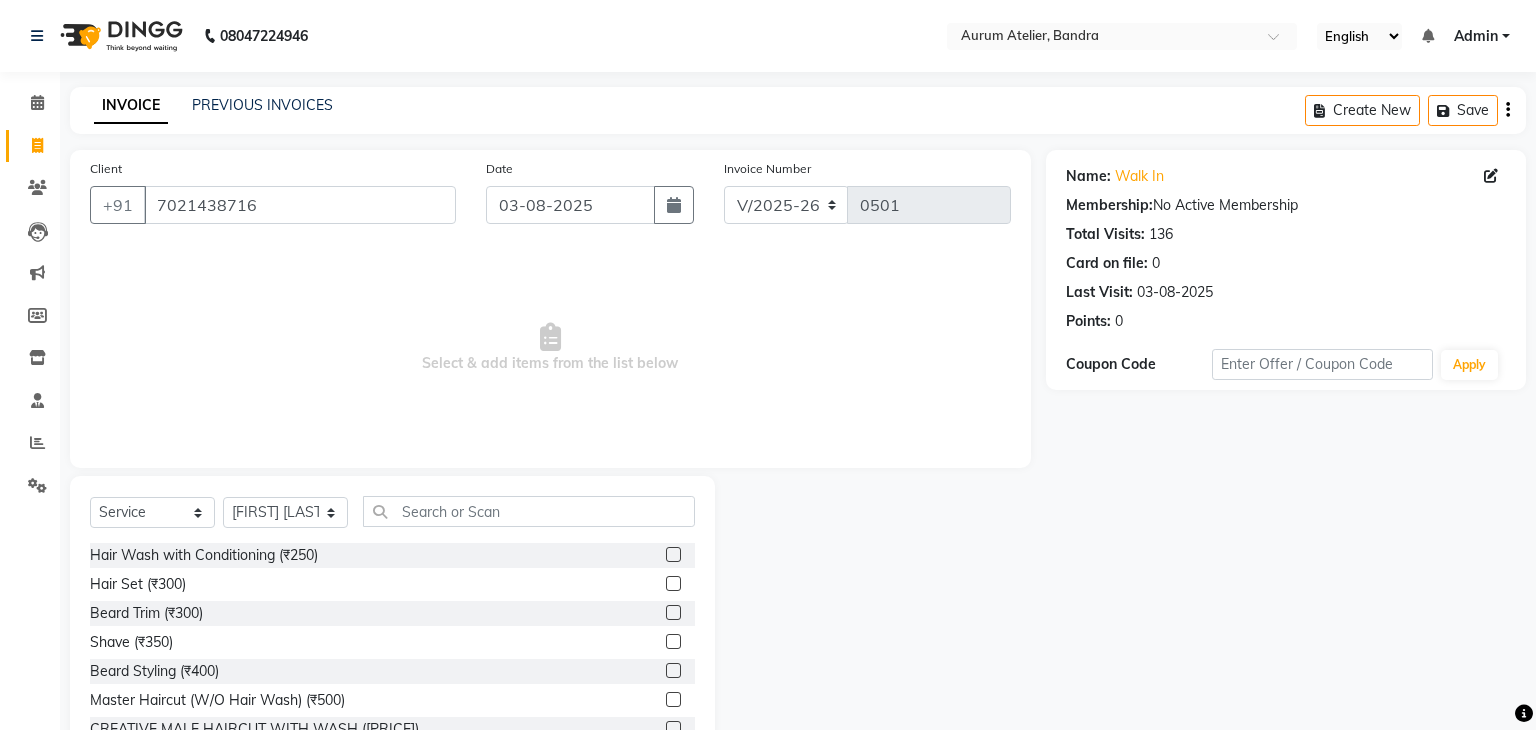 click on "Client +91 [PHONE]" 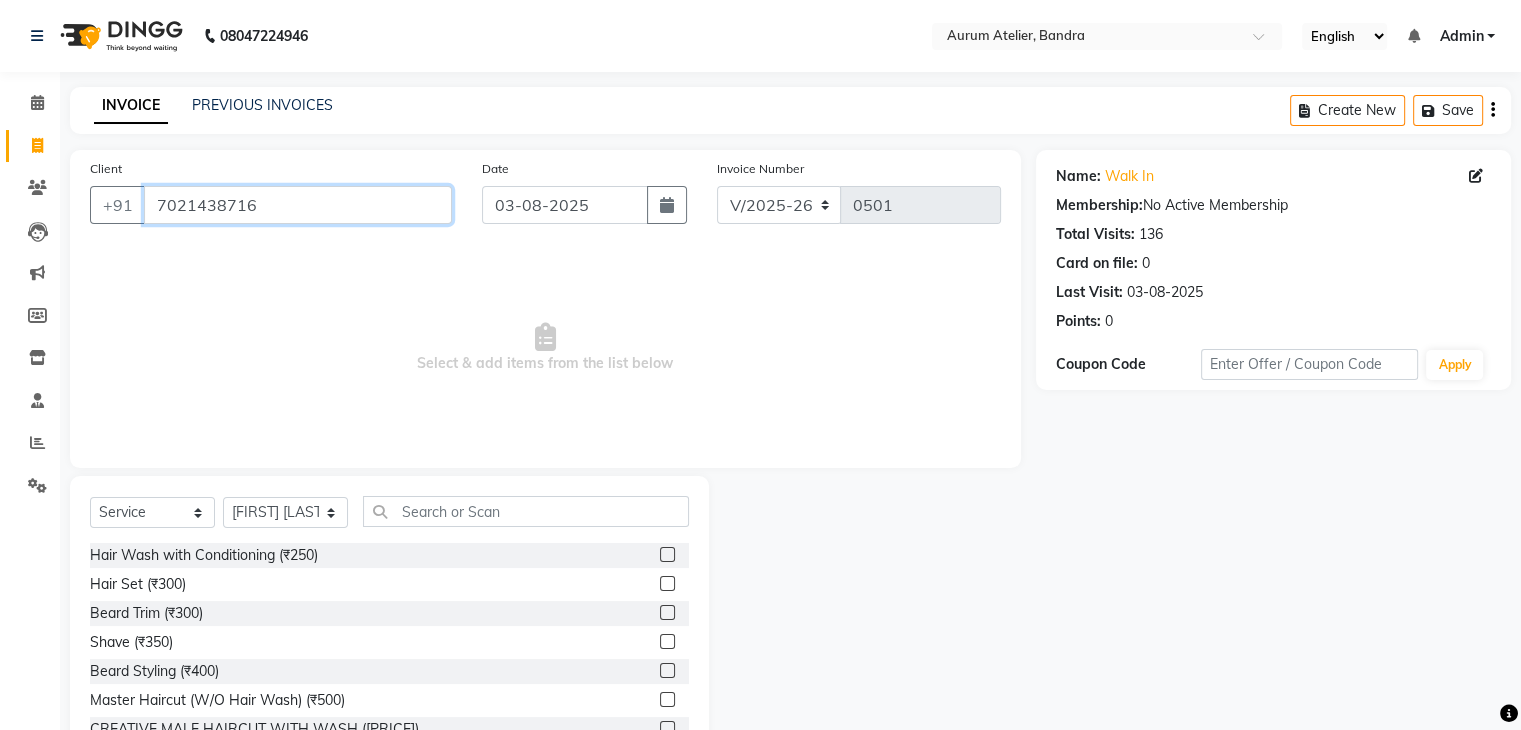 click on "7021438716" at bounding box center (298, 205) 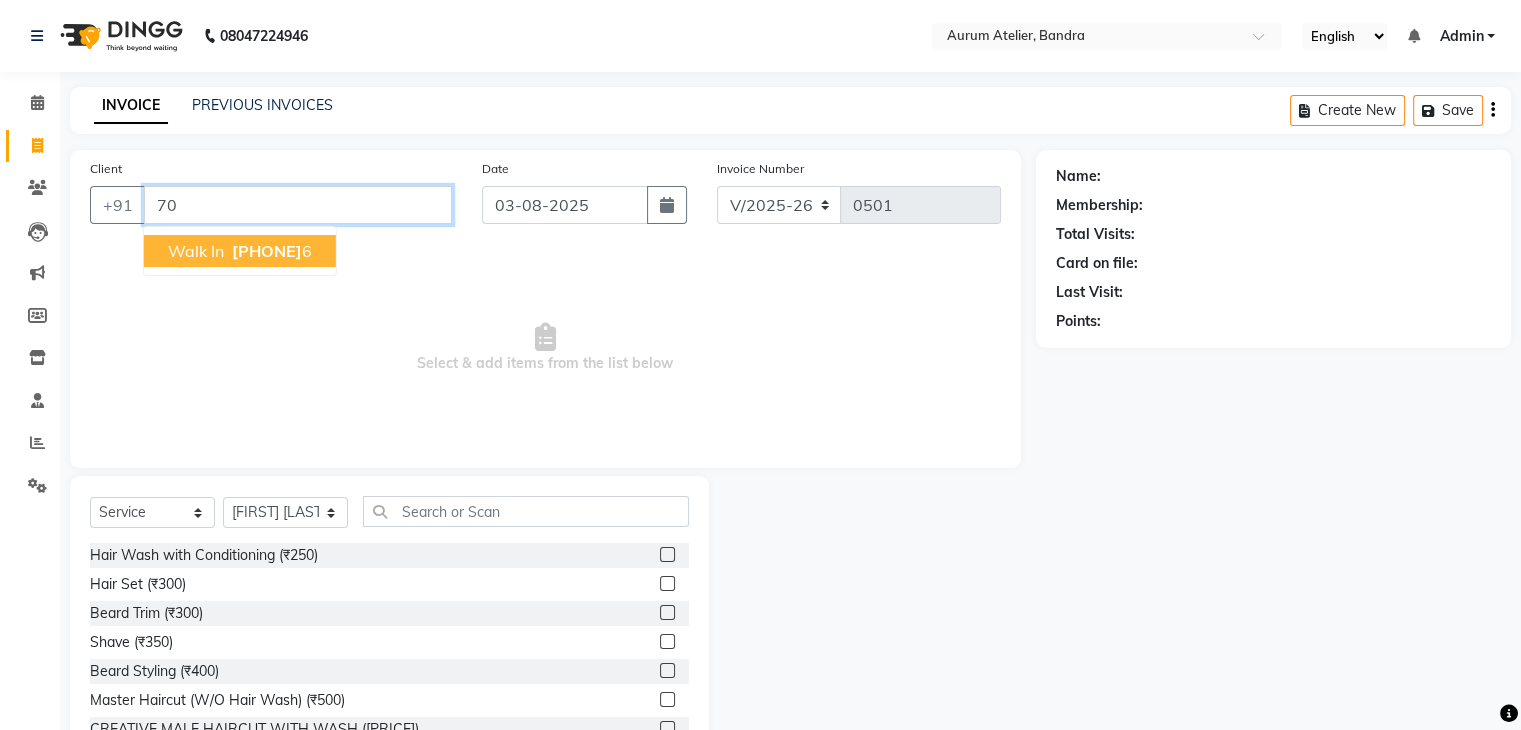 type on "7" 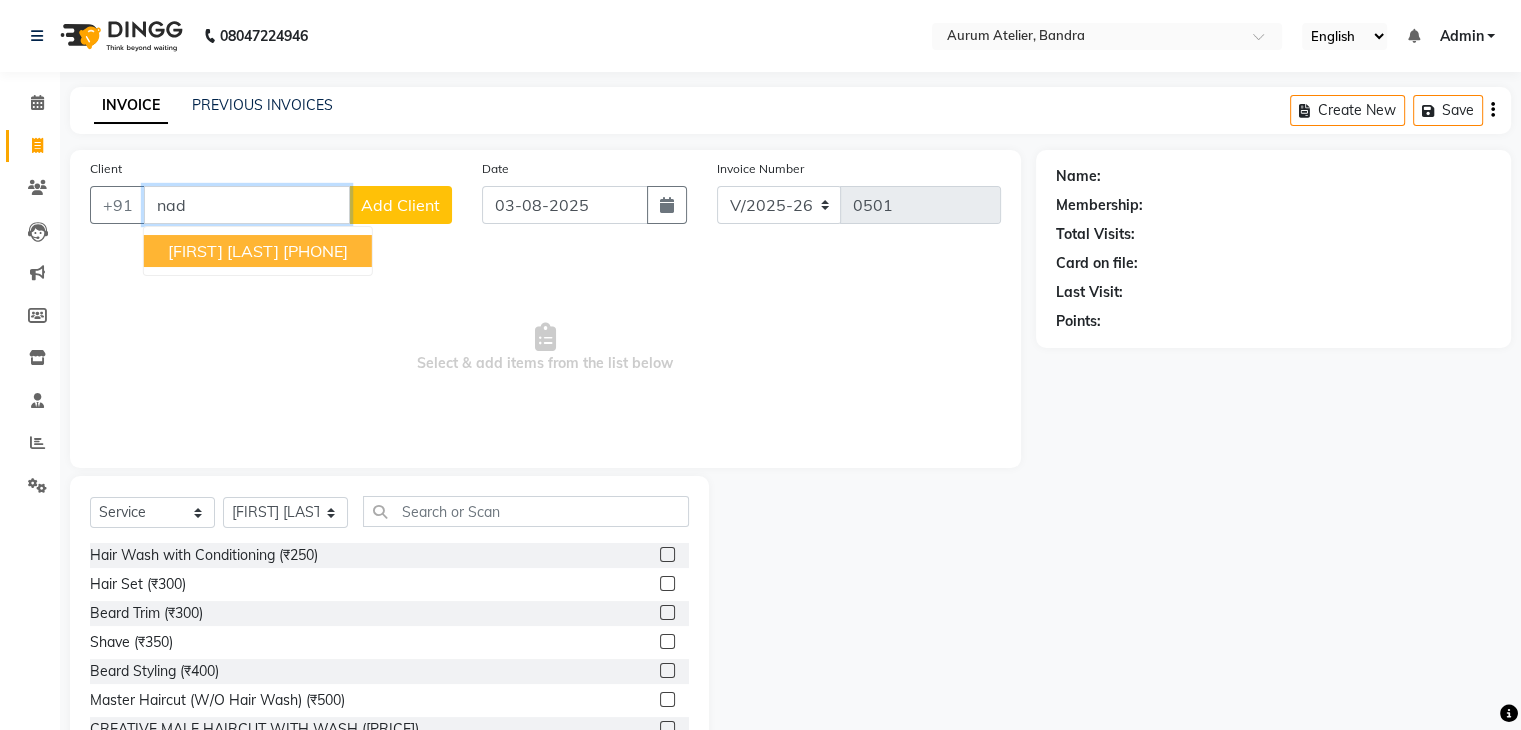 click on "[PHONE]" at bounding box center [315, 251] 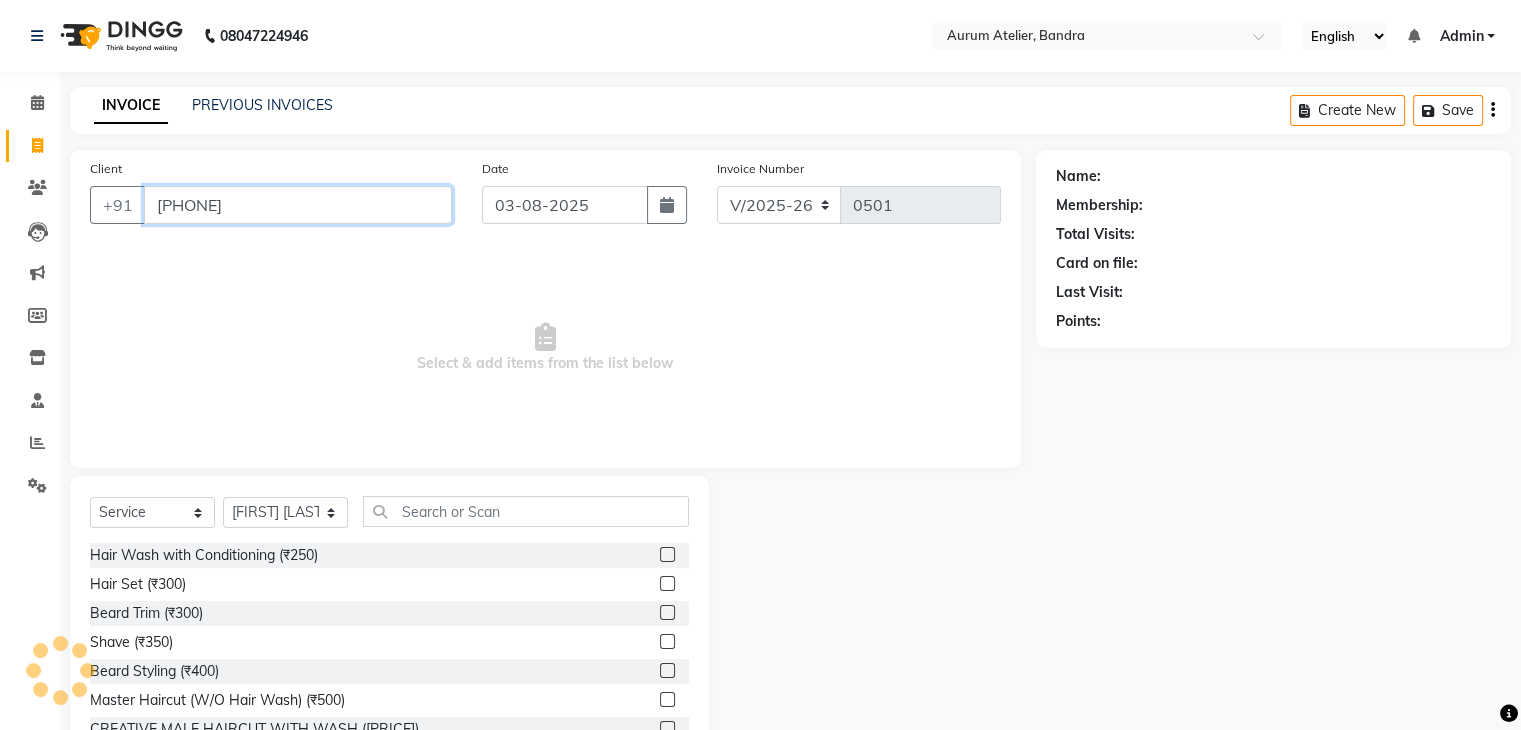 type on "[PHONE]" 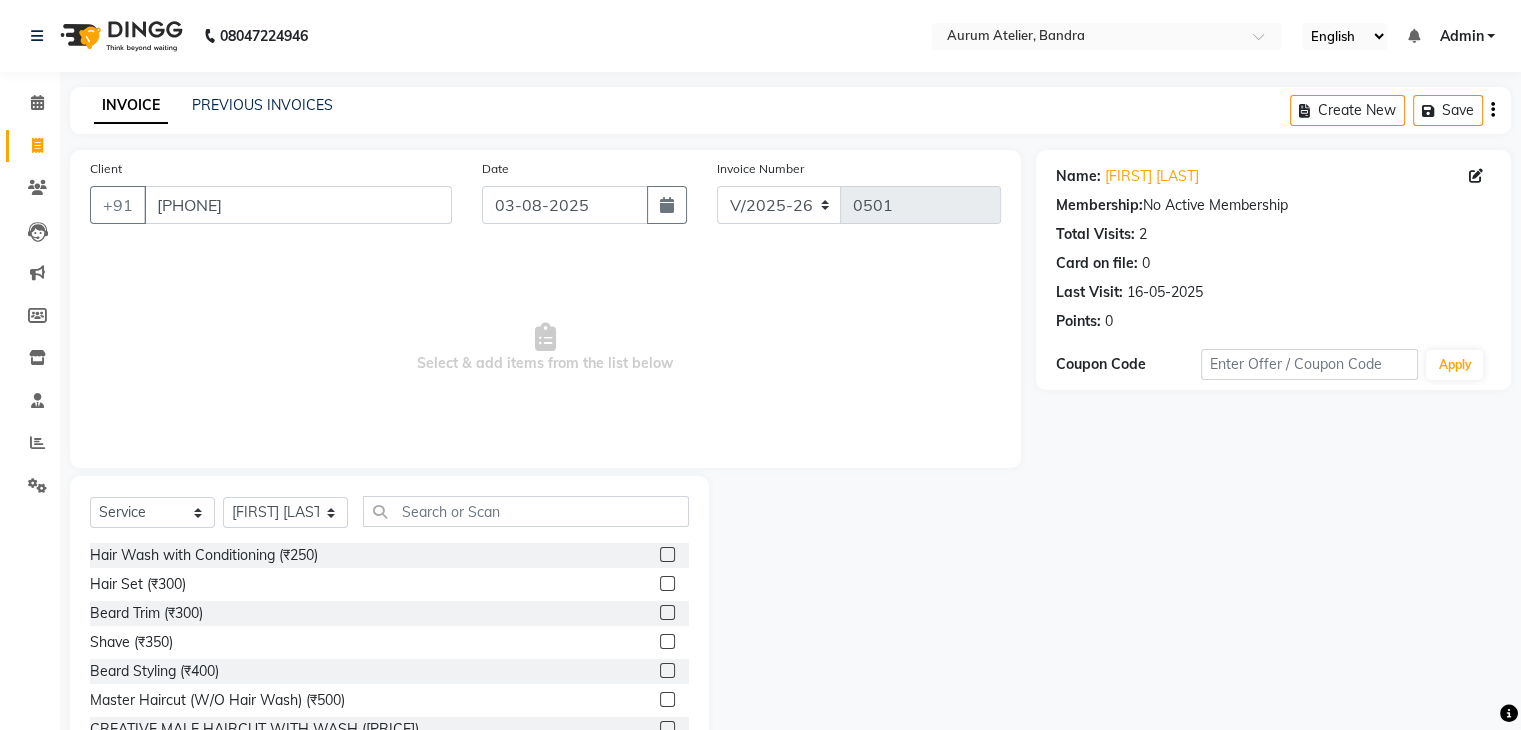 click 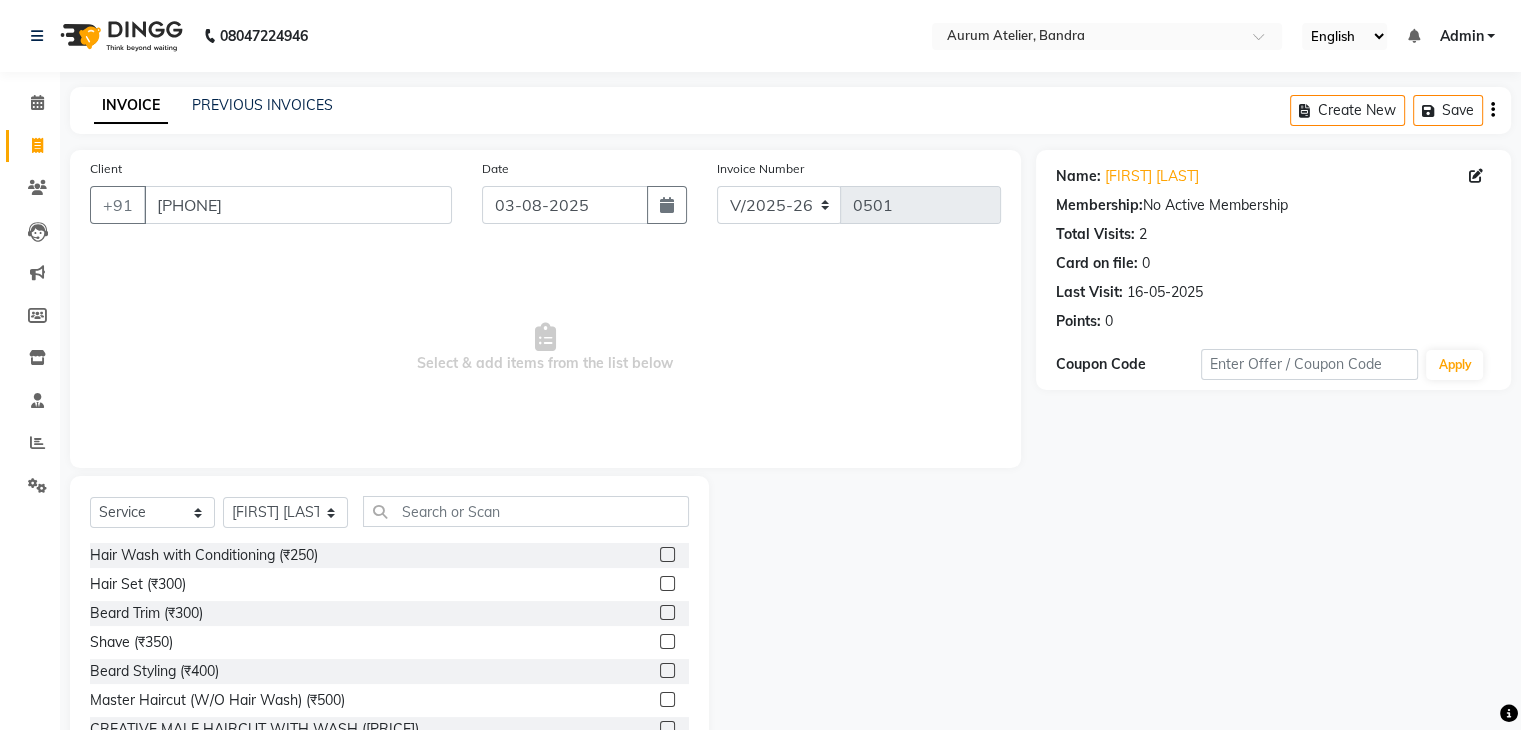 click at bounding box center (666, 700) 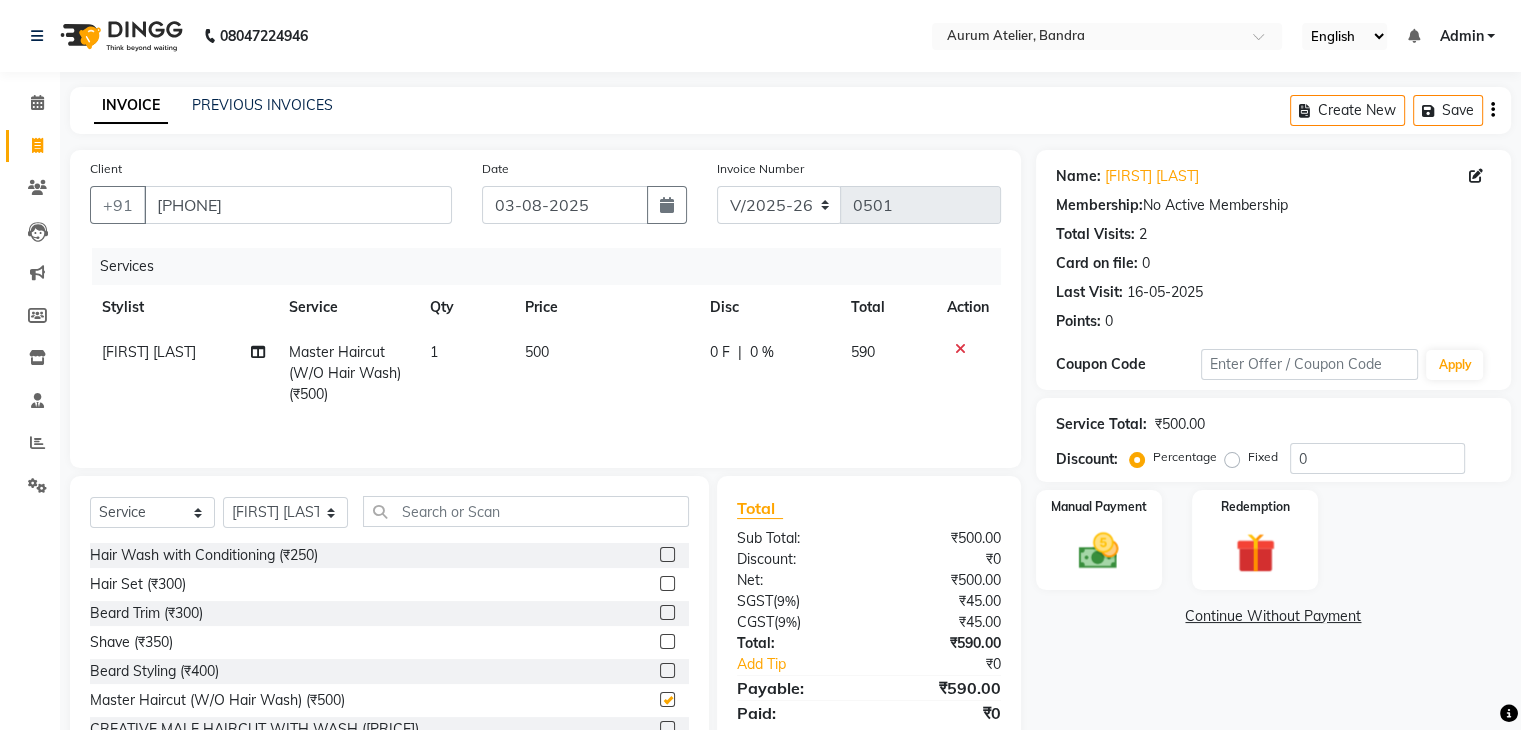 checkbox on "false" 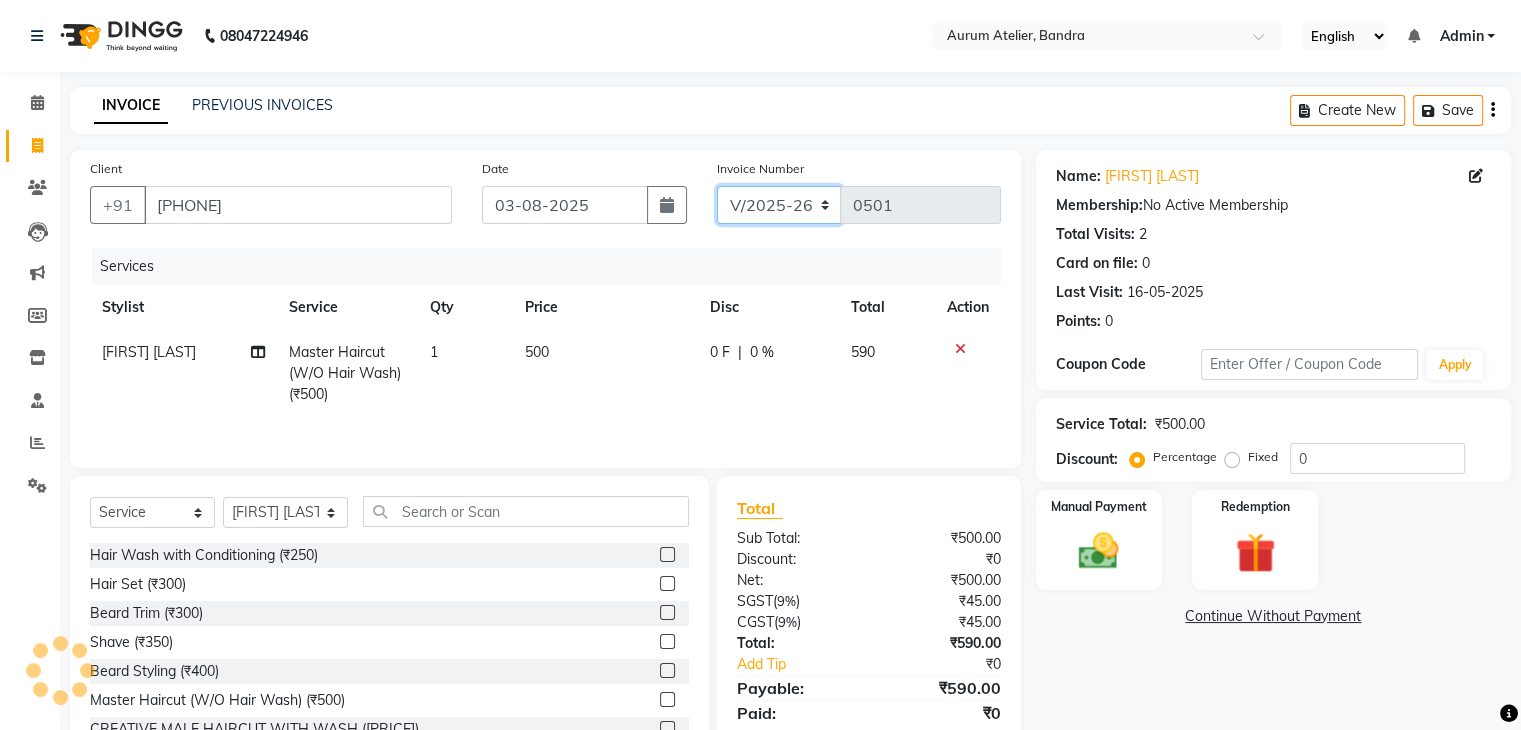 click on "C/2025-26 V/2025 V/2025-26" 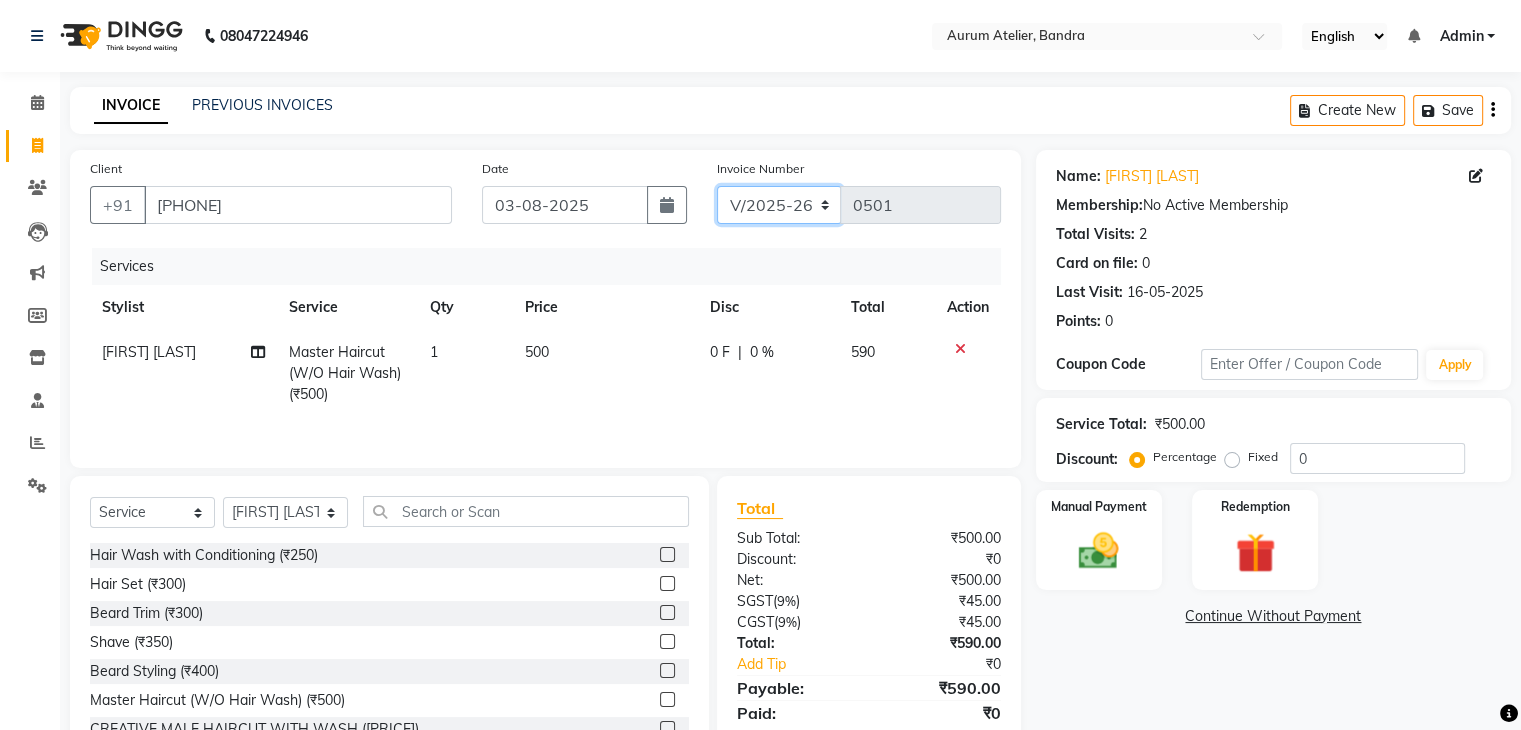 select on "7590" 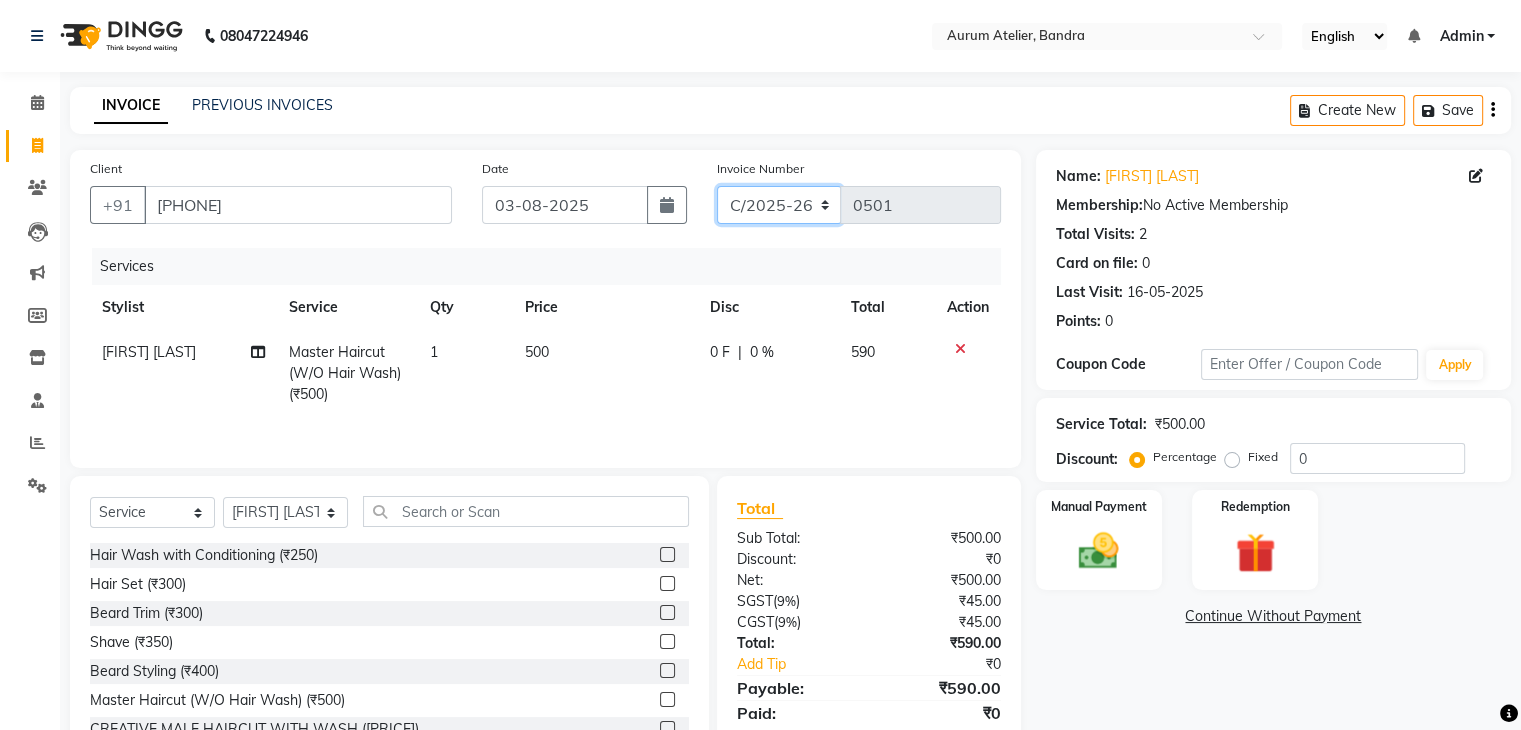 click on "C/2025-26 V/2025 V/2025-26" 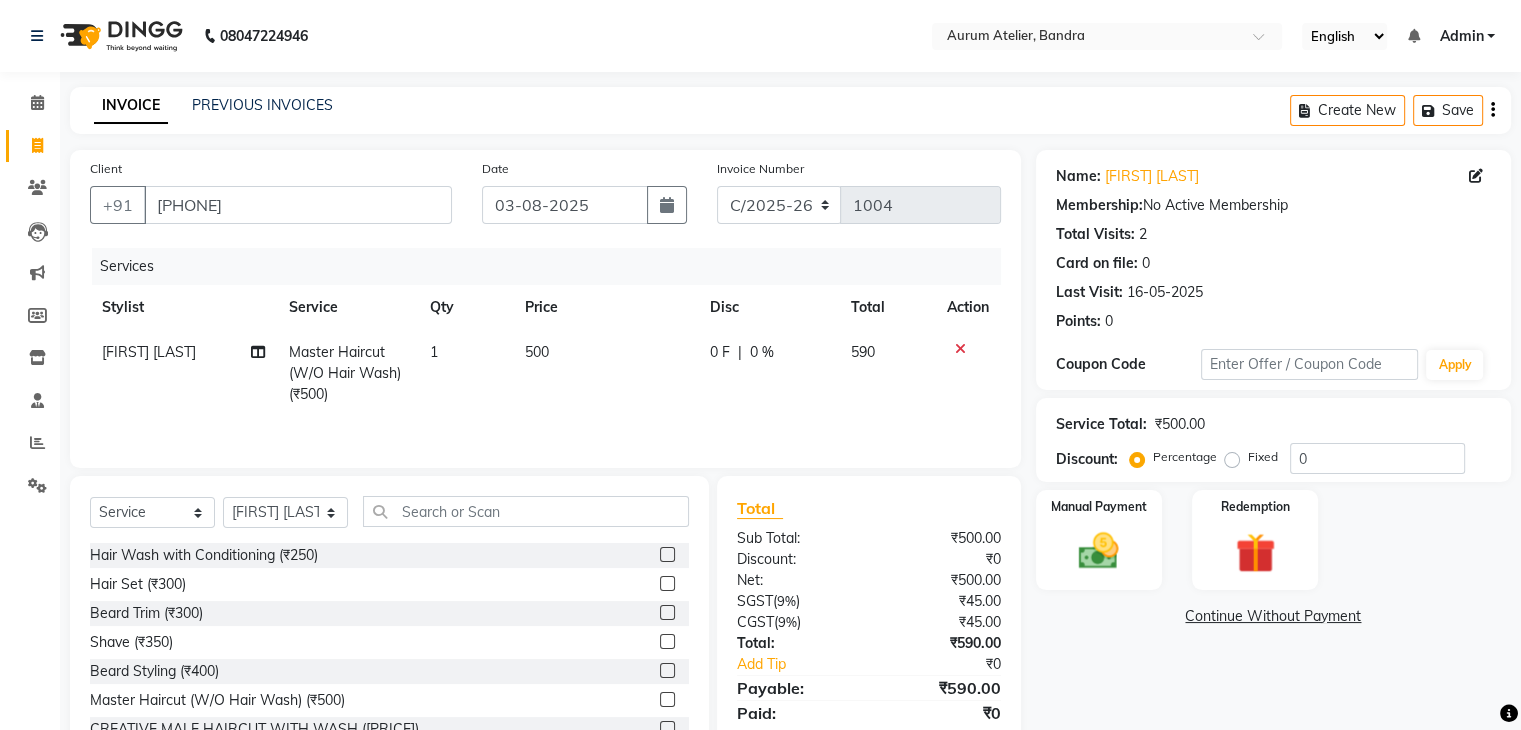 click 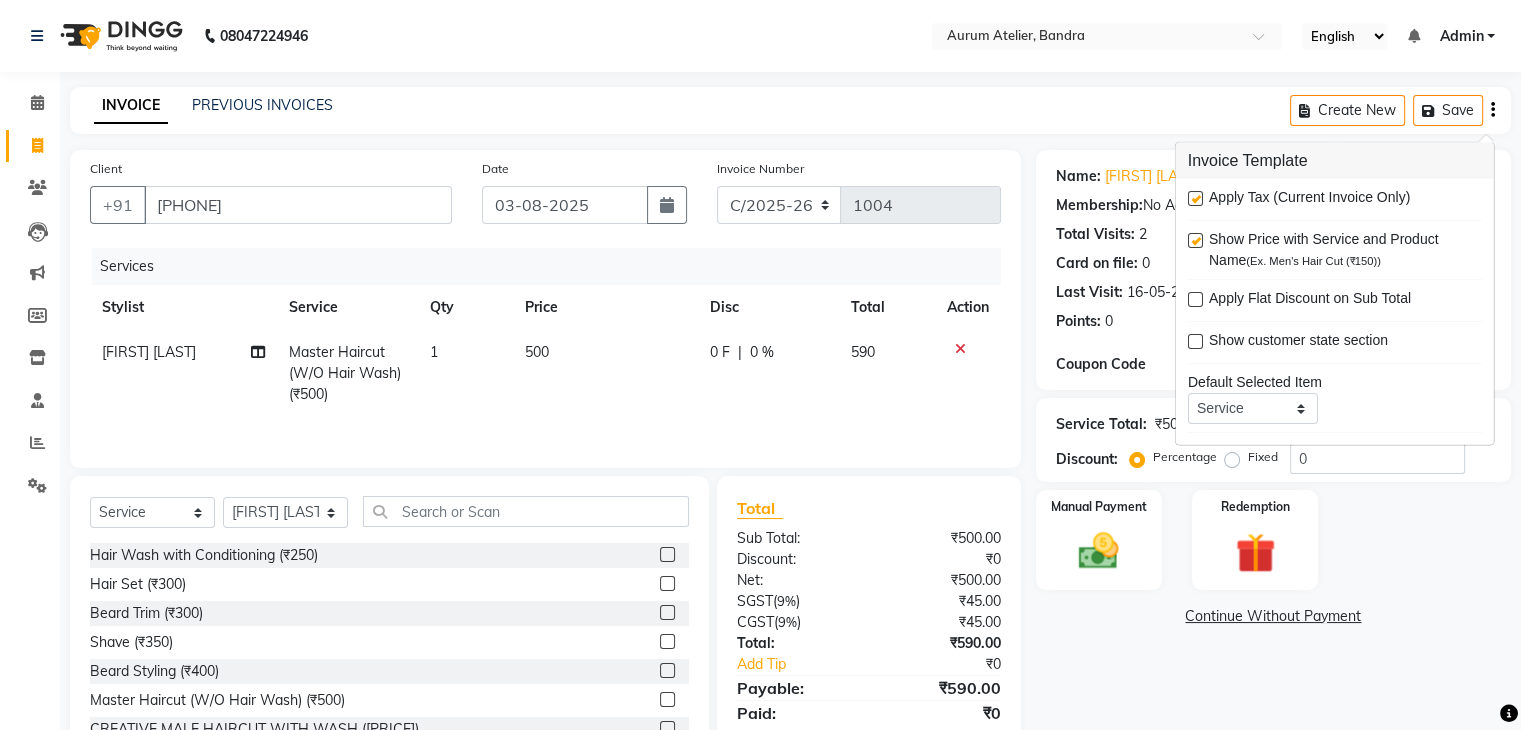click at bounding box center [1195, 198] 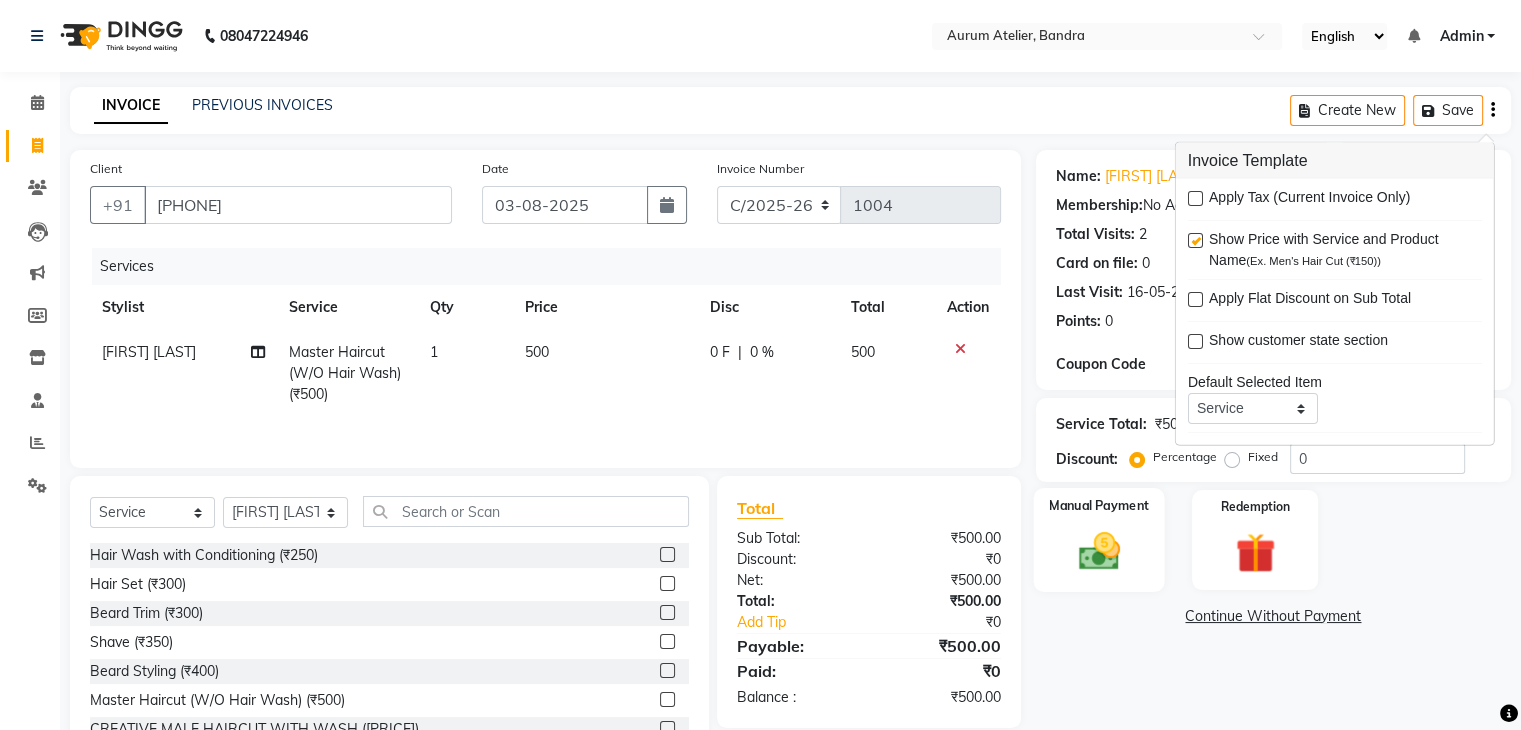 click on "Manual Payment" 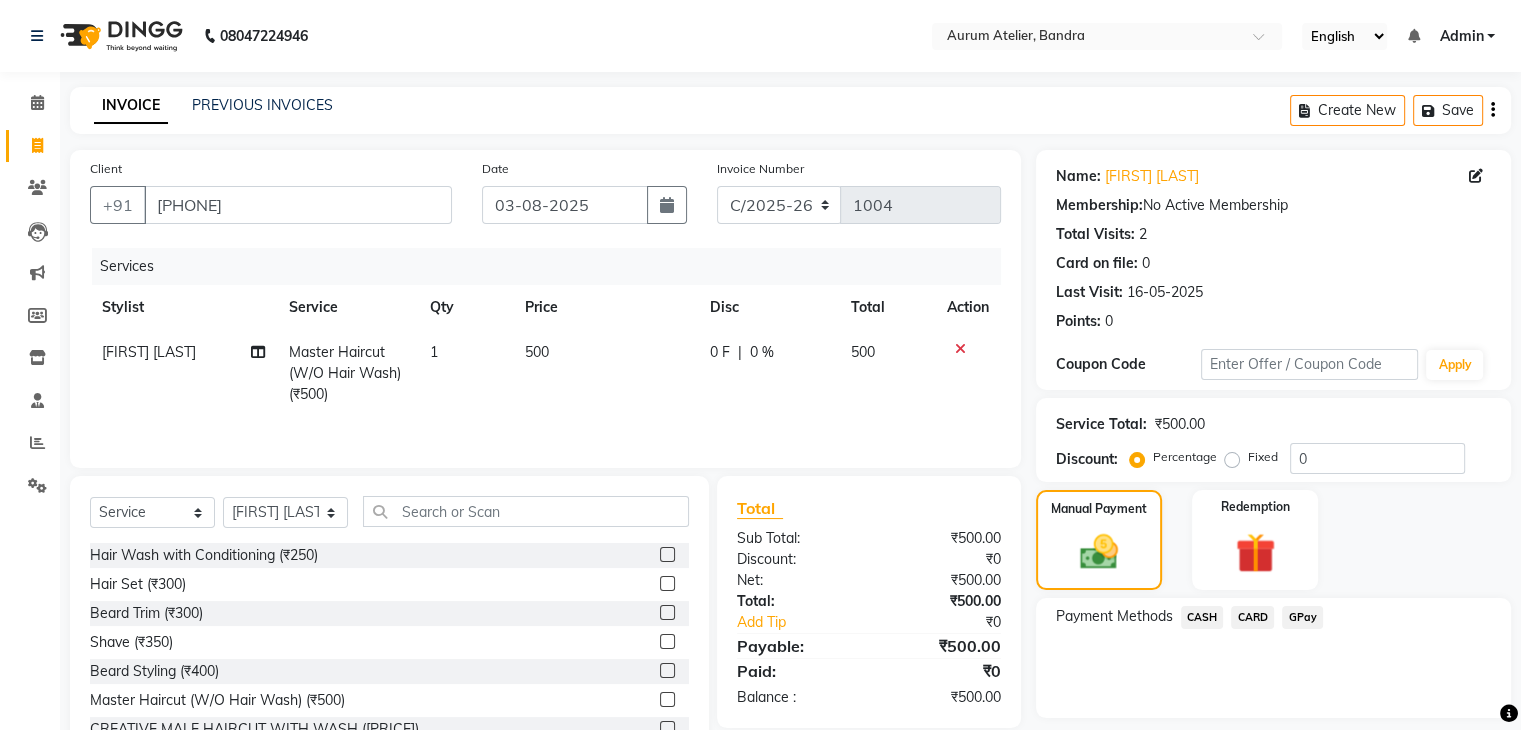 click on "CASH" 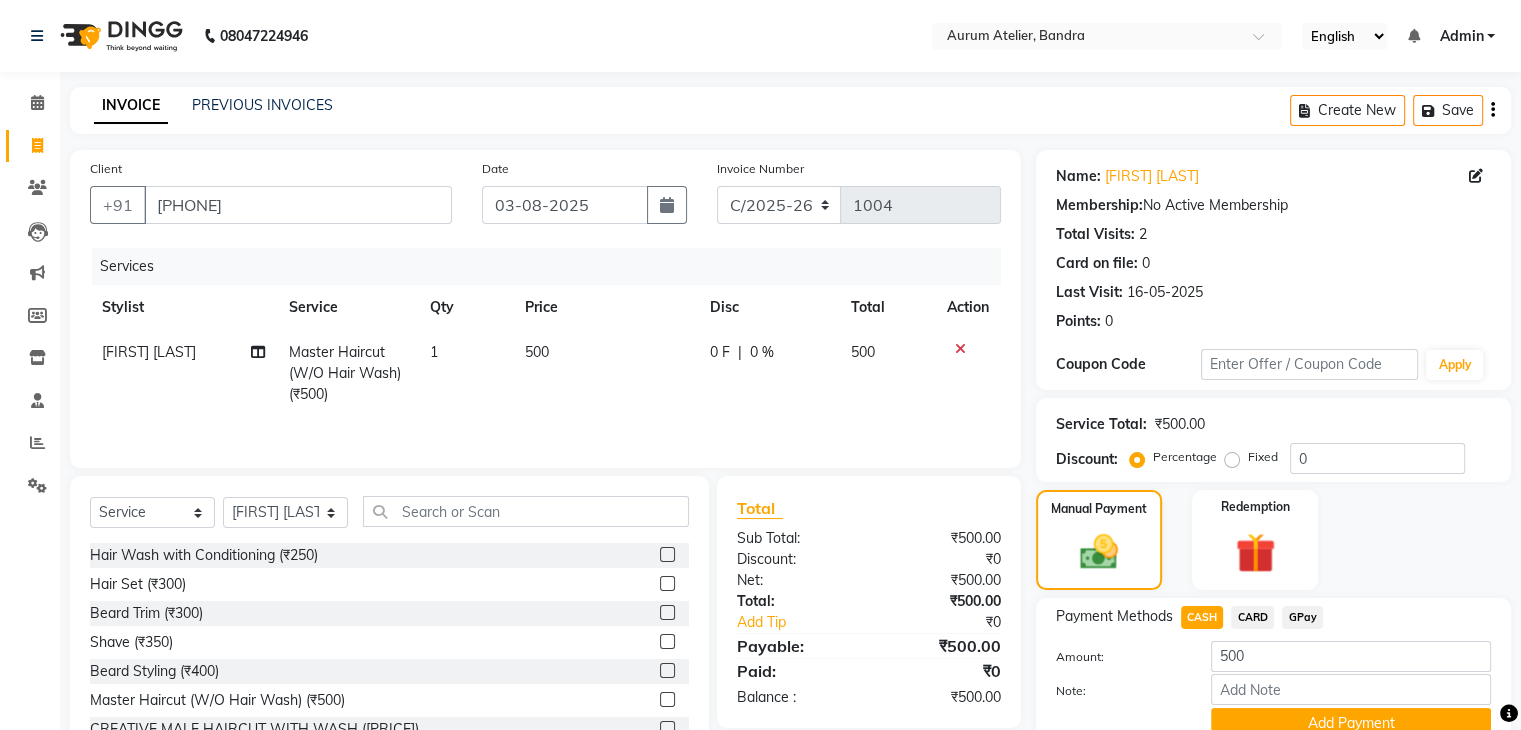 scroll, scrollTop: 89, scrollLeft: 0, axis: vertical 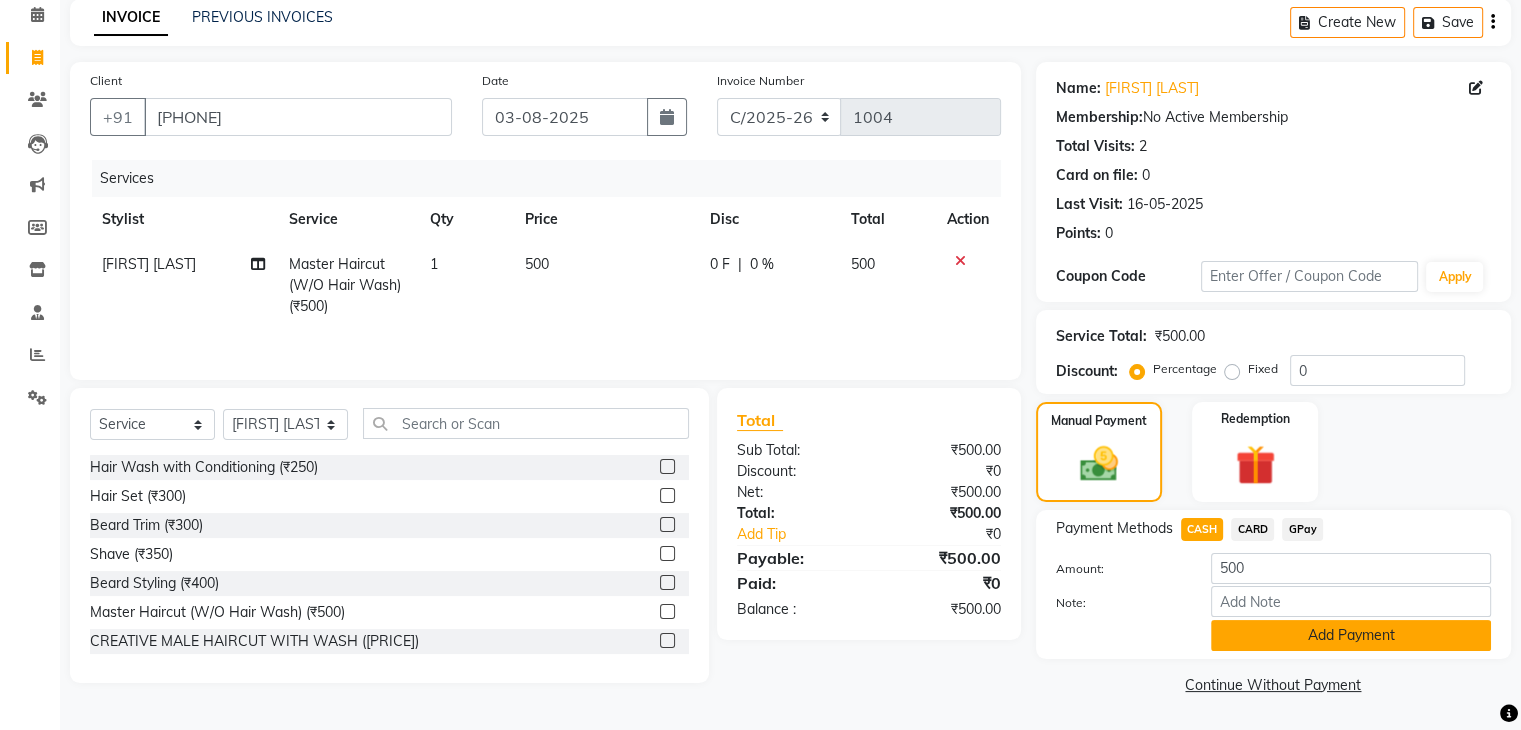 click on "Add Payment" 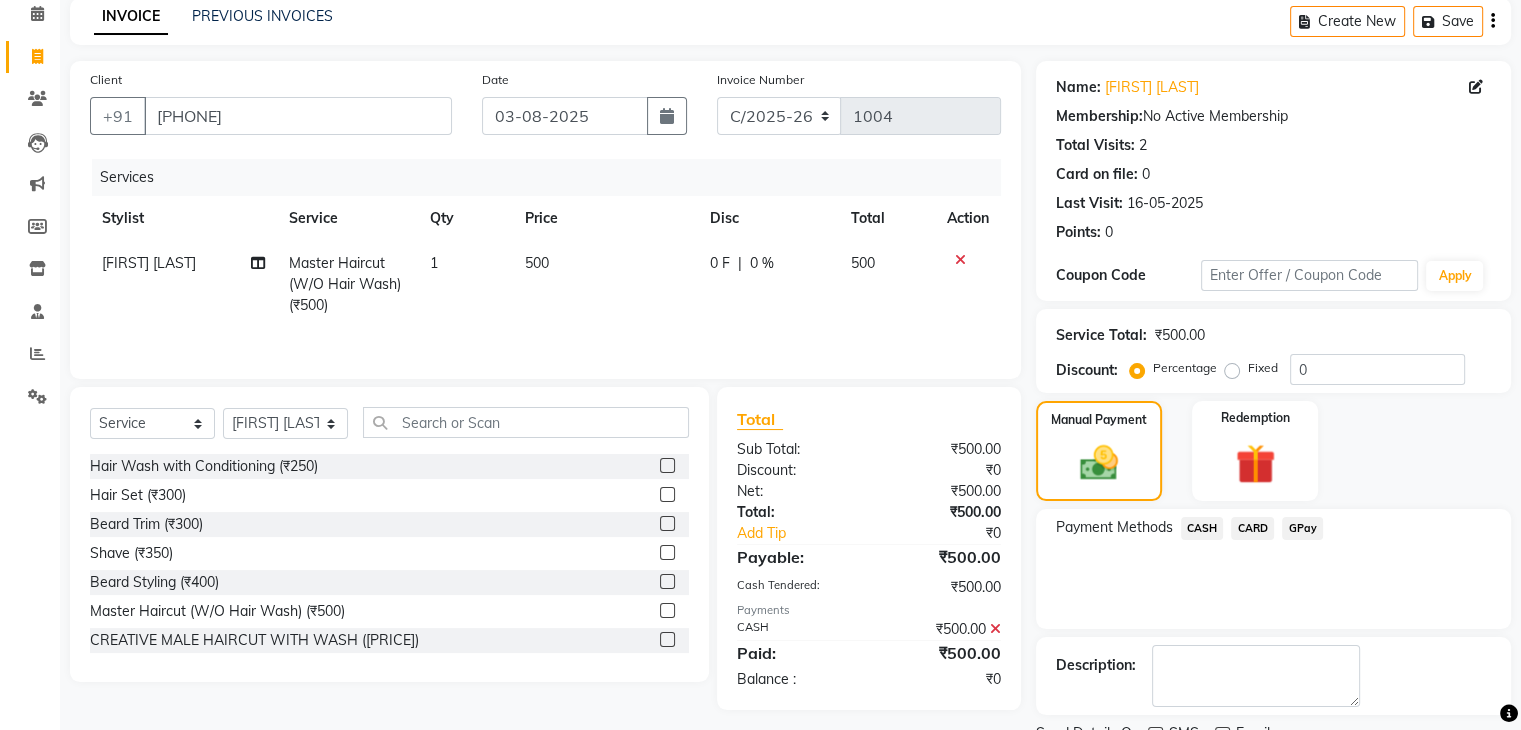 scroll, scrollTop: 171, scrollLeft: 0, axis: vertical 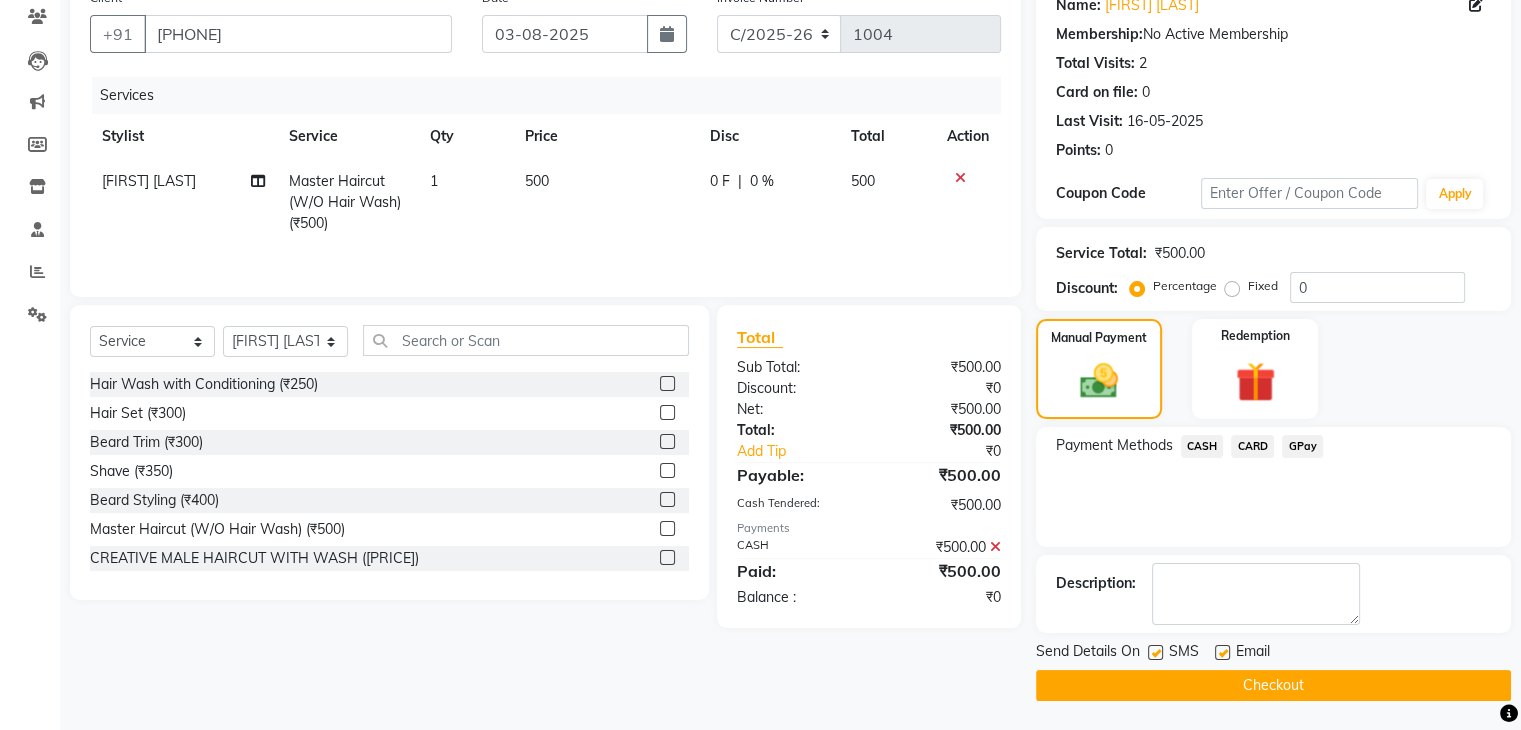 click on "Checkout" 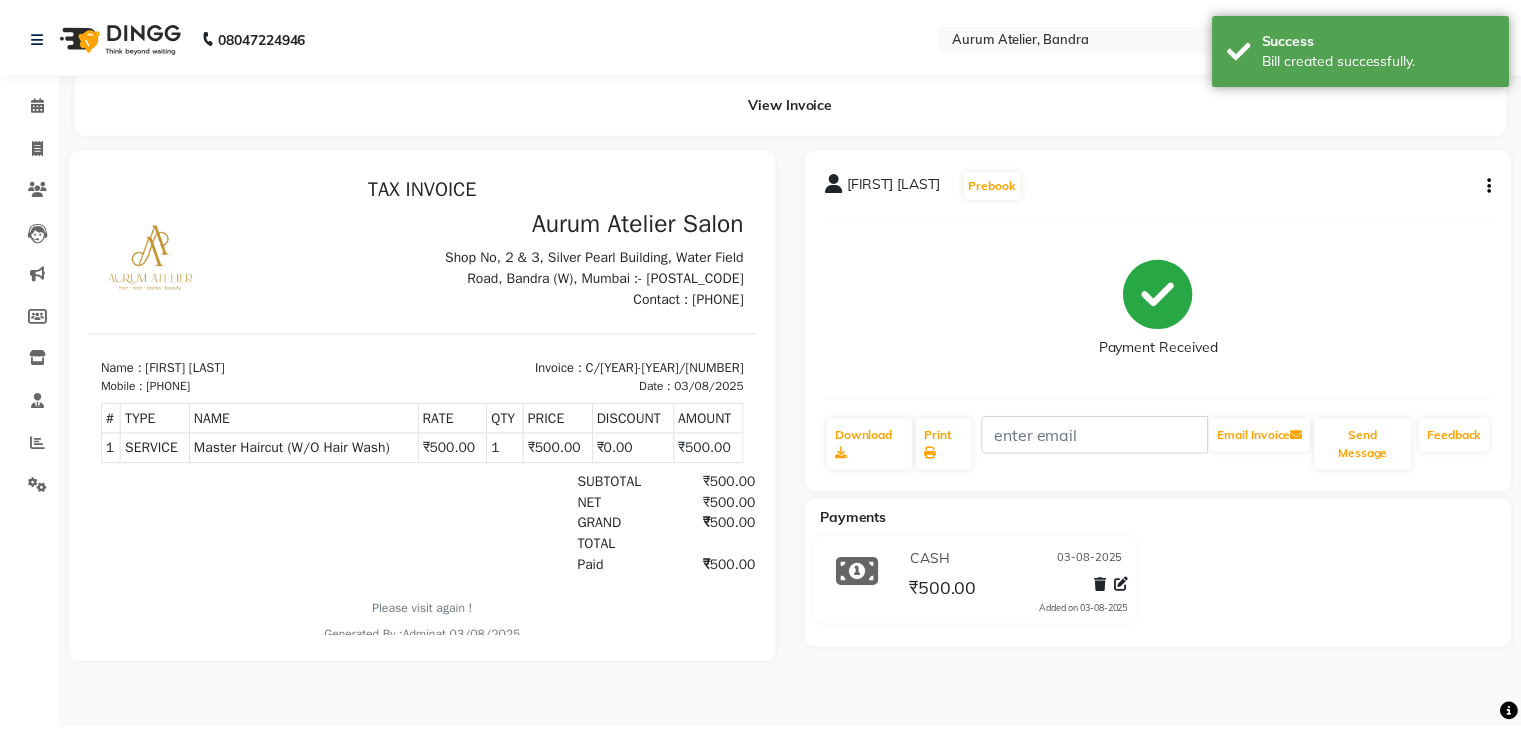 scroll, scrollTop: 0, scrollLeft: 0, axis: both 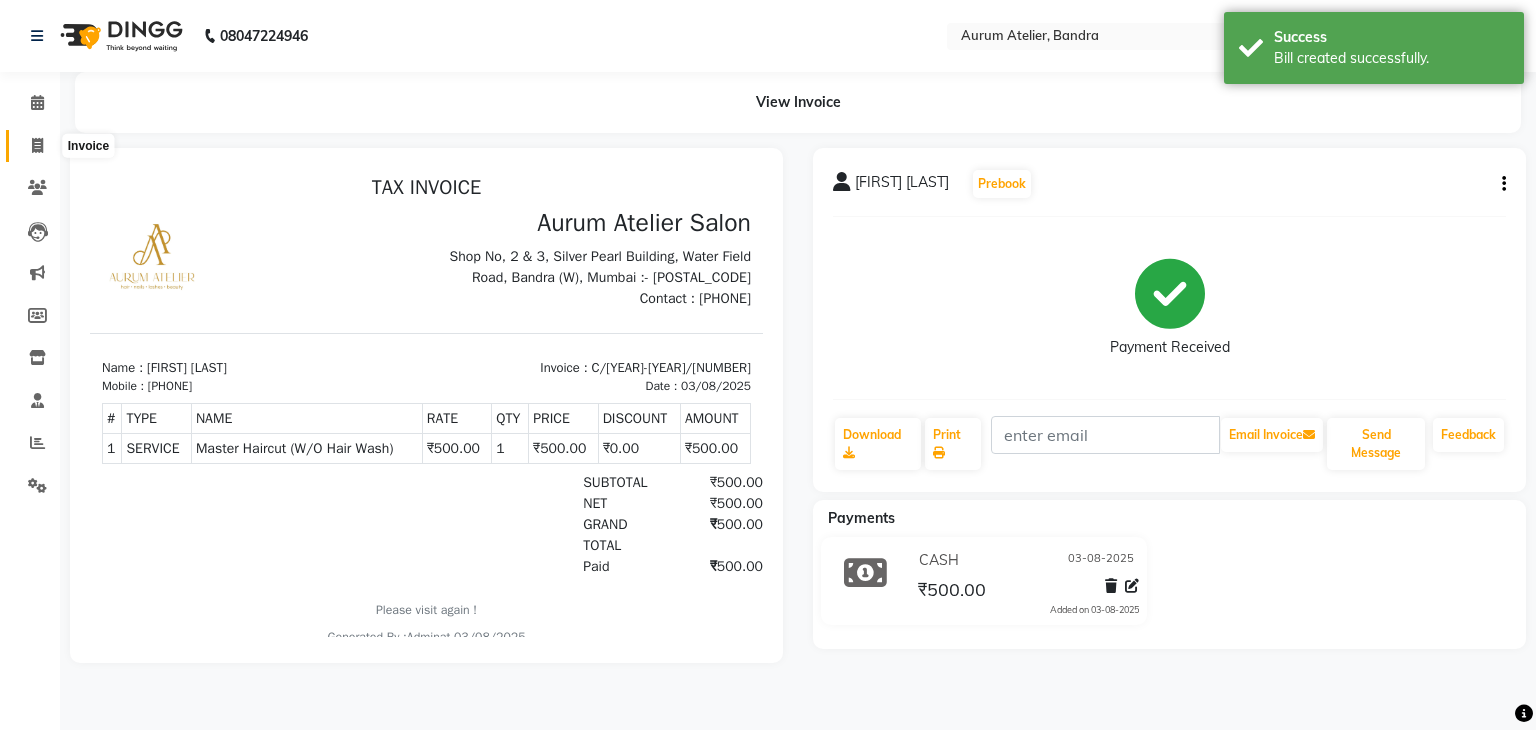 click 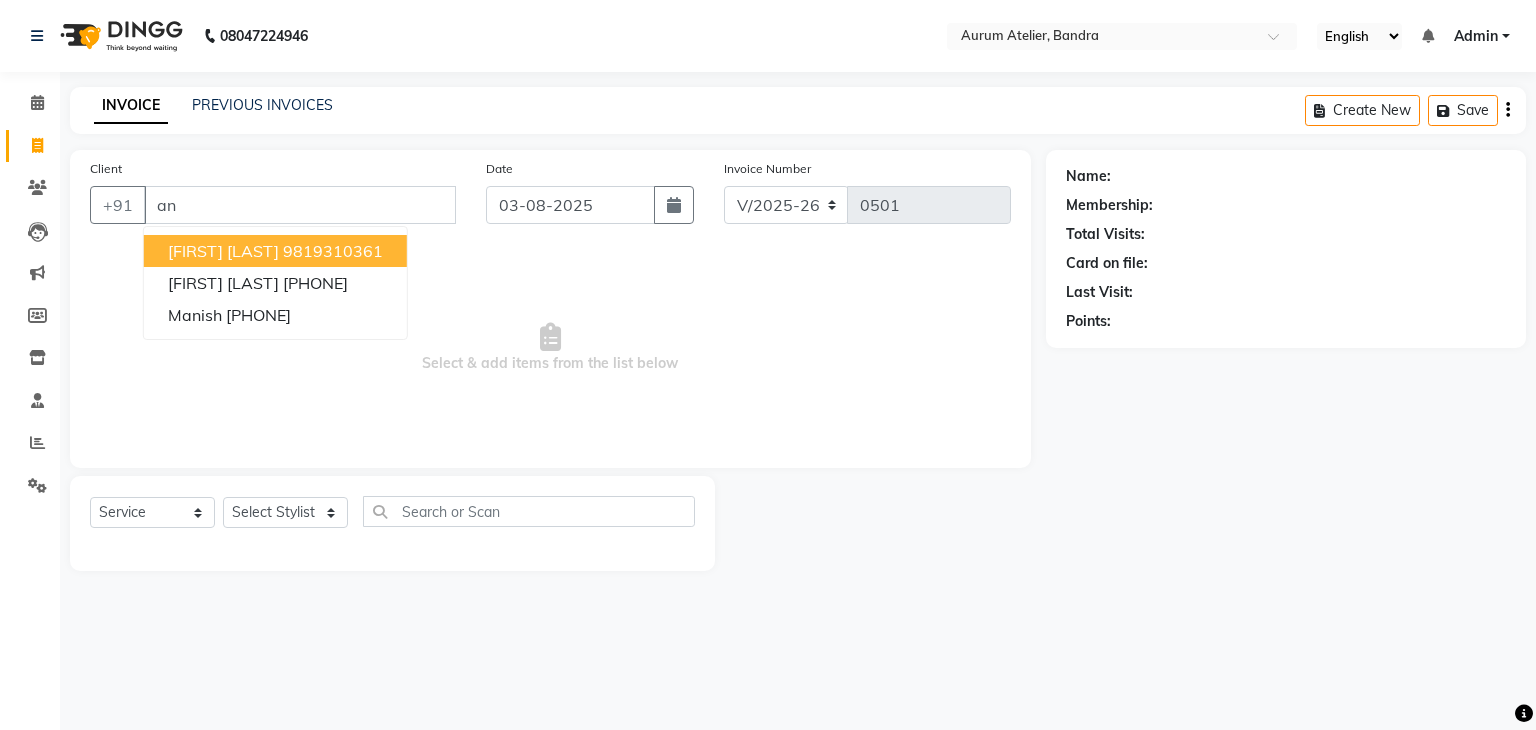 type on "a" 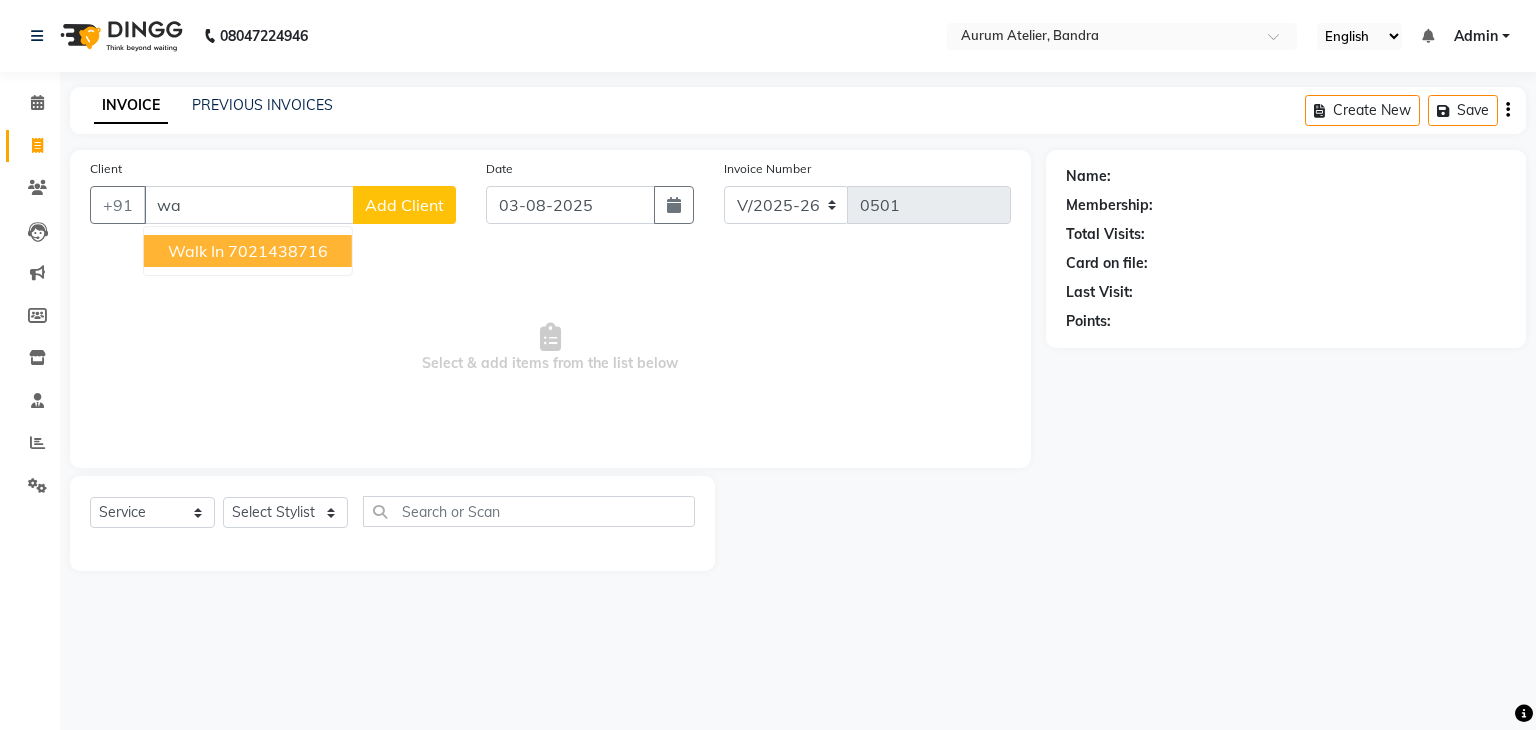 type on "w" 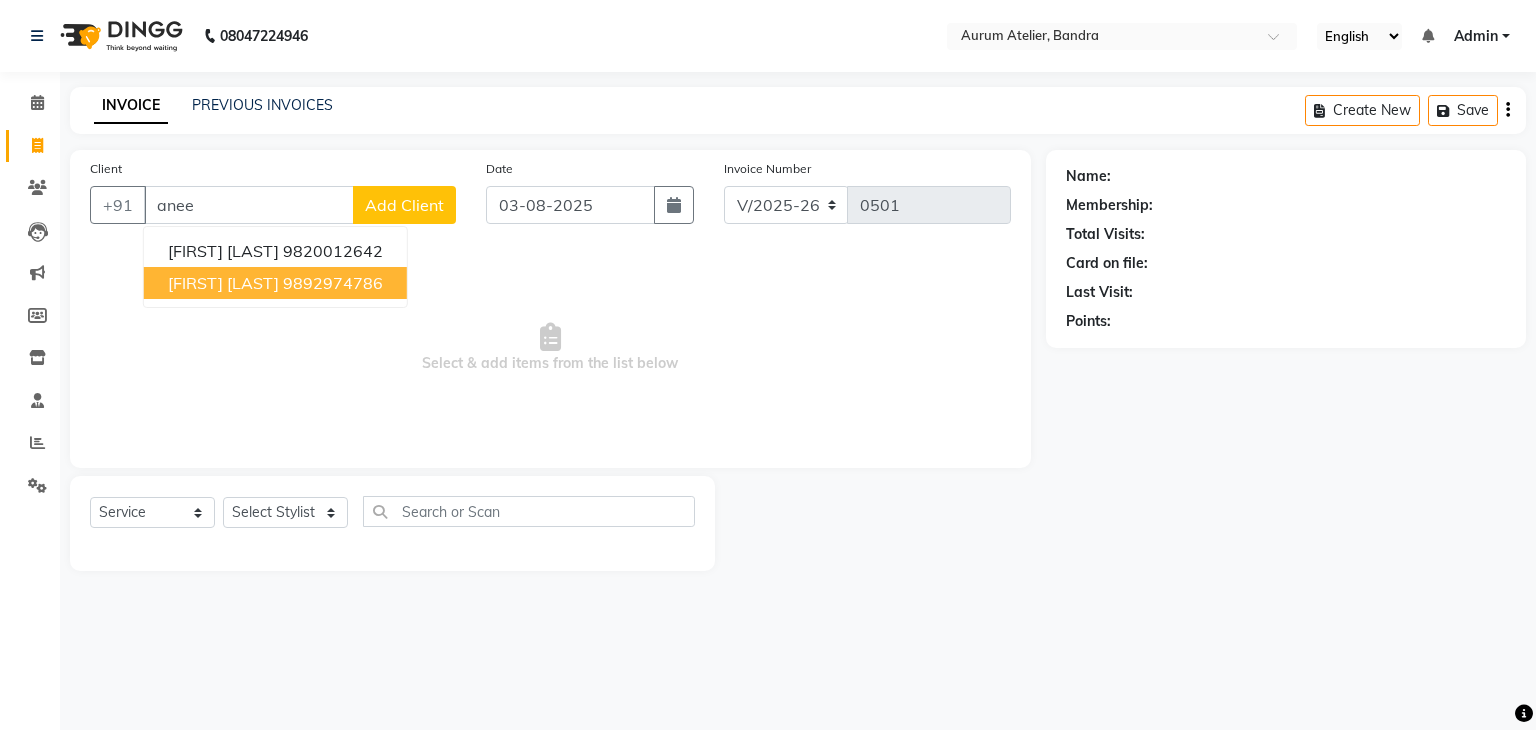 click on "9892974786" at bounding box center [333, 283] 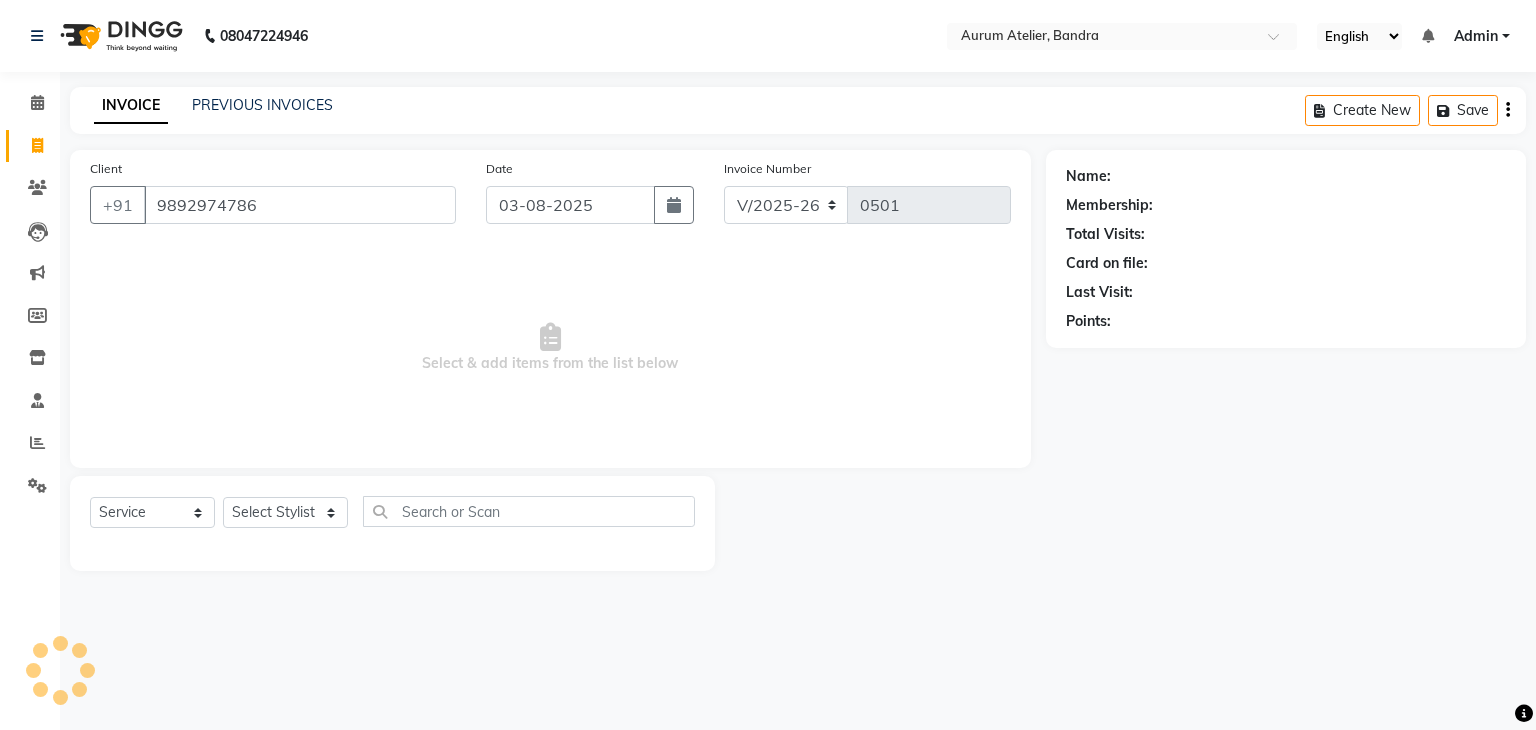 type on "9892974786" 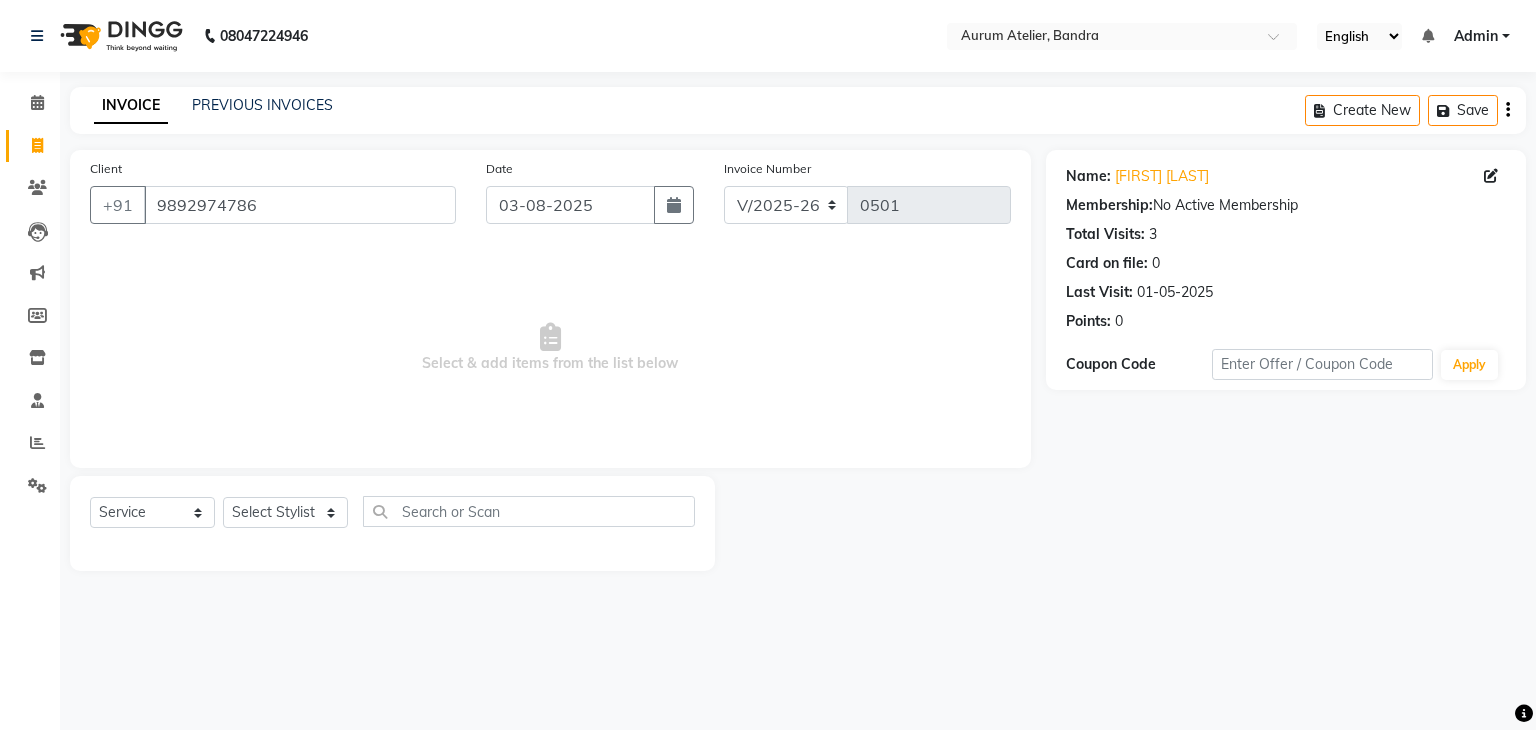 click on "Select Stylist [FIRST] [LAST] [FIRST] [LAST] [FIRST] [LAST] [FIRST] [LAST] [FIRST] [LAST] [FIRST] [LAST] [FIRST] [LAST] [FIRST] [LAST] [FIRST] [LAST]" 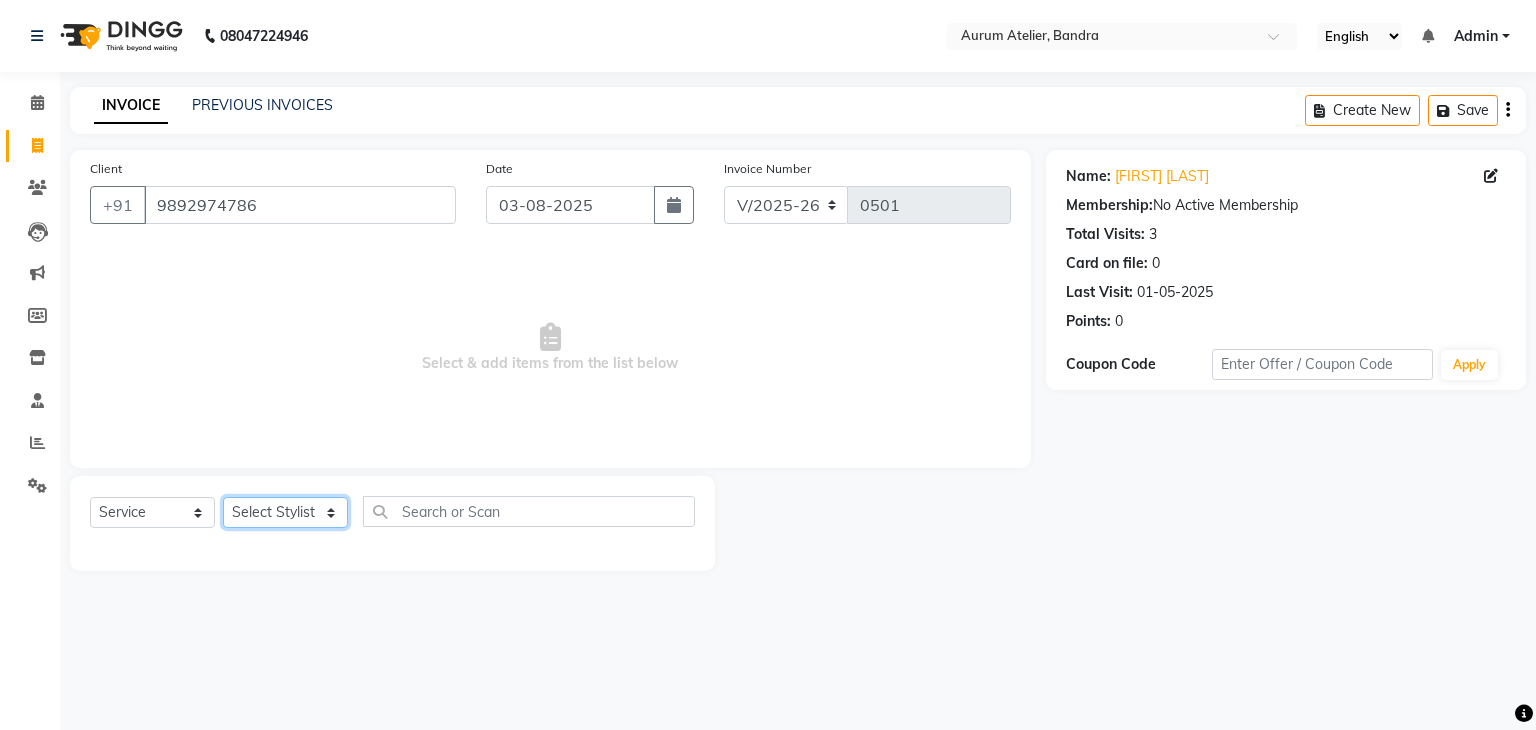 click on "Select Stylist [FIRST] [LAST] [FIRST] [LAST] [FIRST] [LAST] [FIRST] [LAST] [FIRST] [LAST] [FIRST] [LAST] [FIRST] [LAST] [FIRST] [LAST] [FIRST] [LAST]" 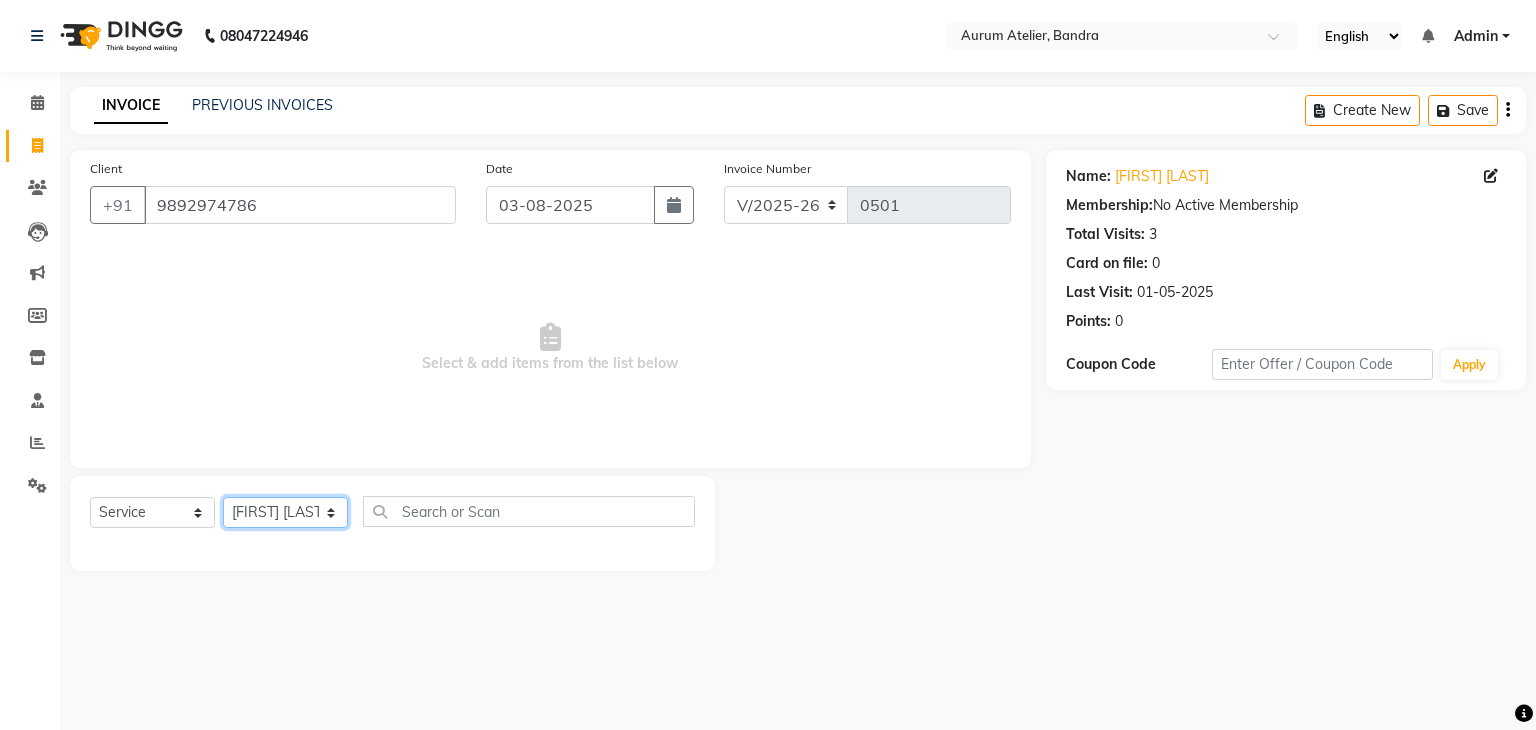 click on "Select Stylist [FIRST] [LAST] [FIRST] [LAST] [FIRST] [LAST] [FIRST] [LAST] [FIRST] [LAST] [FIRST] [LAST] [FIRST] [LAST] [FIRST] [LAST] [FIRST] [LAST]" 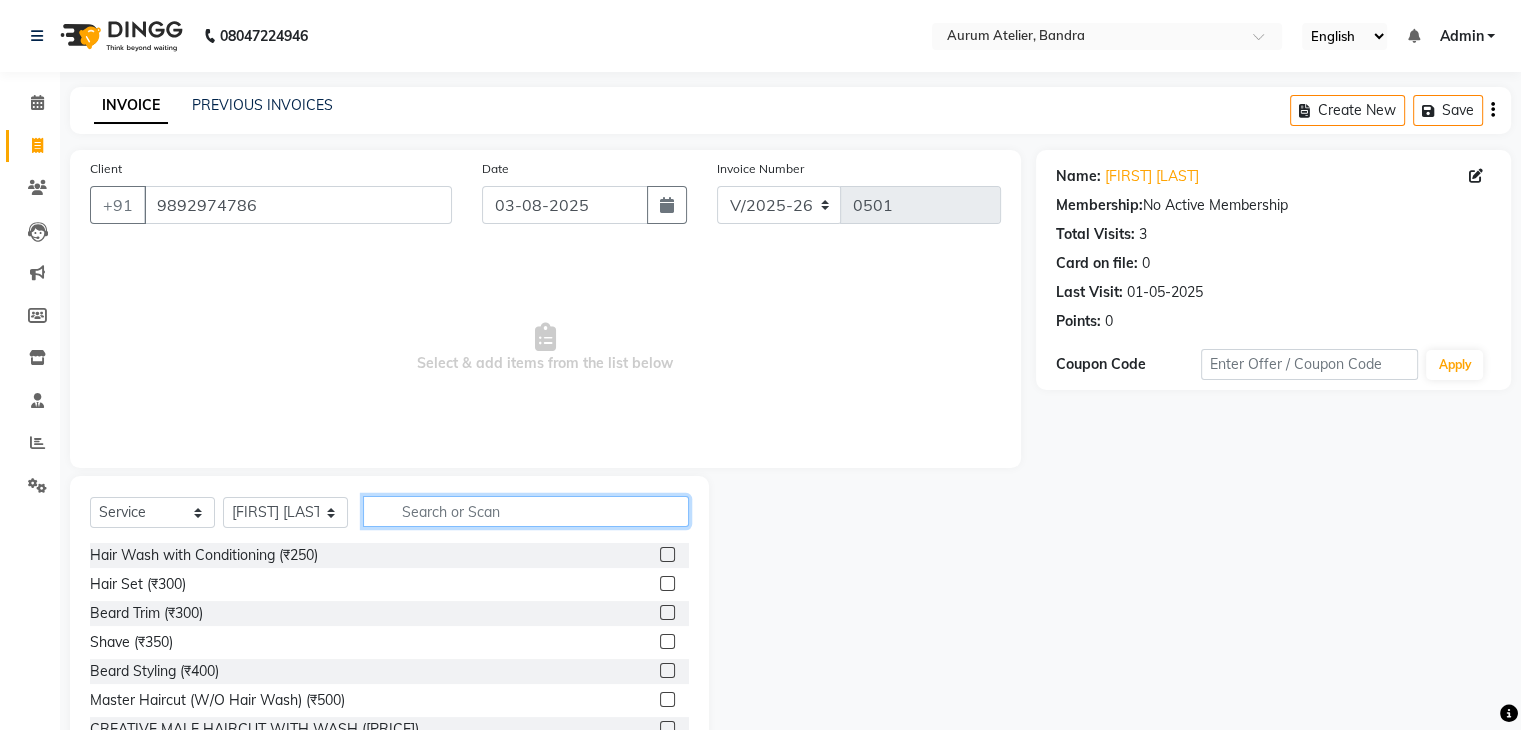 click 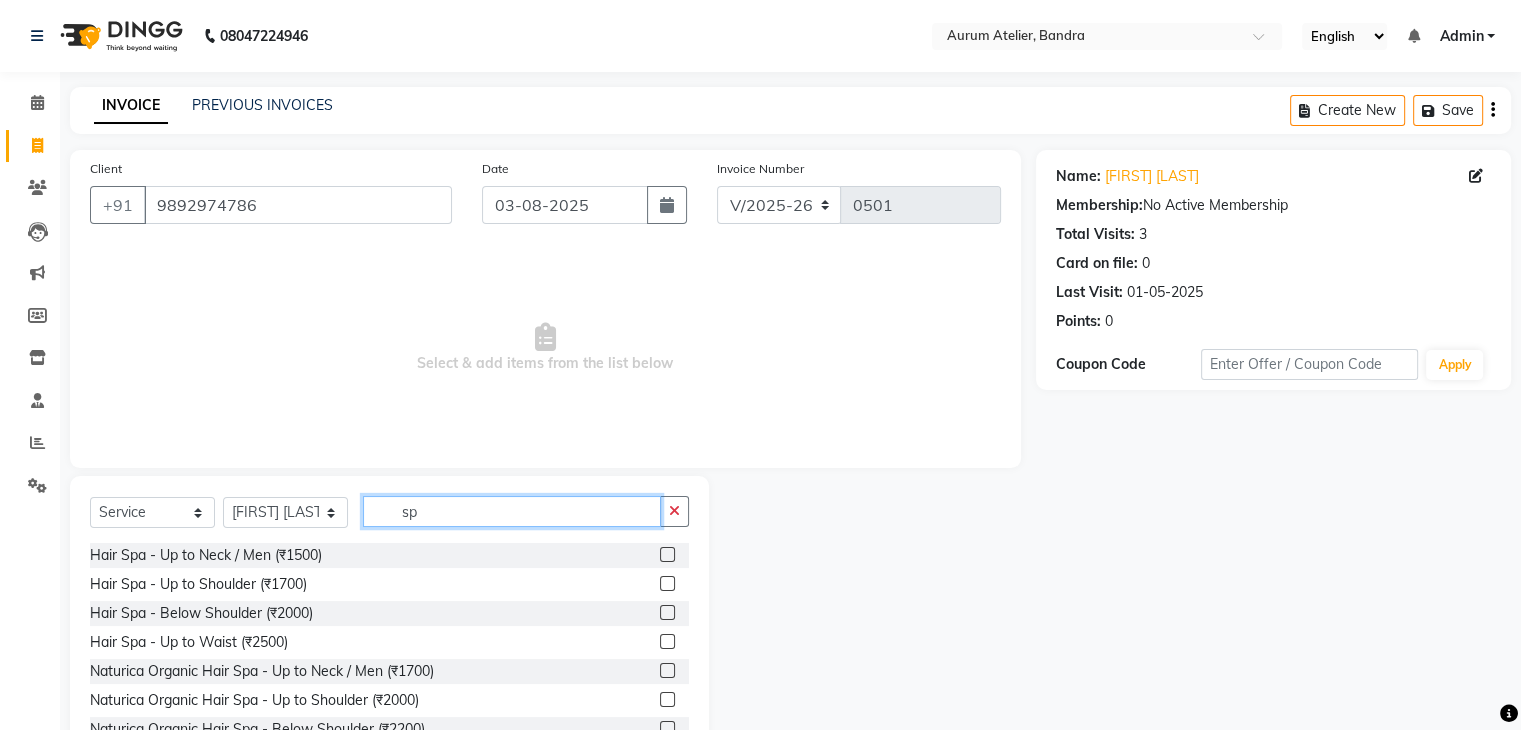 type on "sp" 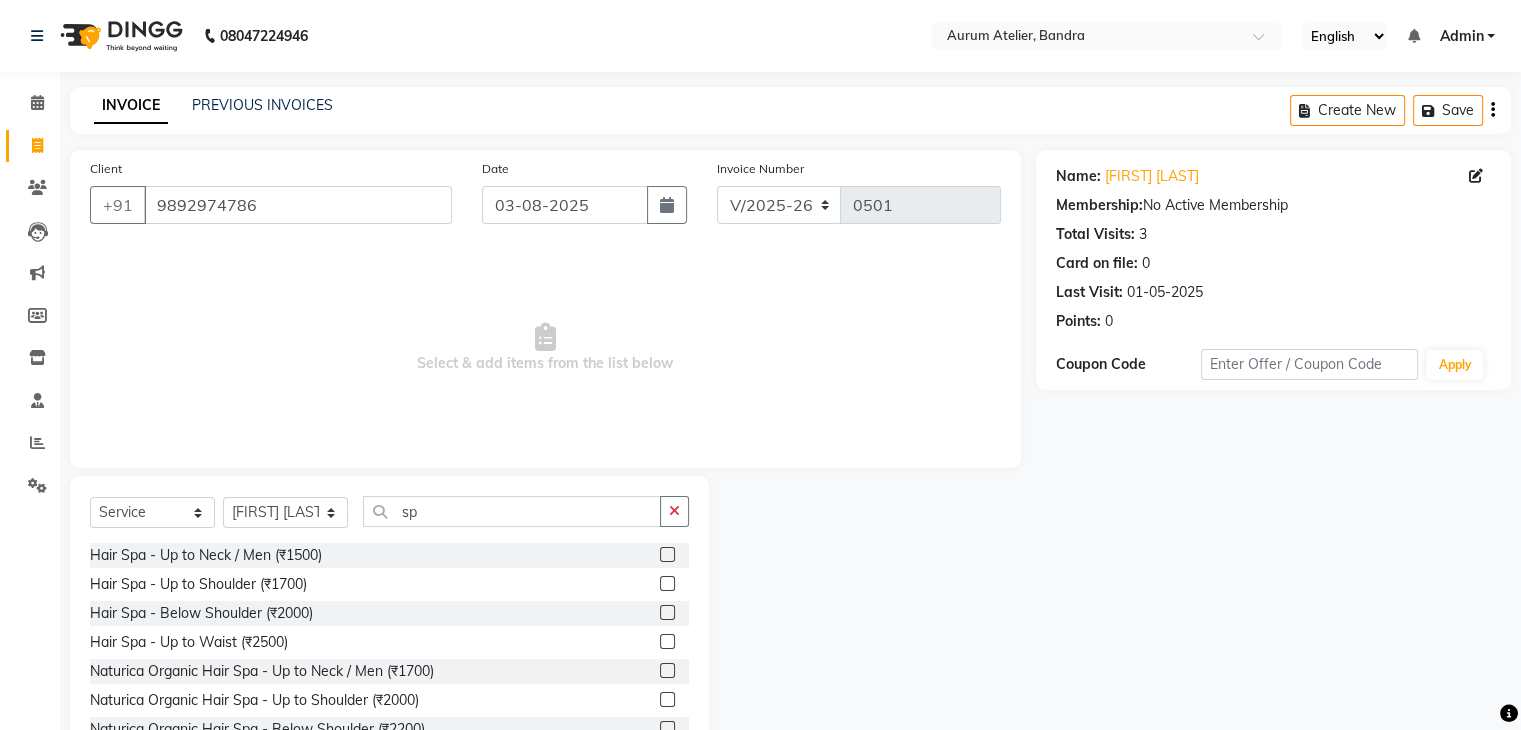click 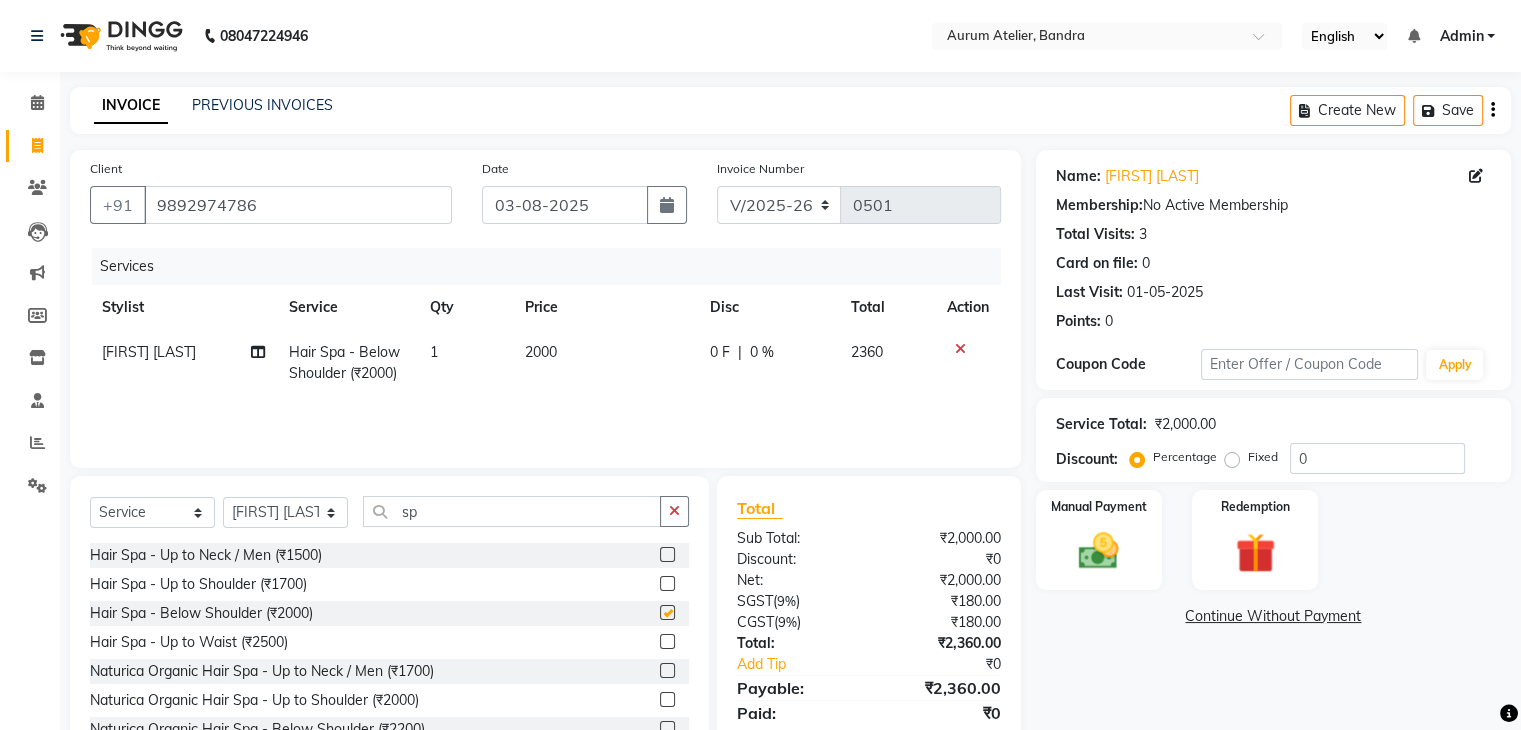 checkbox on "false" 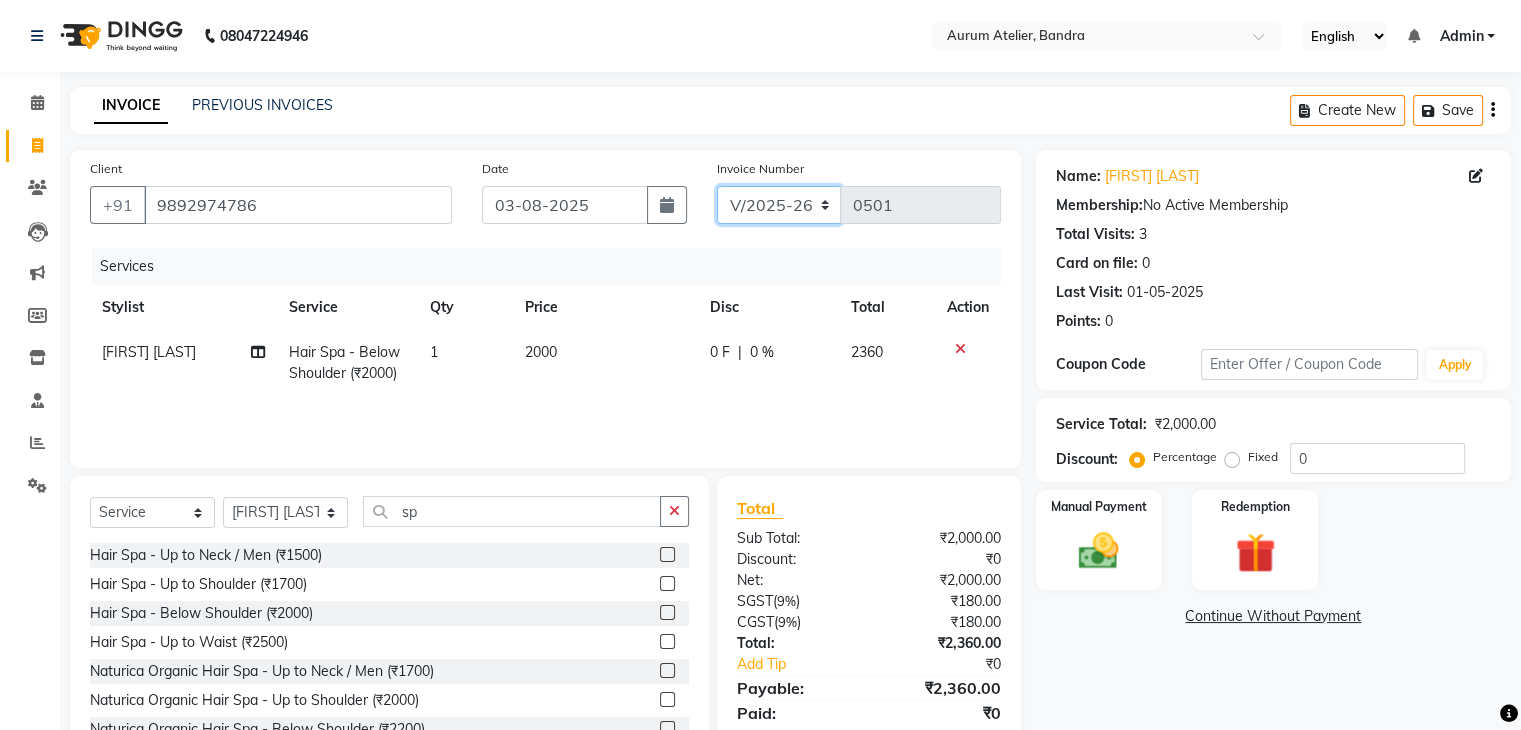 click on "C/2025-26 V/2025 V/2025-26" 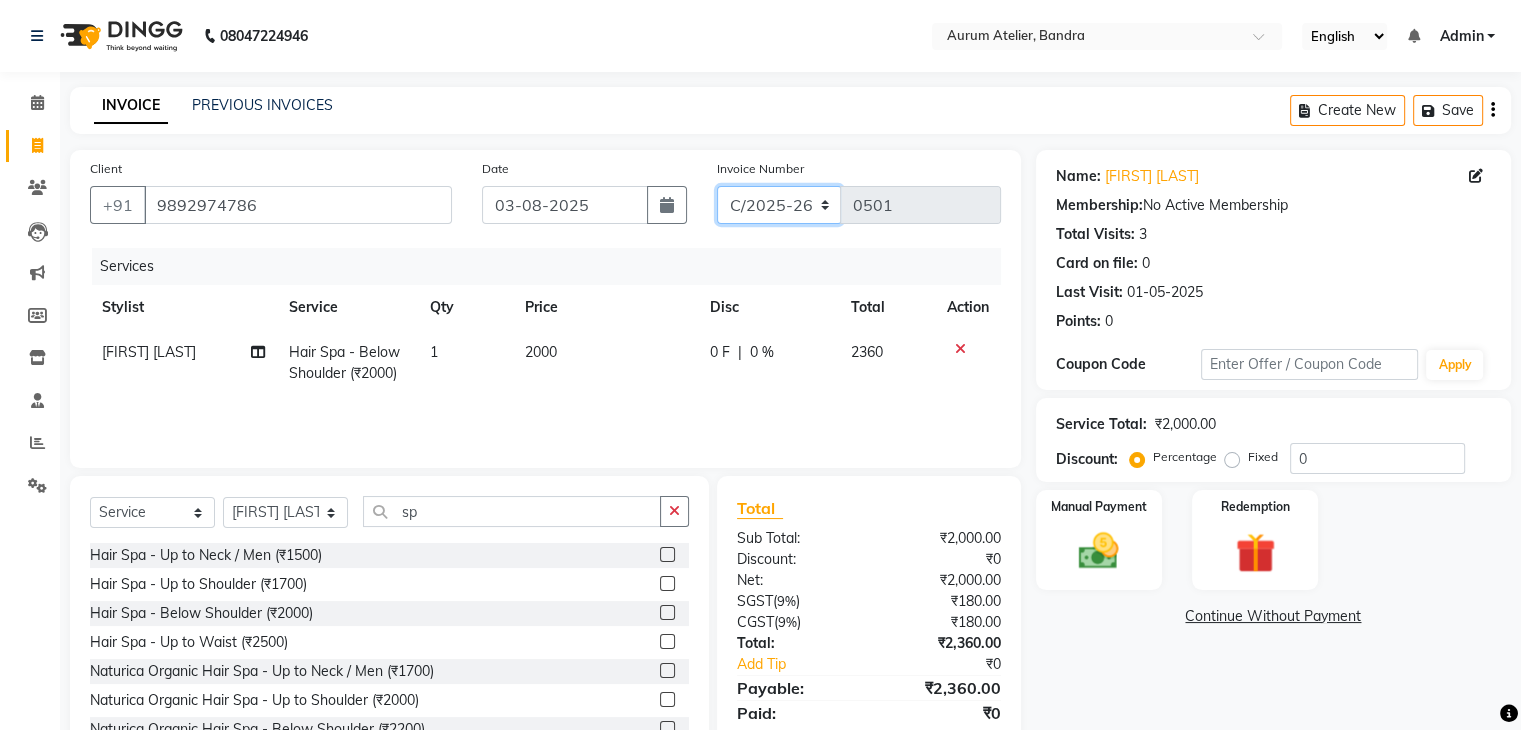click on "C/2025-26 V/2025 V/2025-26" 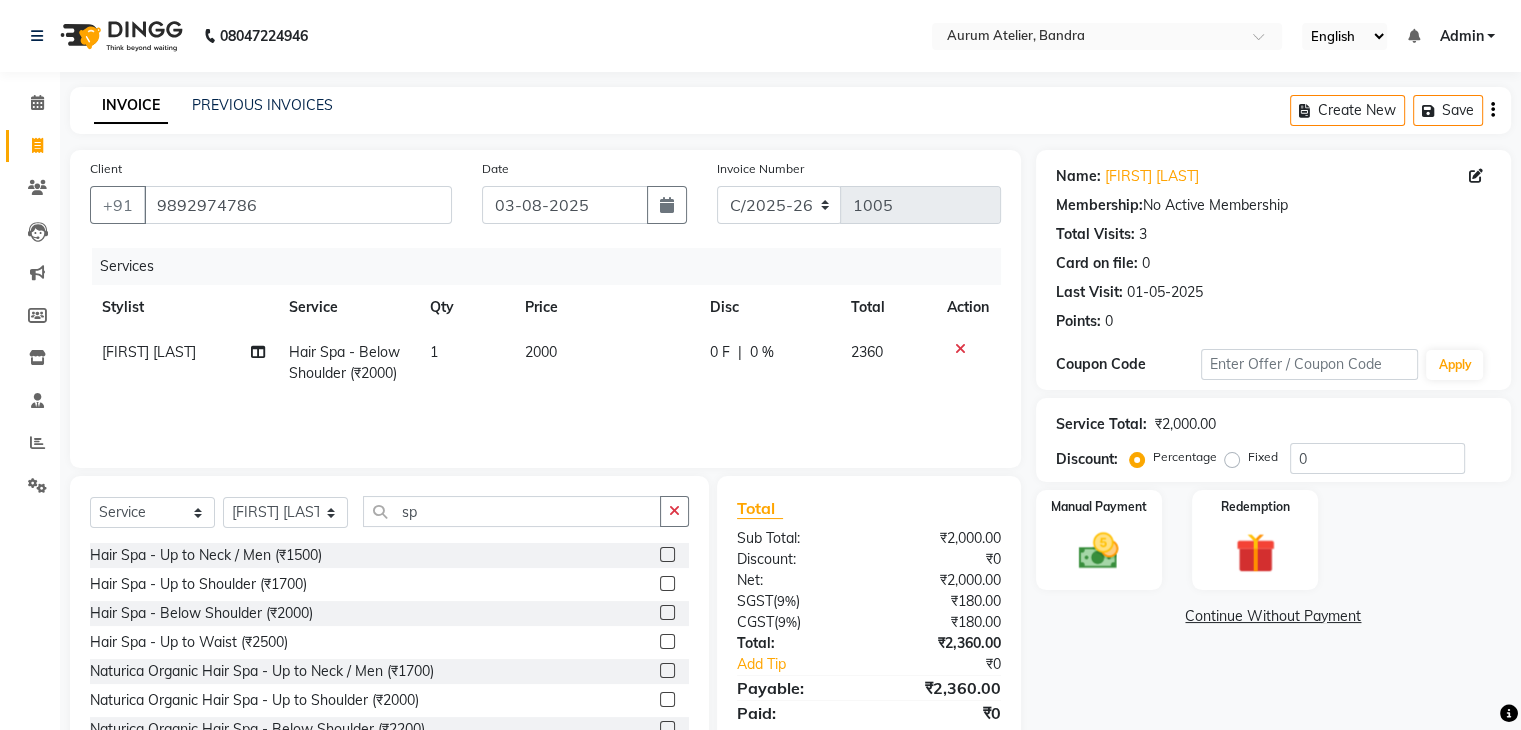 click 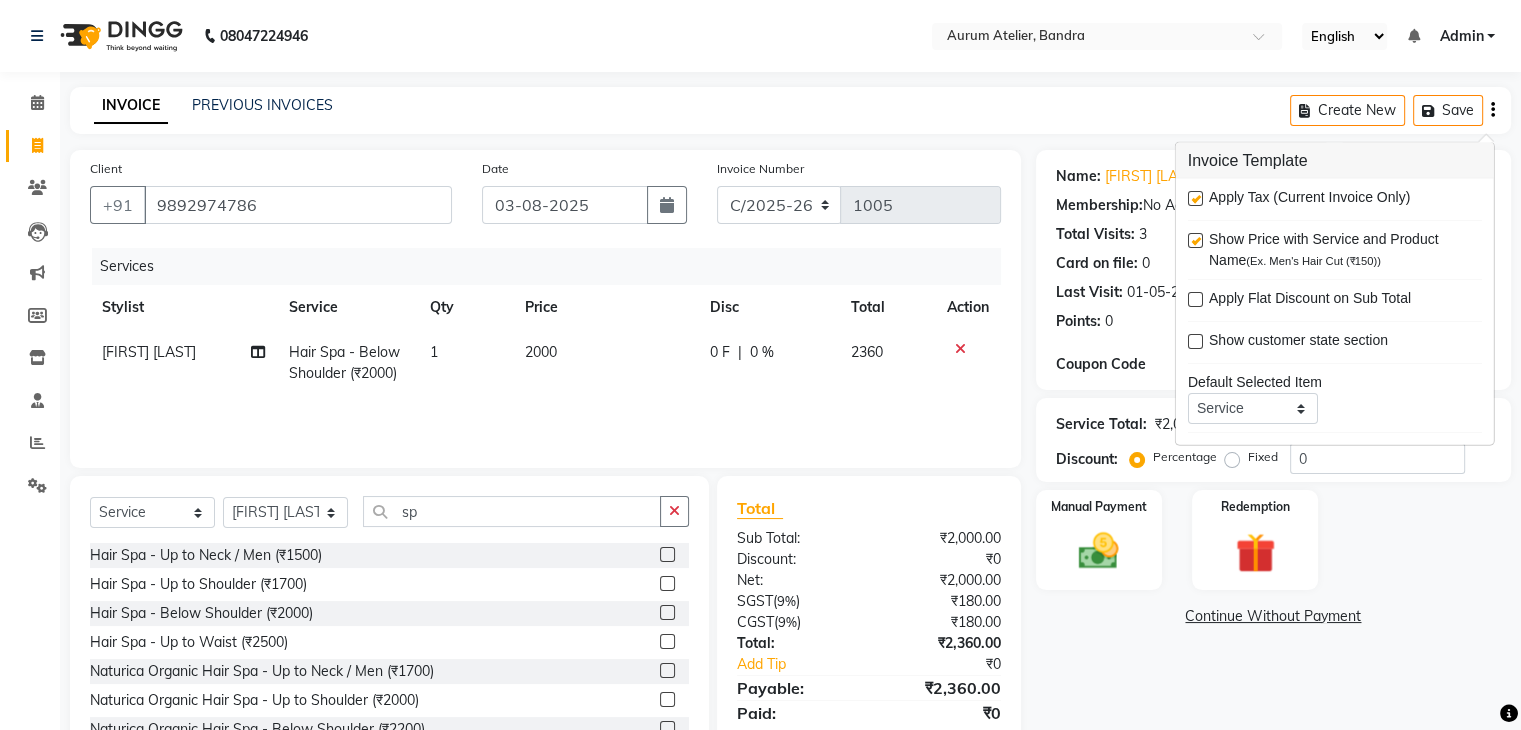 click at bounding box center (1195, 198) 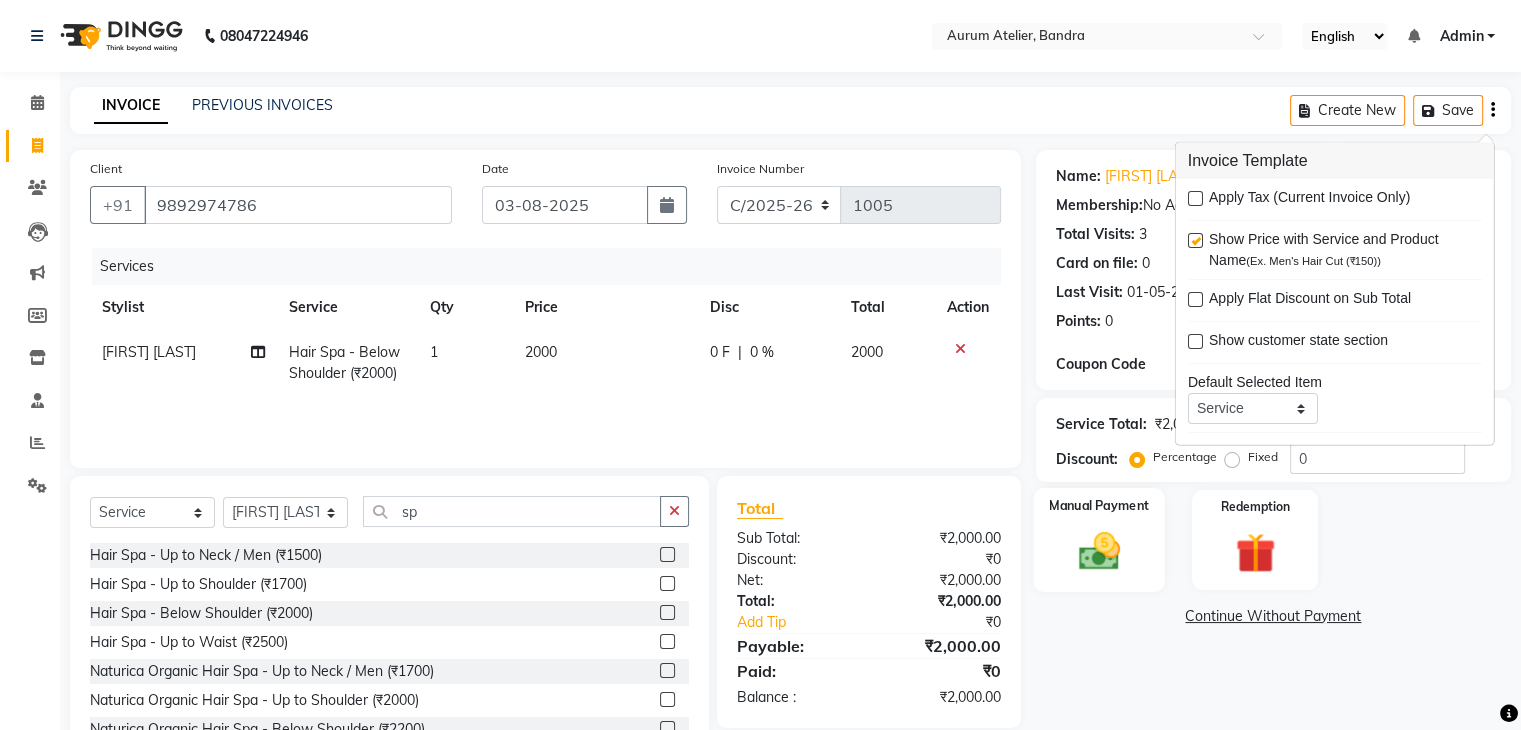click on "Manual Payment" 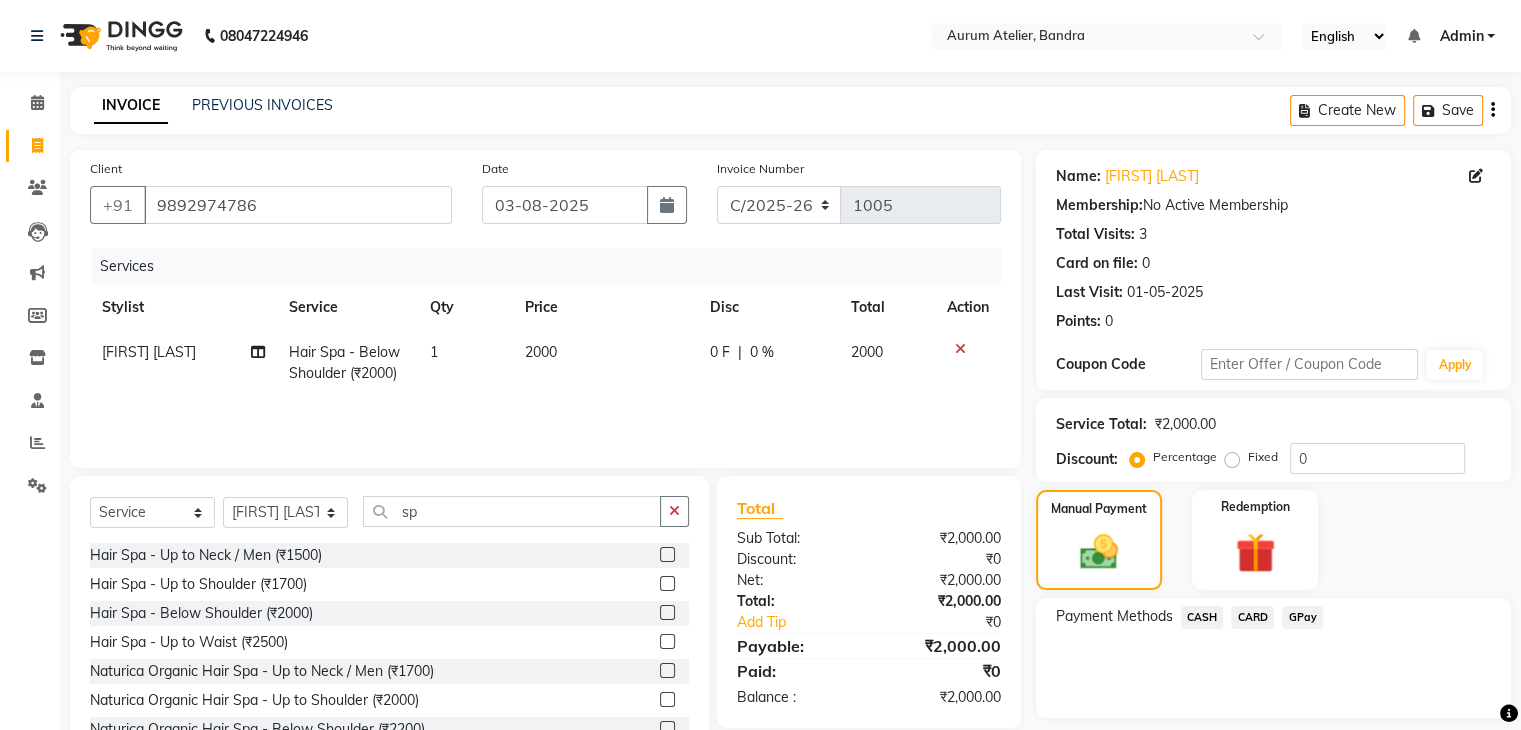 click on "CASH" 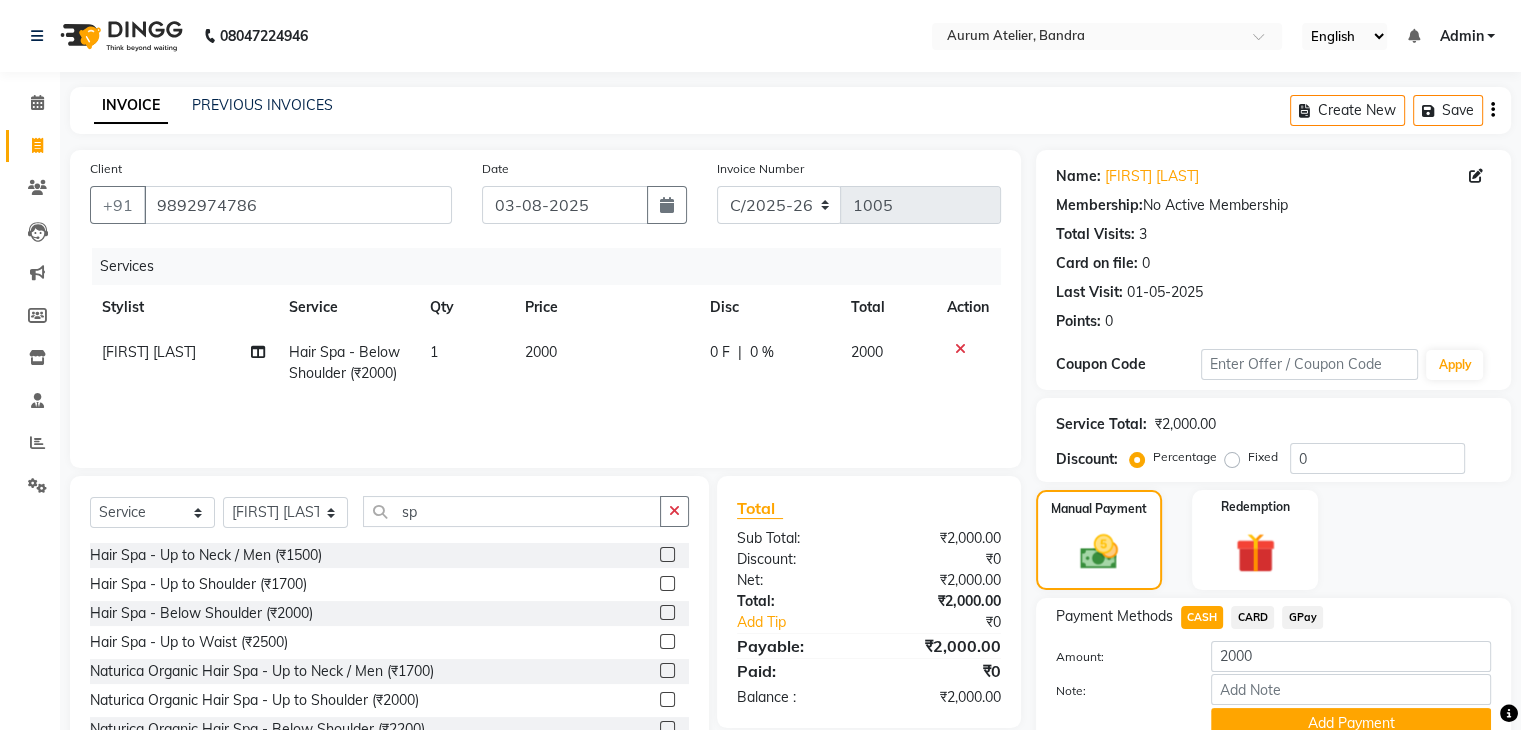 scroll, scrollTop: 89, scrollLeft: 0, axis: vertical 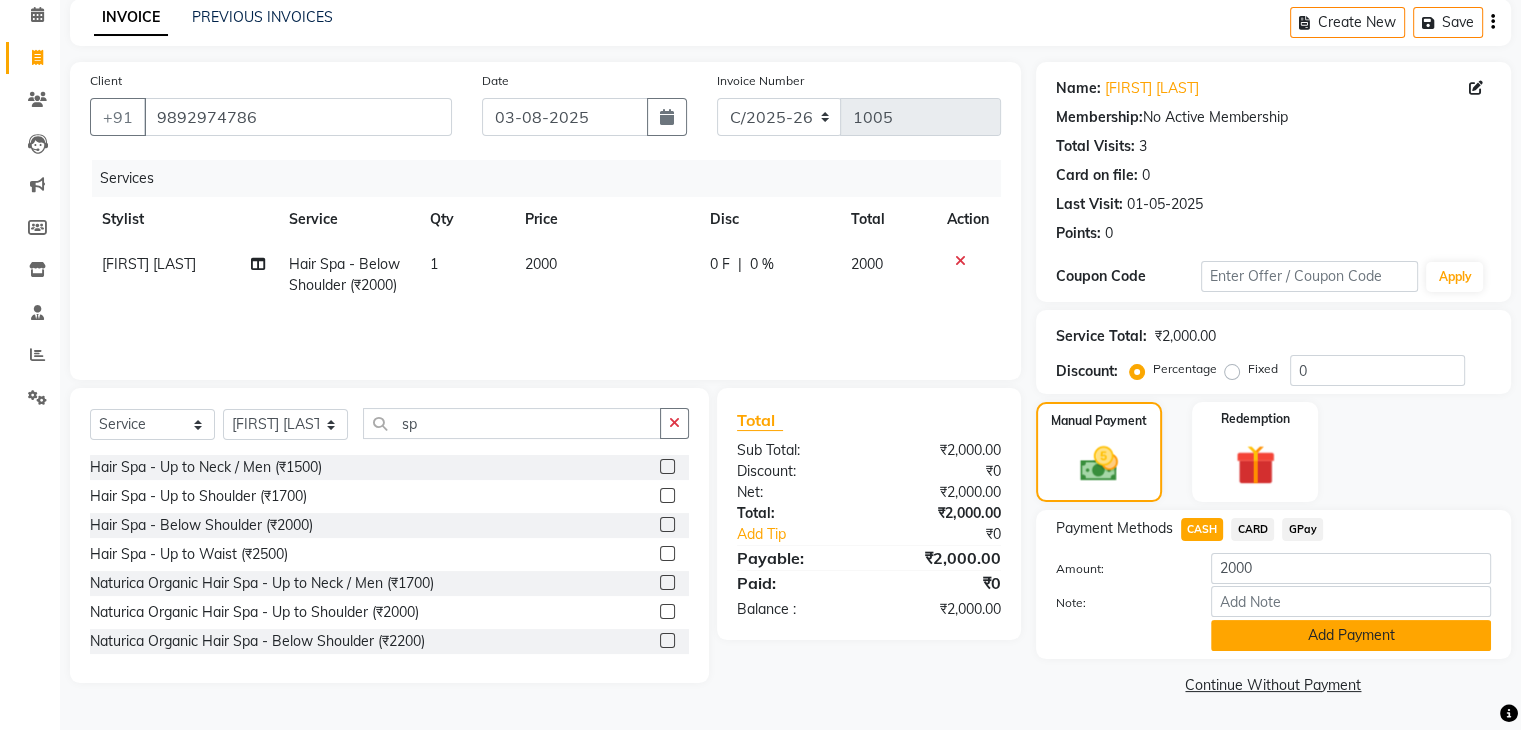 click on "Add Payment" 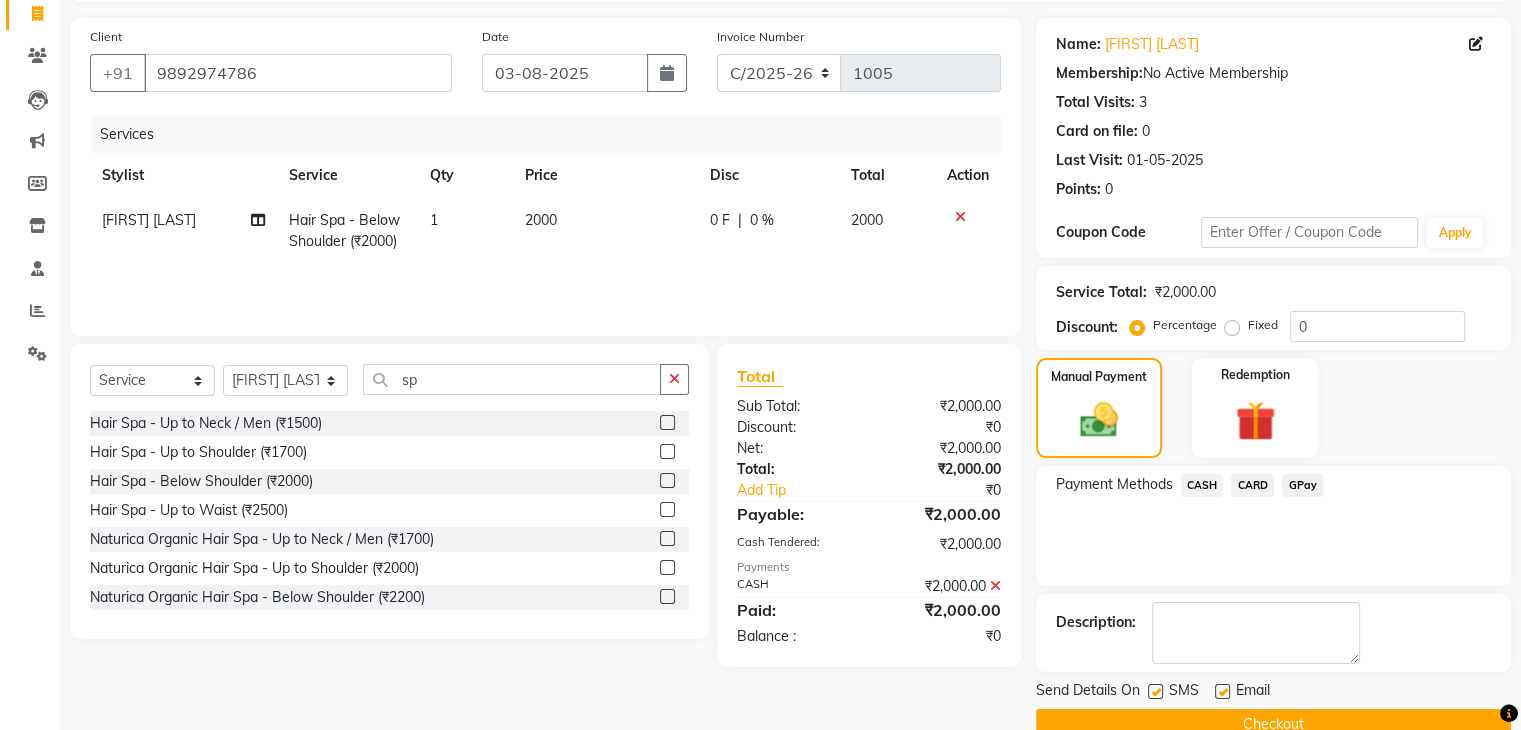 scroll, scrollTop: 171, scrollLeft: 0, axis: vertical 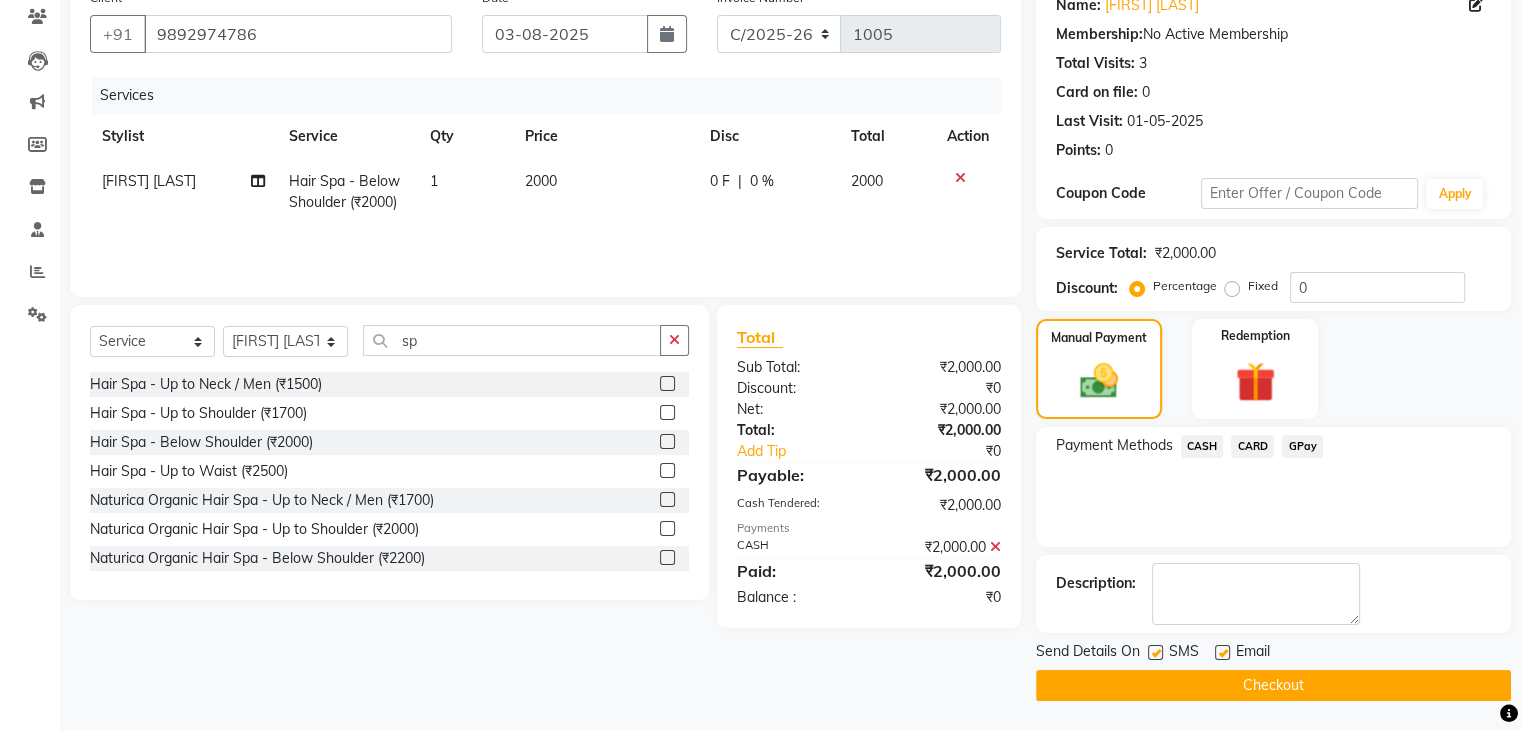 click on "Checkout" 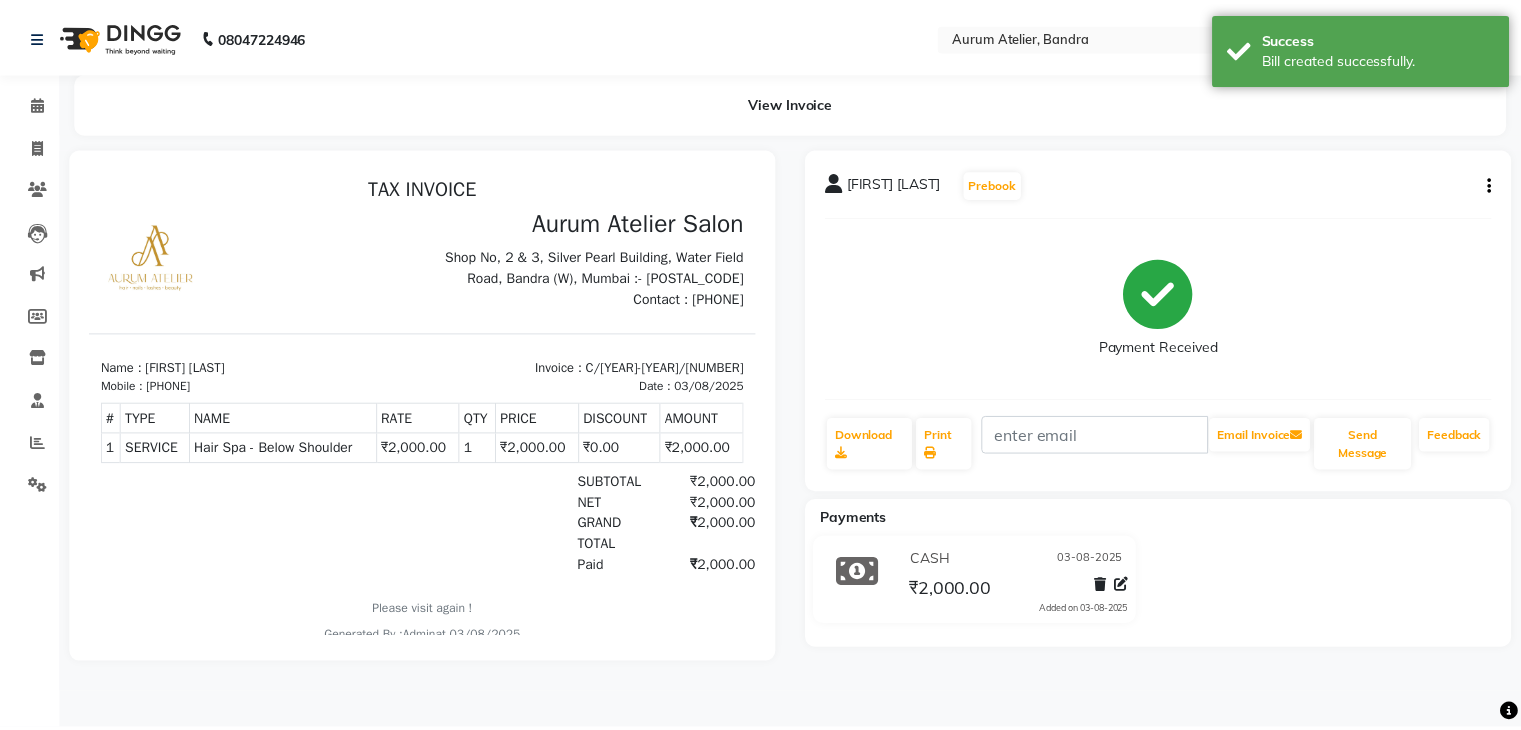scroll, scrollTop: 0, scrollLeft: 0, axis: both 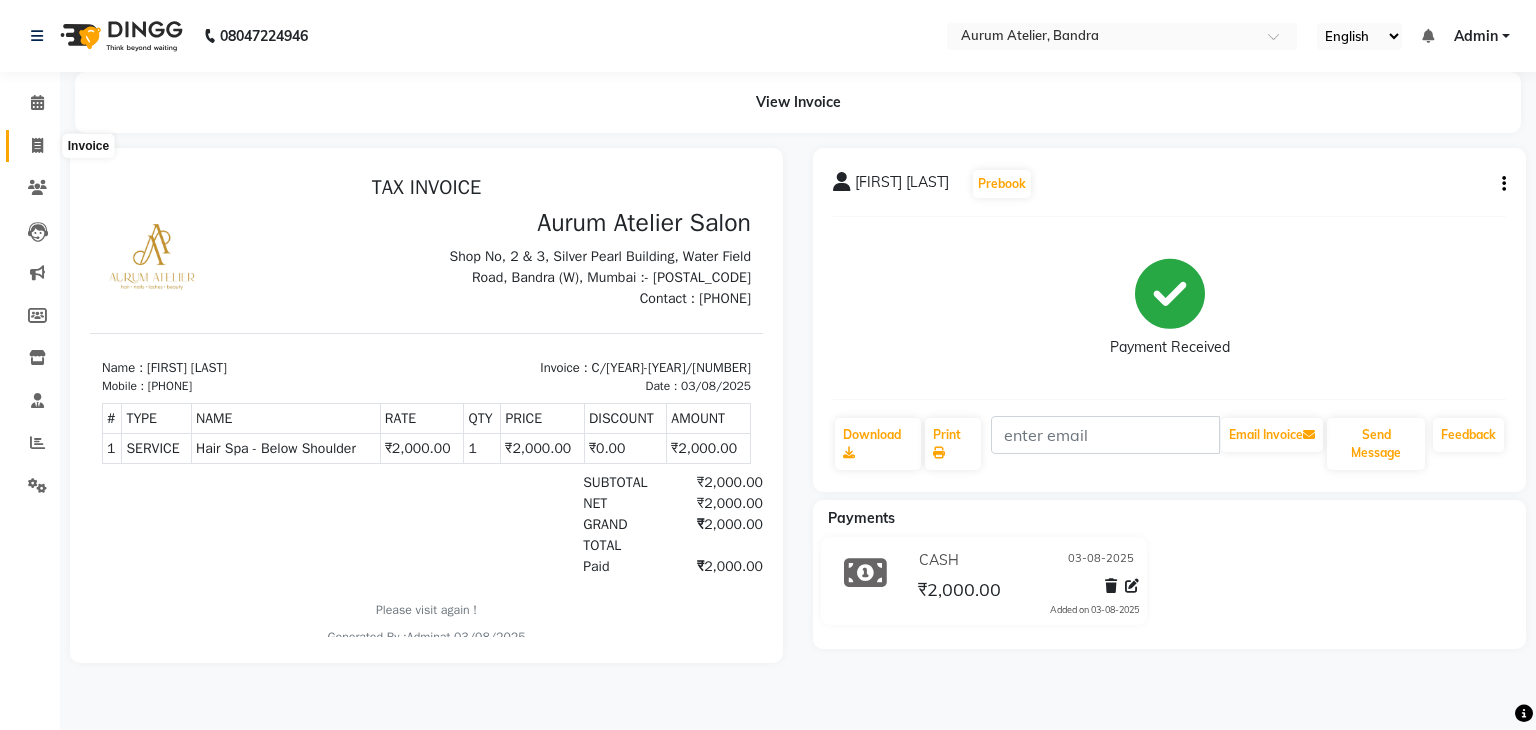 click 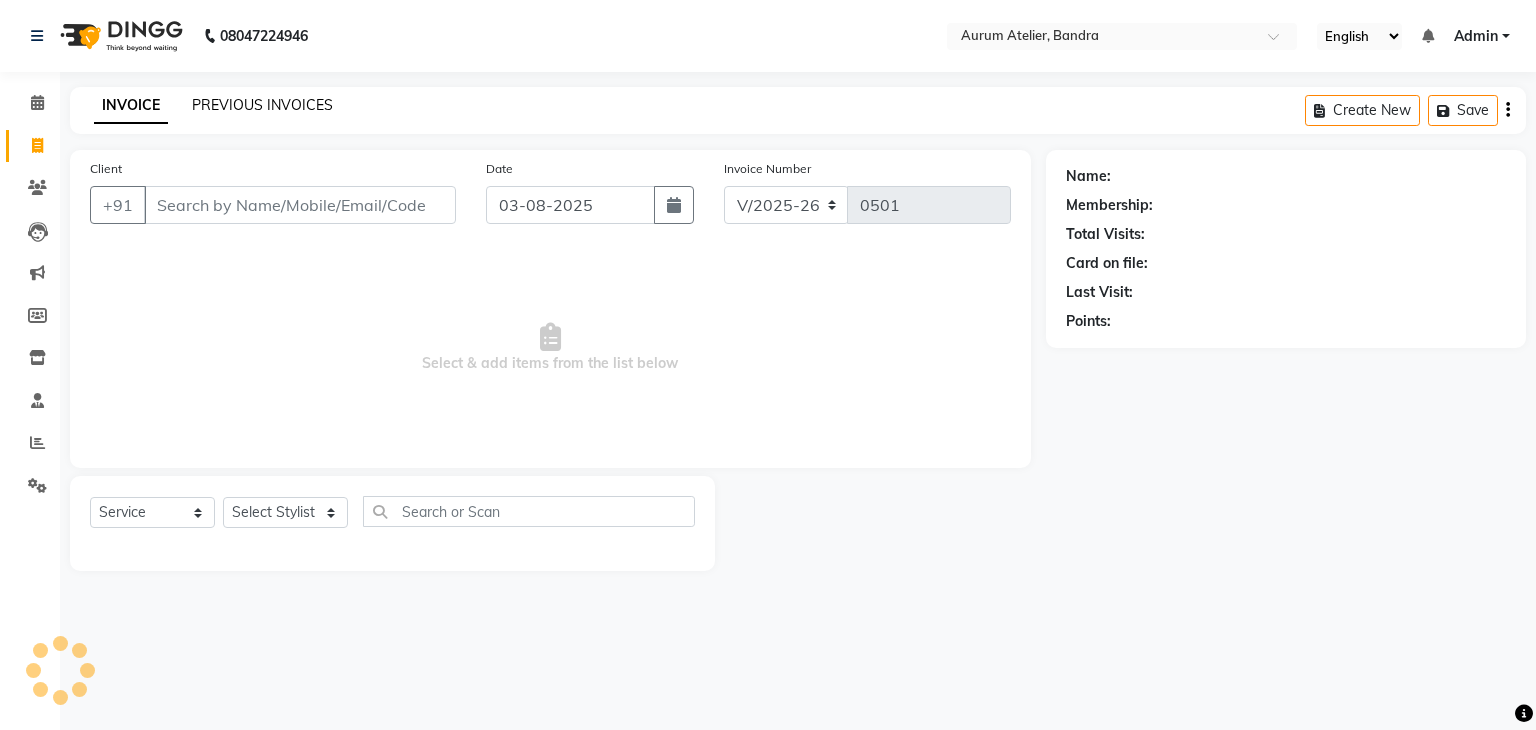 click on "PREVIOUS INVOICES" 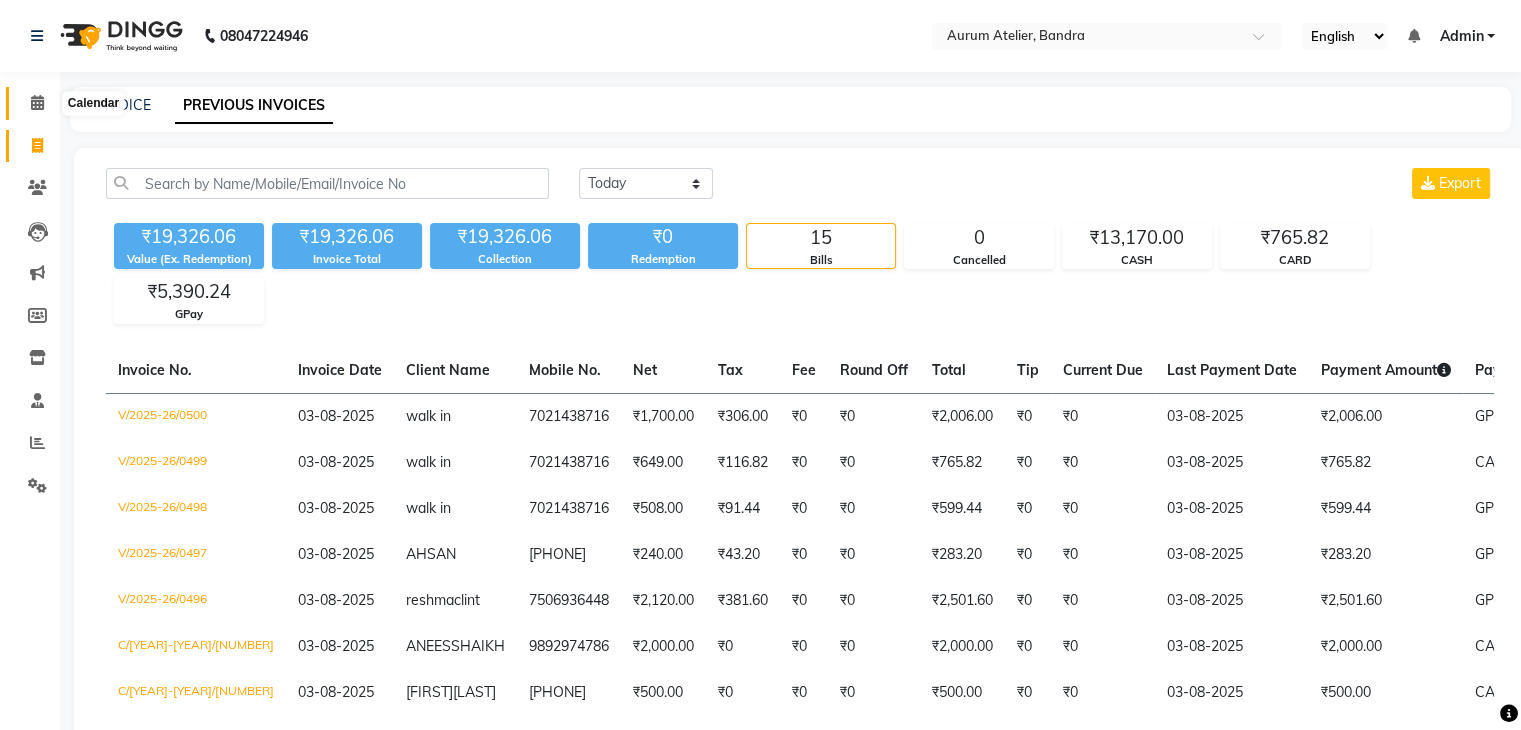 click 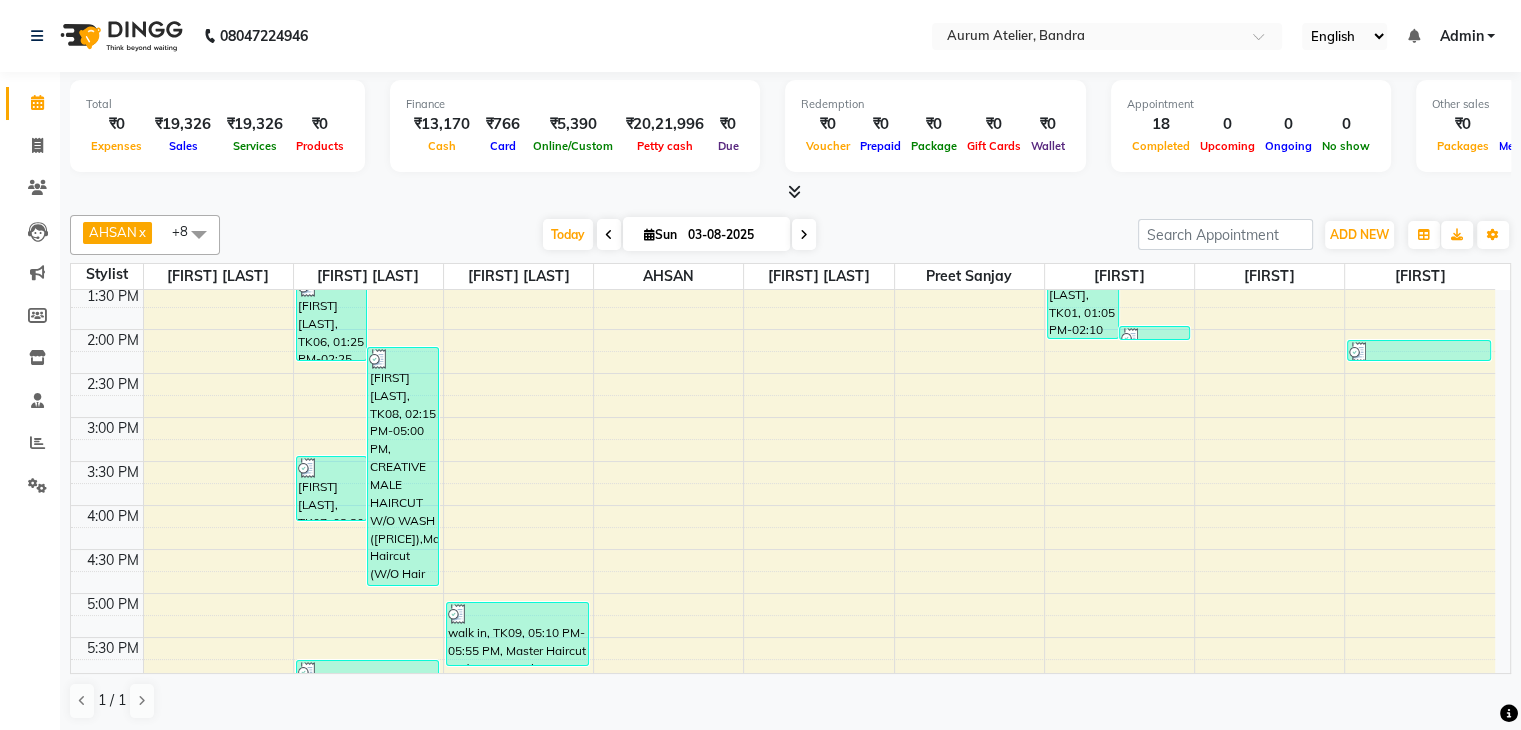 scroll, scrollTop: 149, scrollLeft: 0, axis: vertical 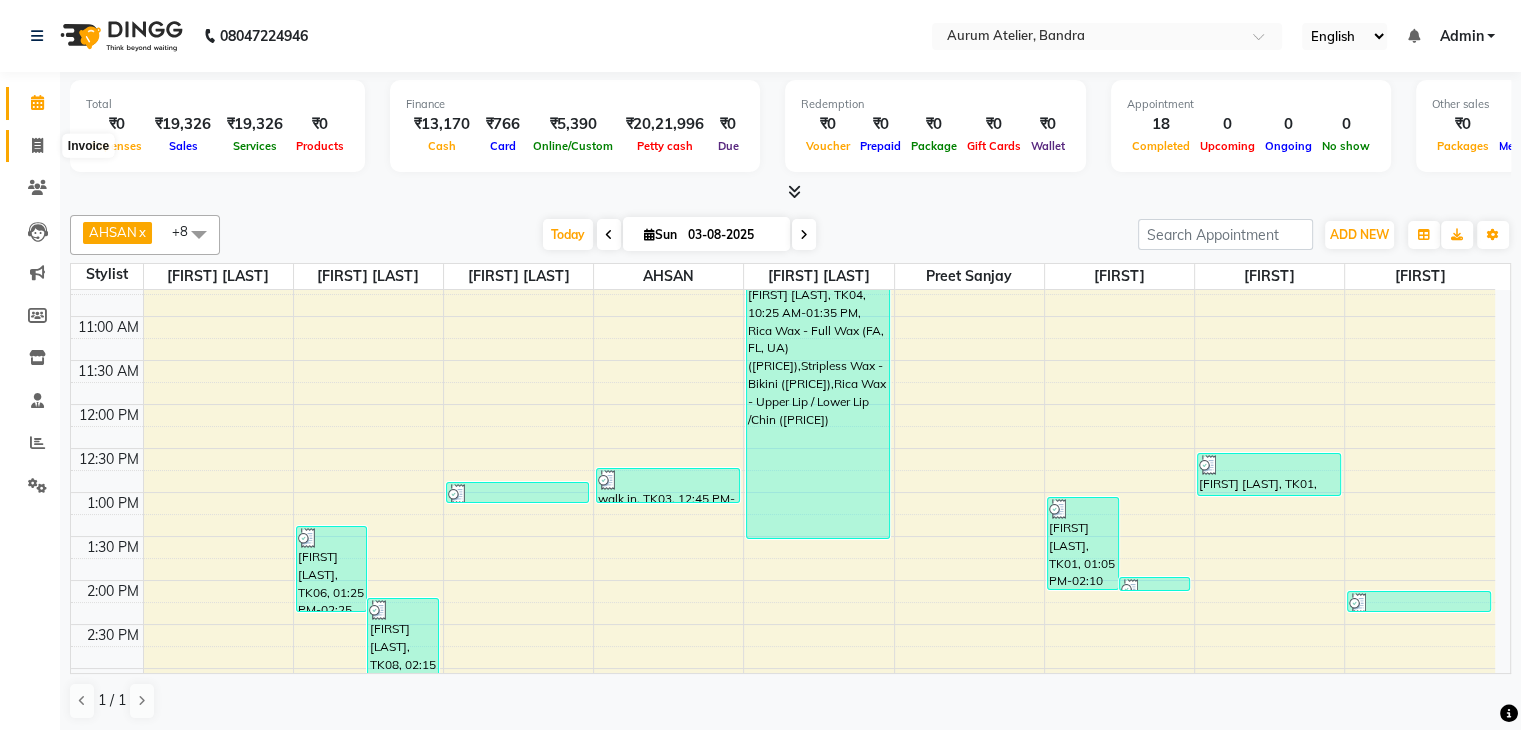 click 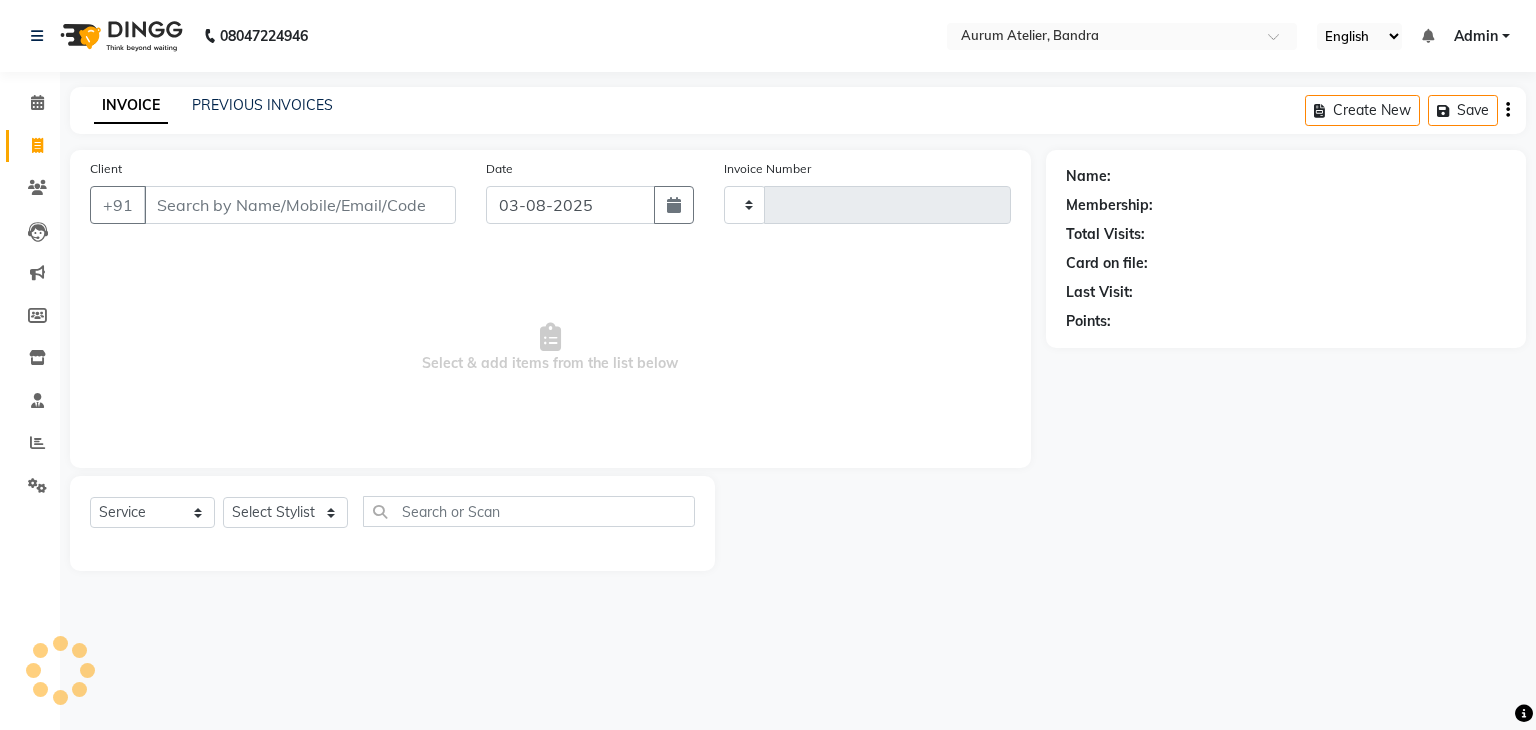 type on "0501" 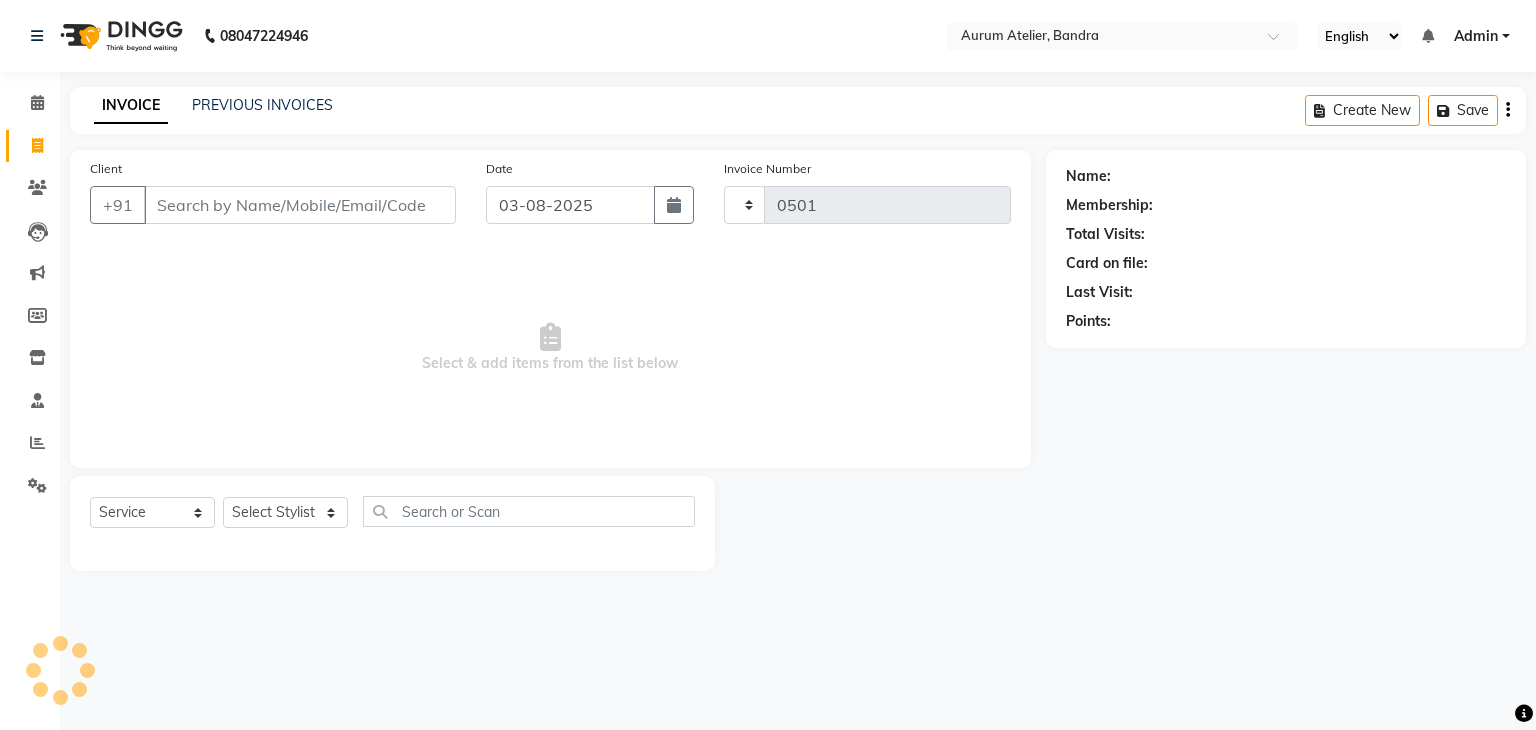 select on "7410" 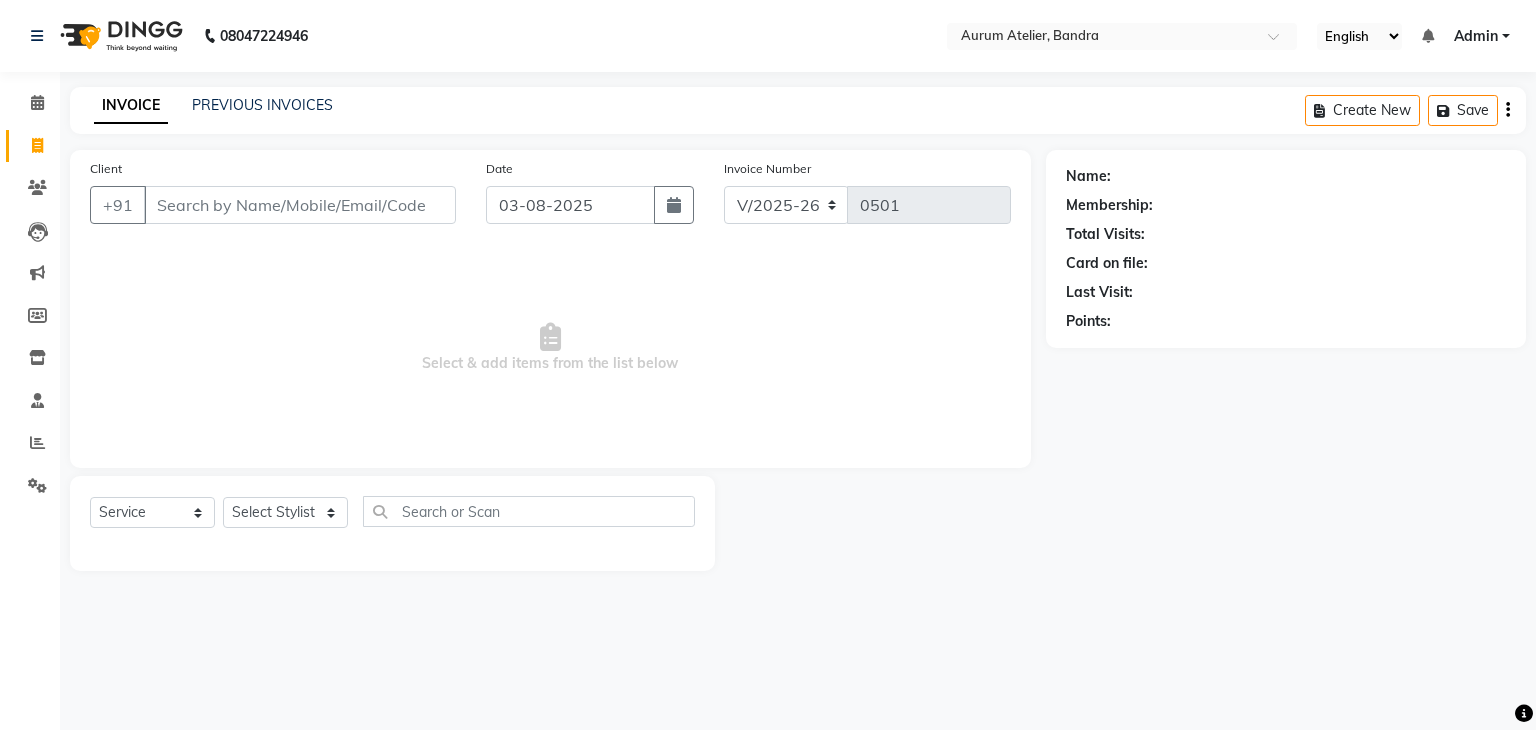 click on "Client" at bounding box center [300, 205] 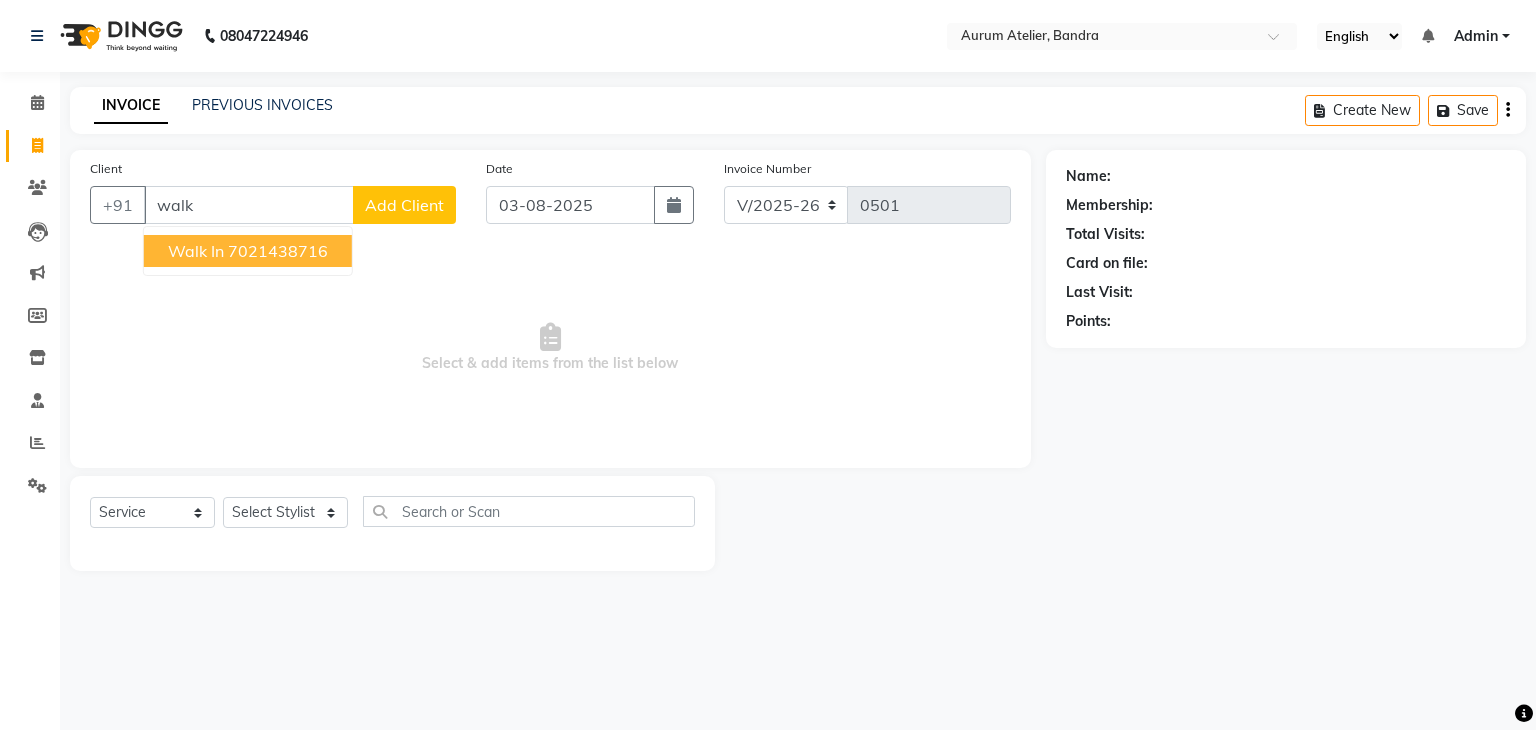 click on "7021438716" at bounding box center (278, 251) 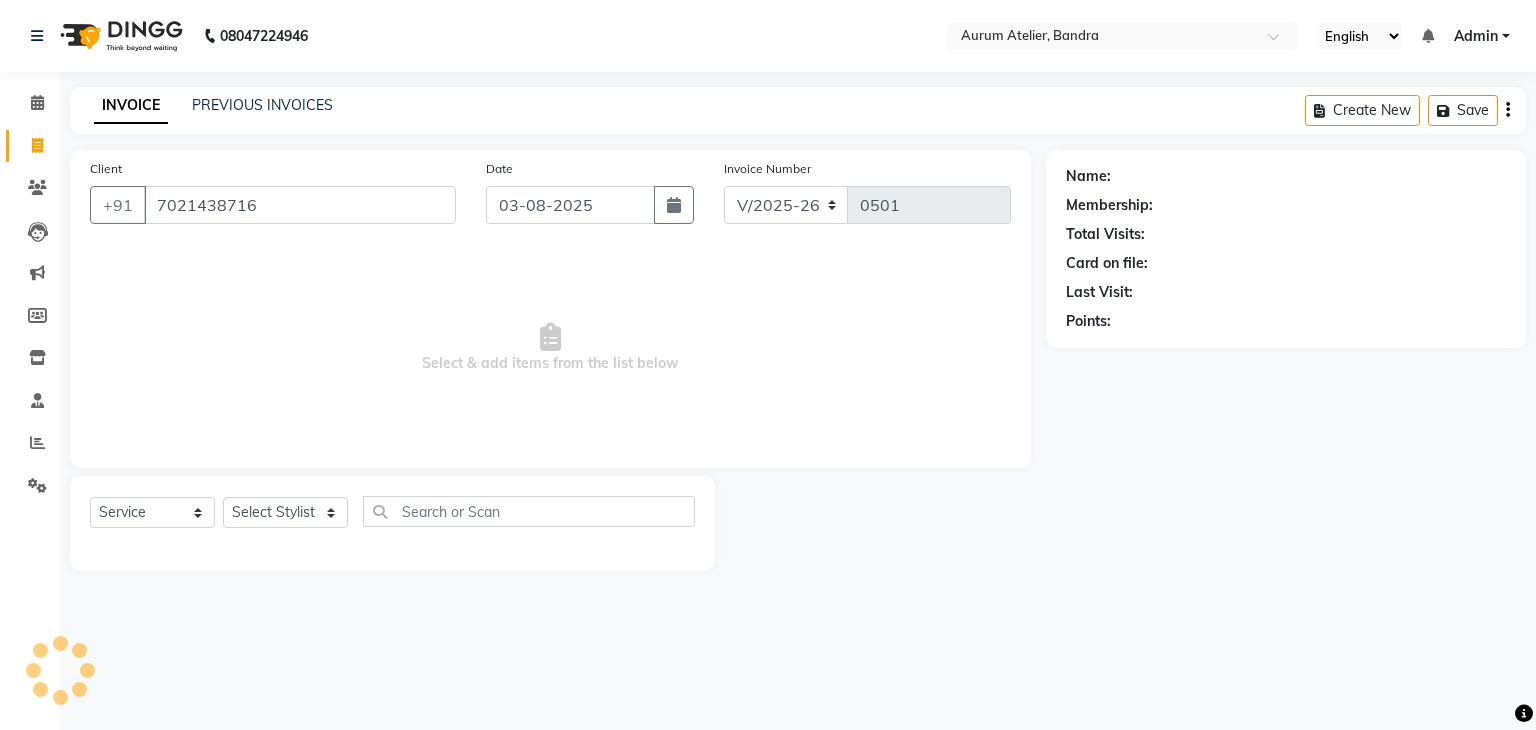 type on "7021438716" 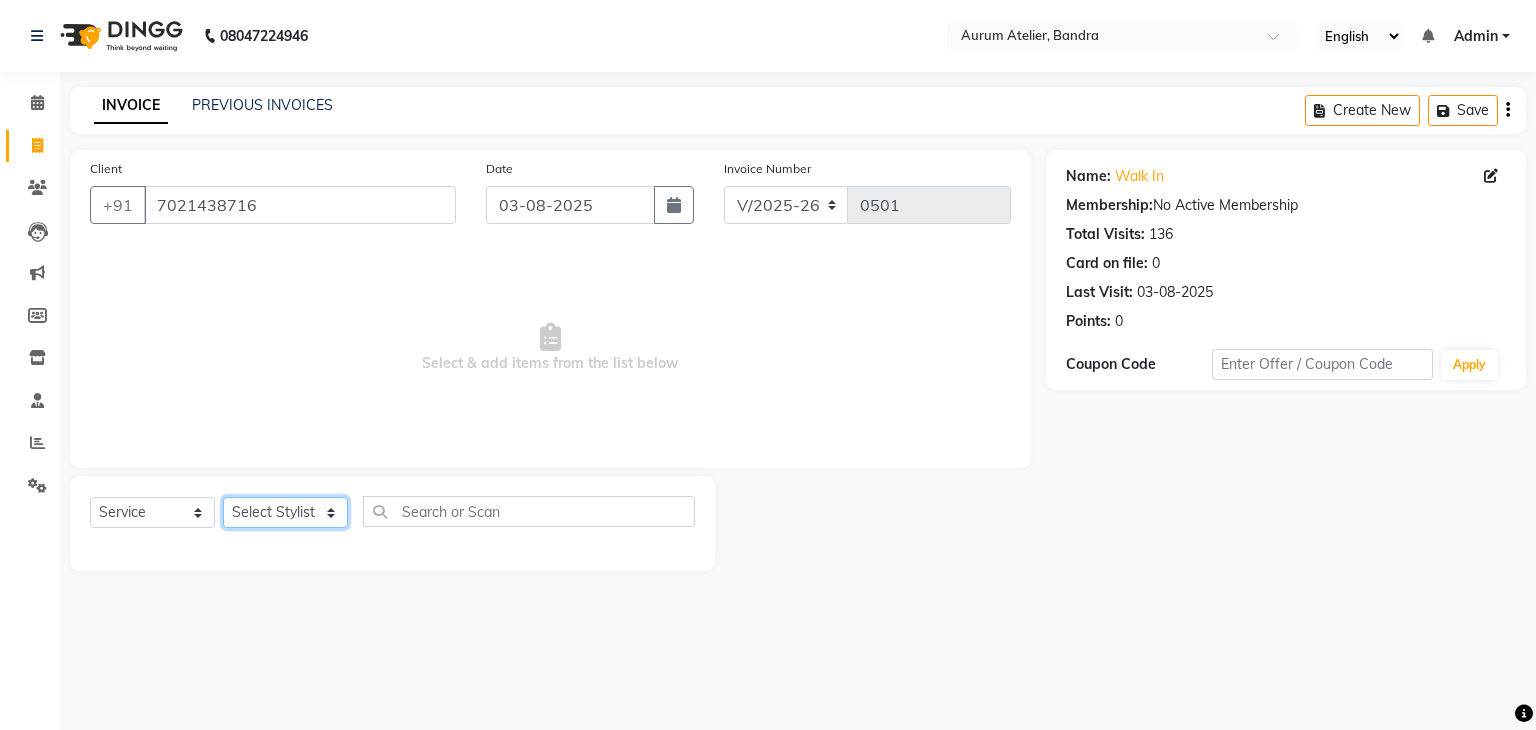 click on "Select Stylist [FIRST] [LAST] [FIRST] [LAST] [FIRST] [LAST] [FIRST] [LAST] [FIRST] [LAST] [FIRST] [LAST] [FIRST] [LAST] [FIRST] [LAST] [FIRST] [LAST]" 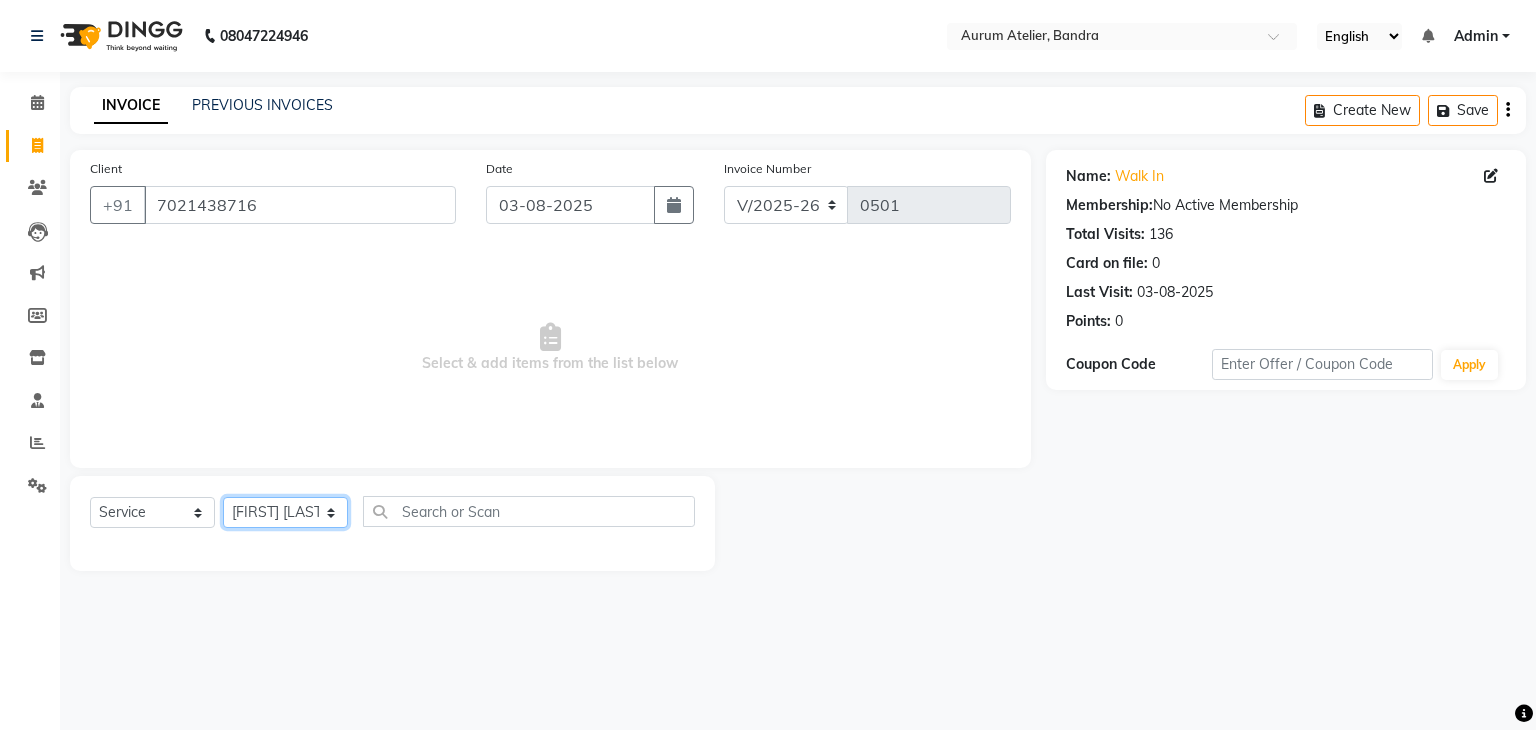 click on "Select Stylist [FIRST] [LAST] [FIRST] [LAST] [FIRST] [LAST] [FIRST] [LAST] [FIRST] [LAST] [FIRST] [LAST] [FIRST] [LAST] [FIRST] [LAST] [FIRST] [LAST]" 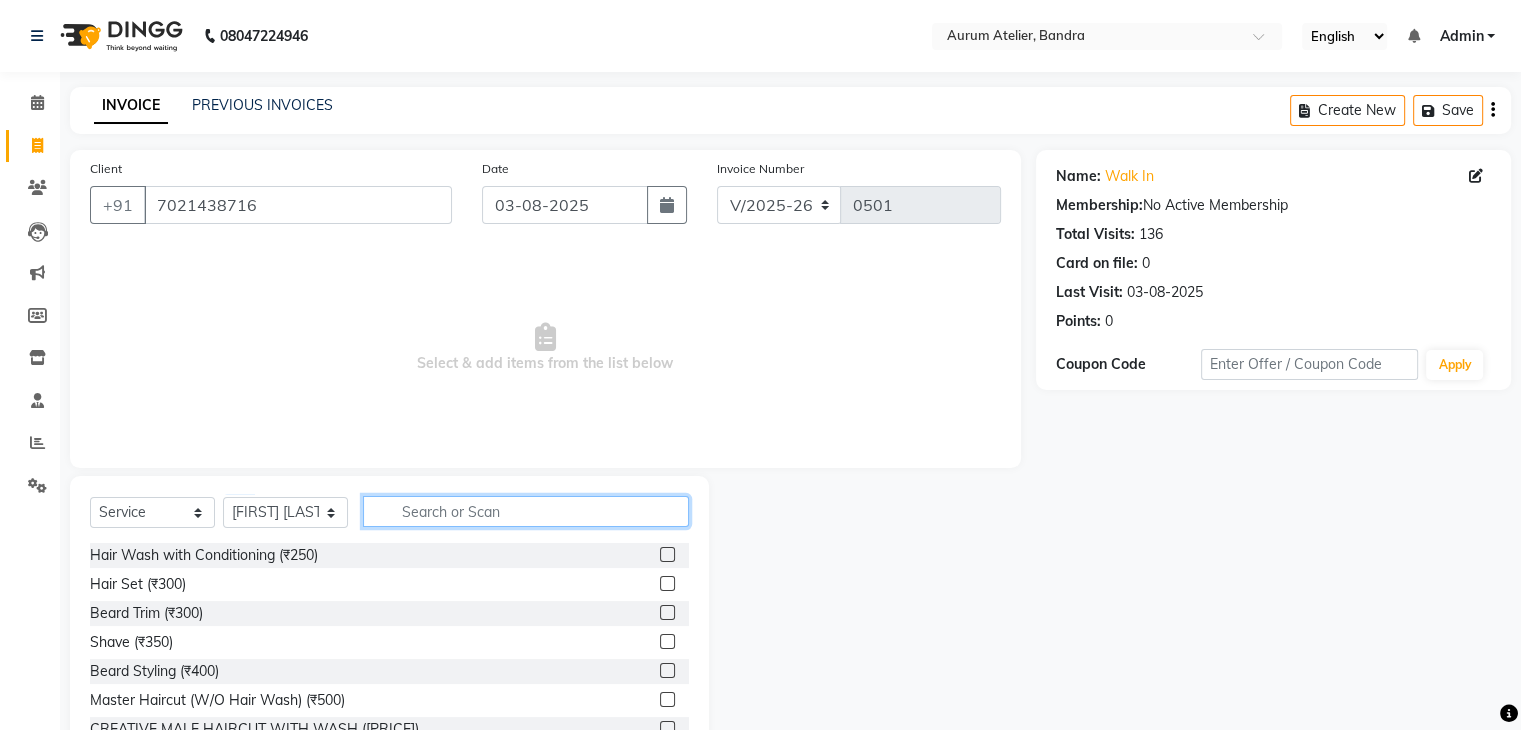click 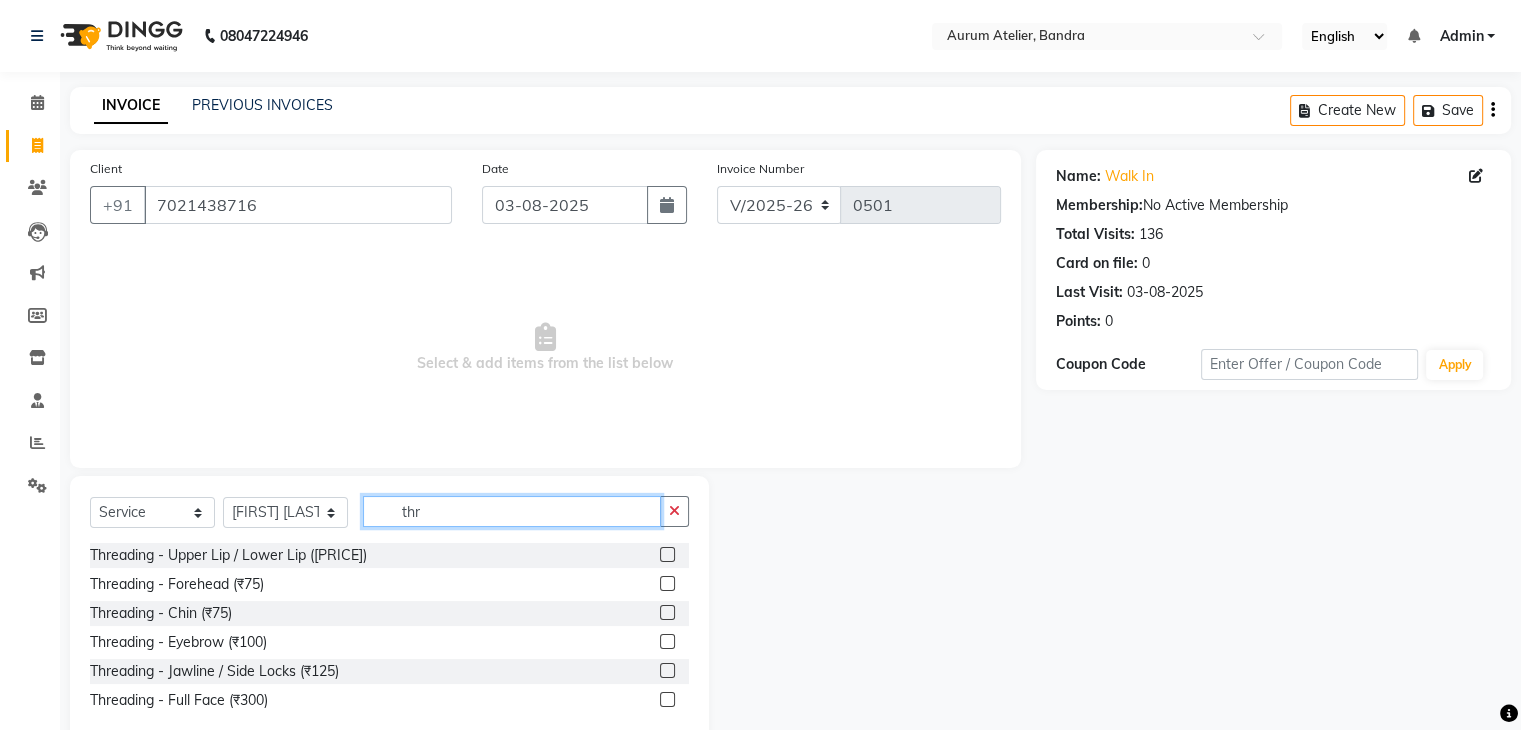 type on "thr" 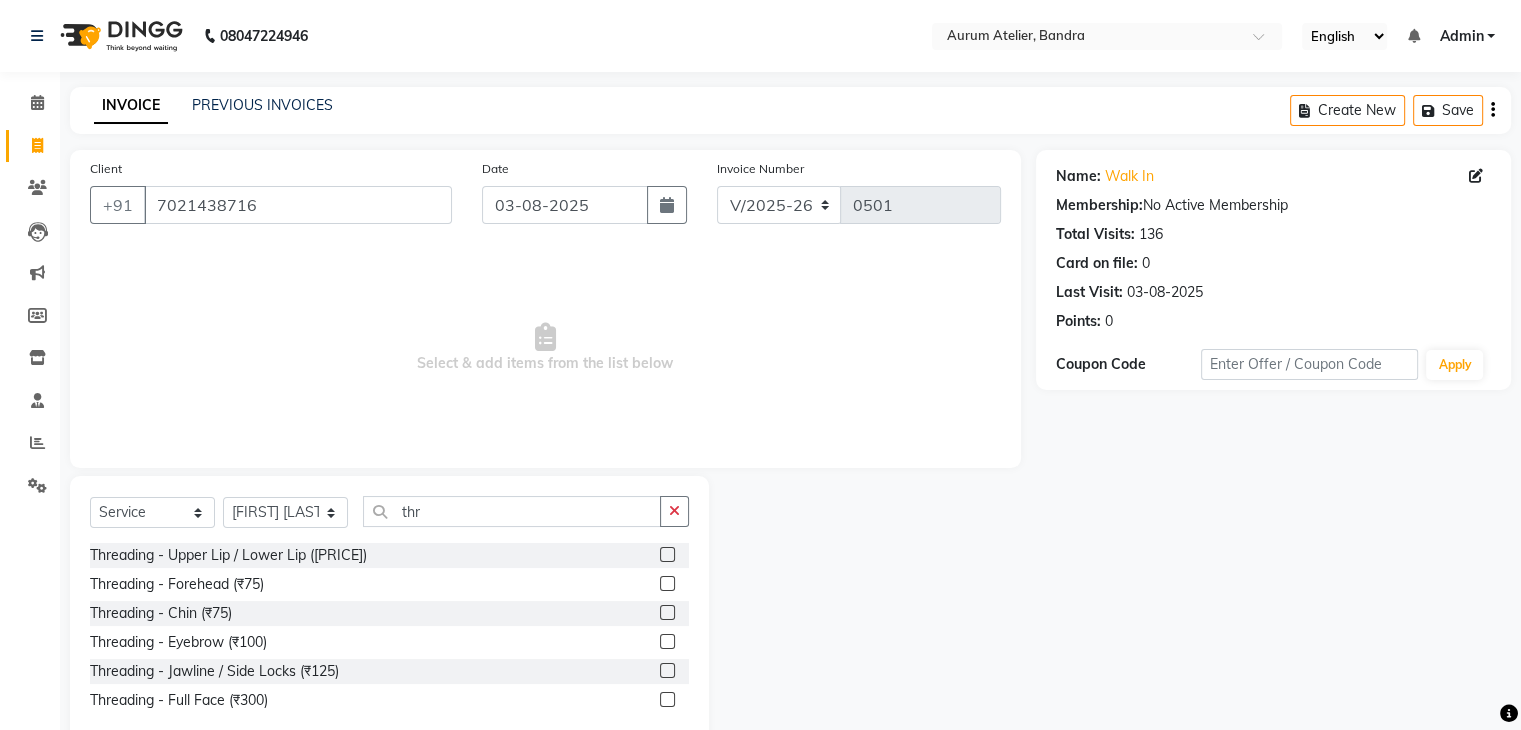 click 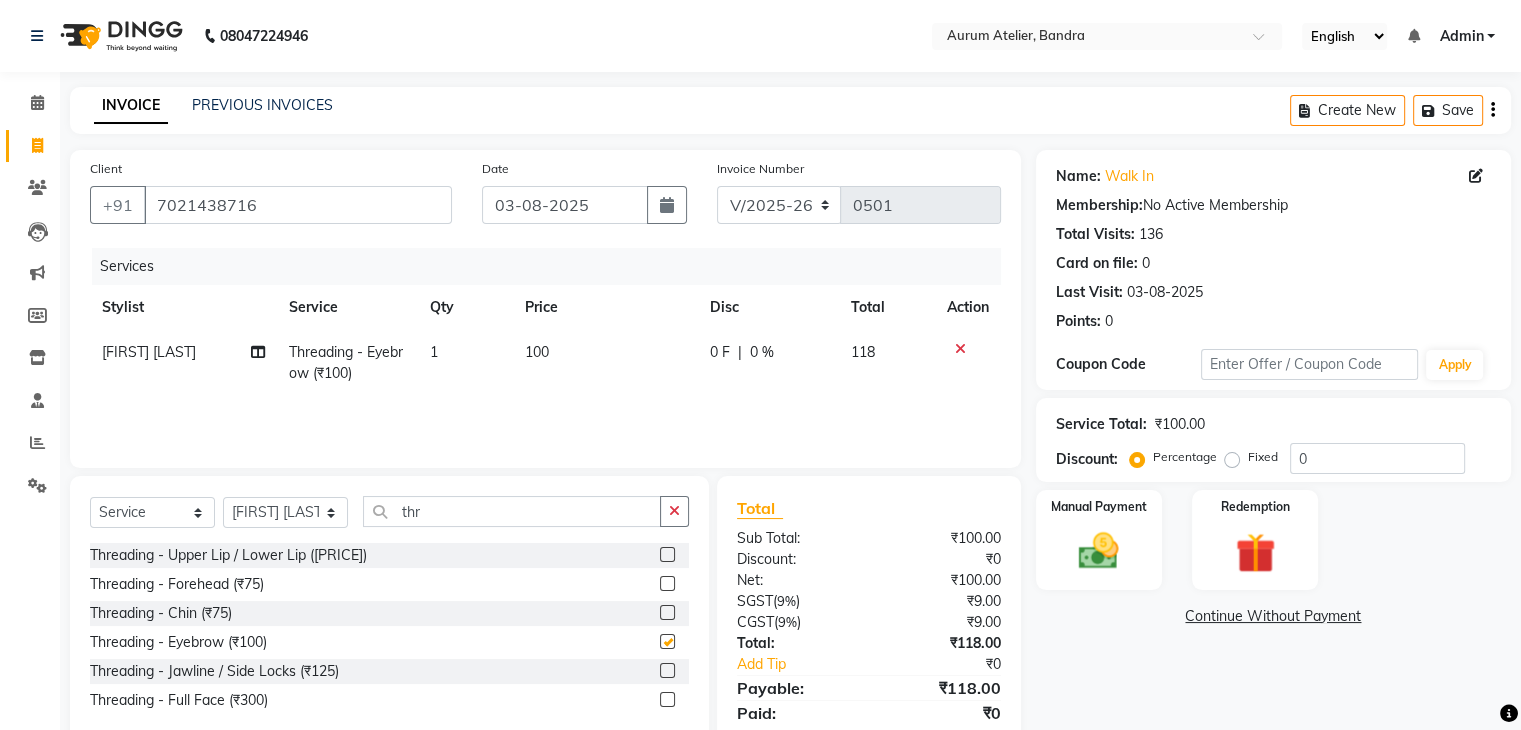 checkbox on "false" 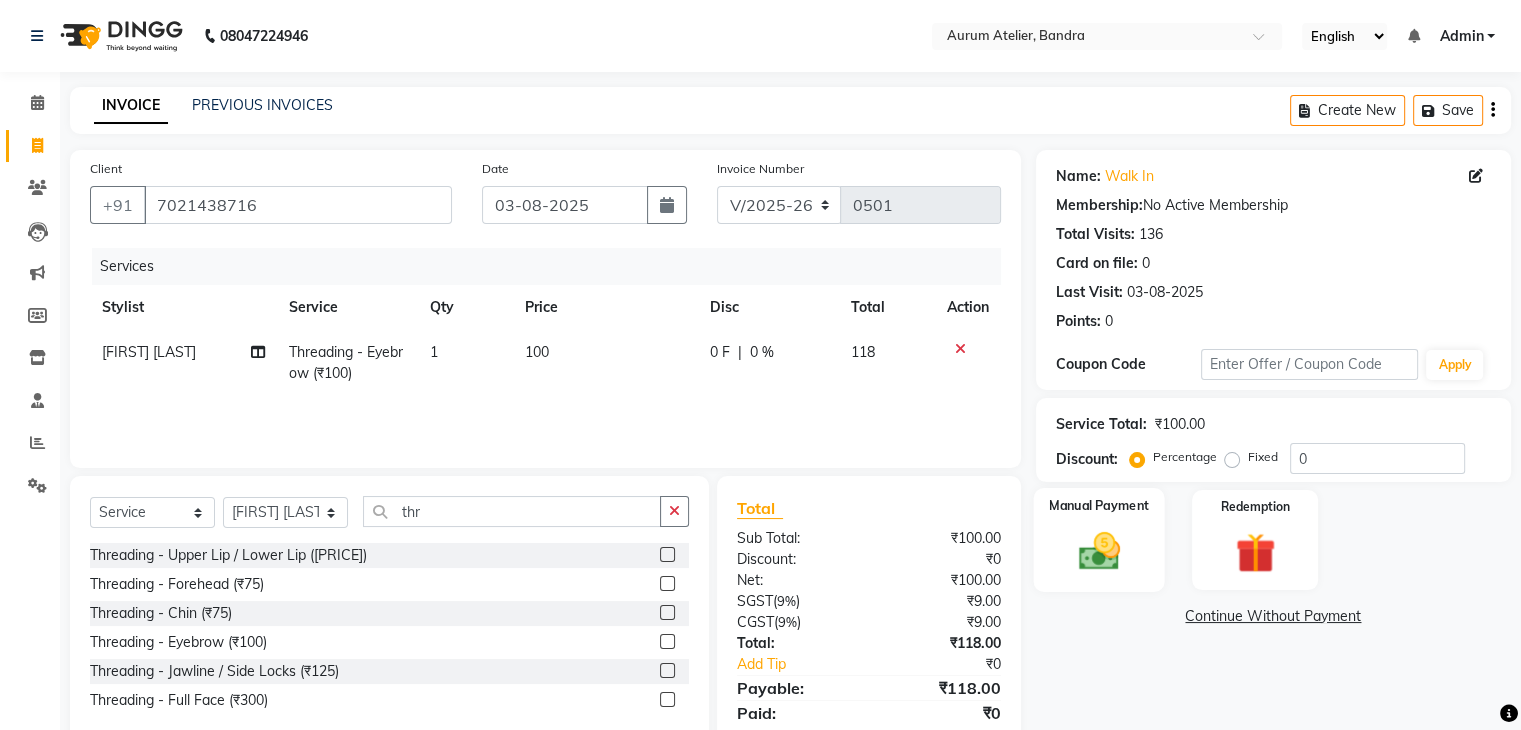 click on "Manual Payment" 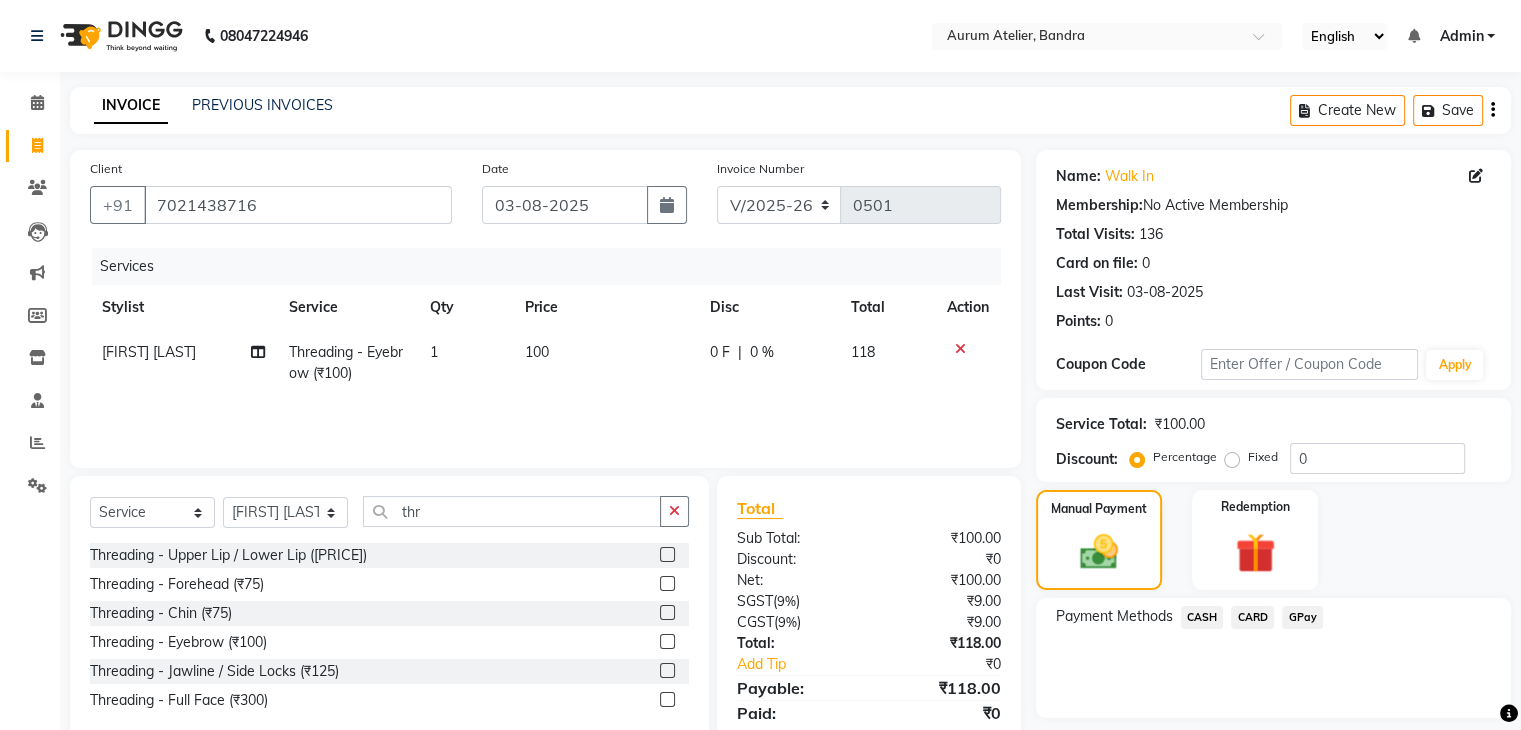 click on "GPay" 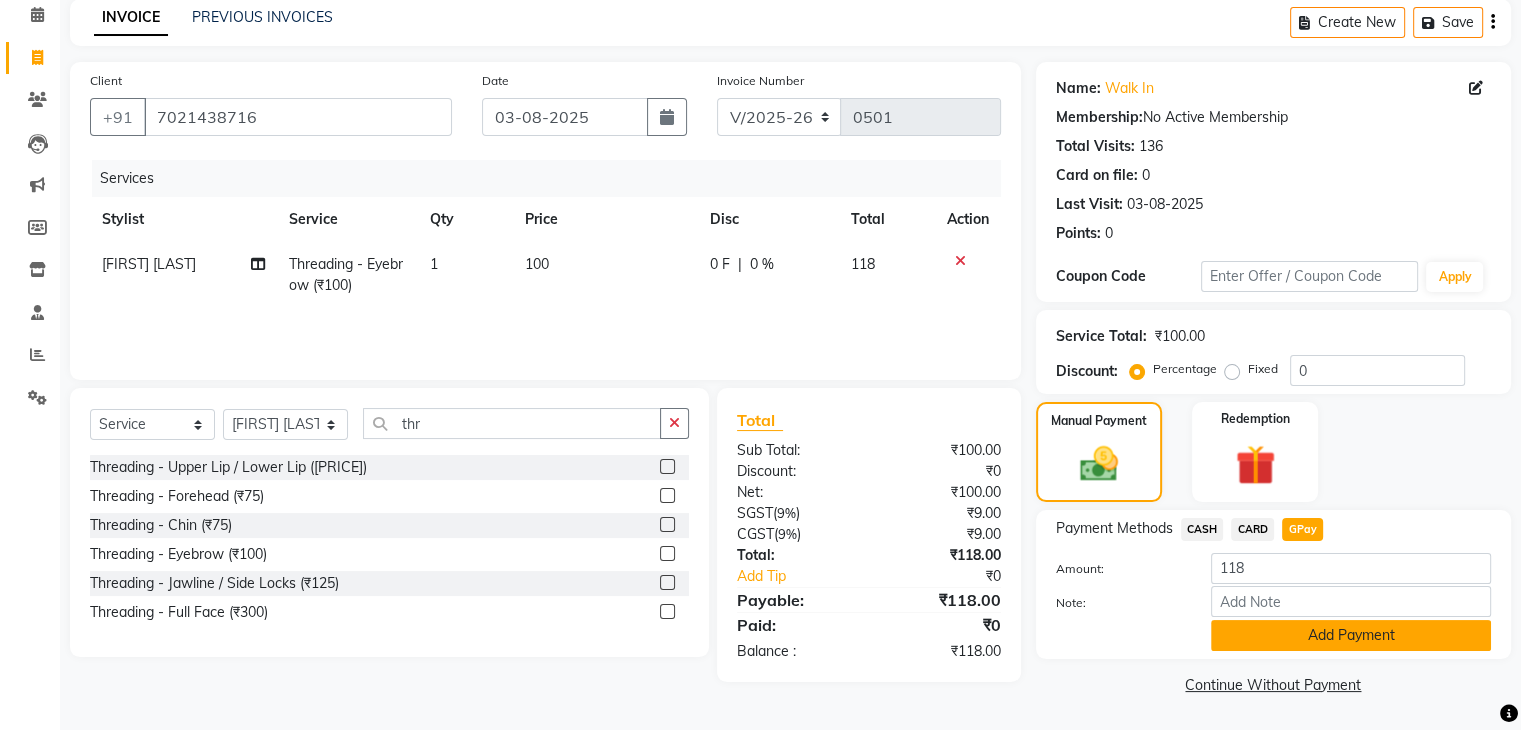 click on "Add Payment" 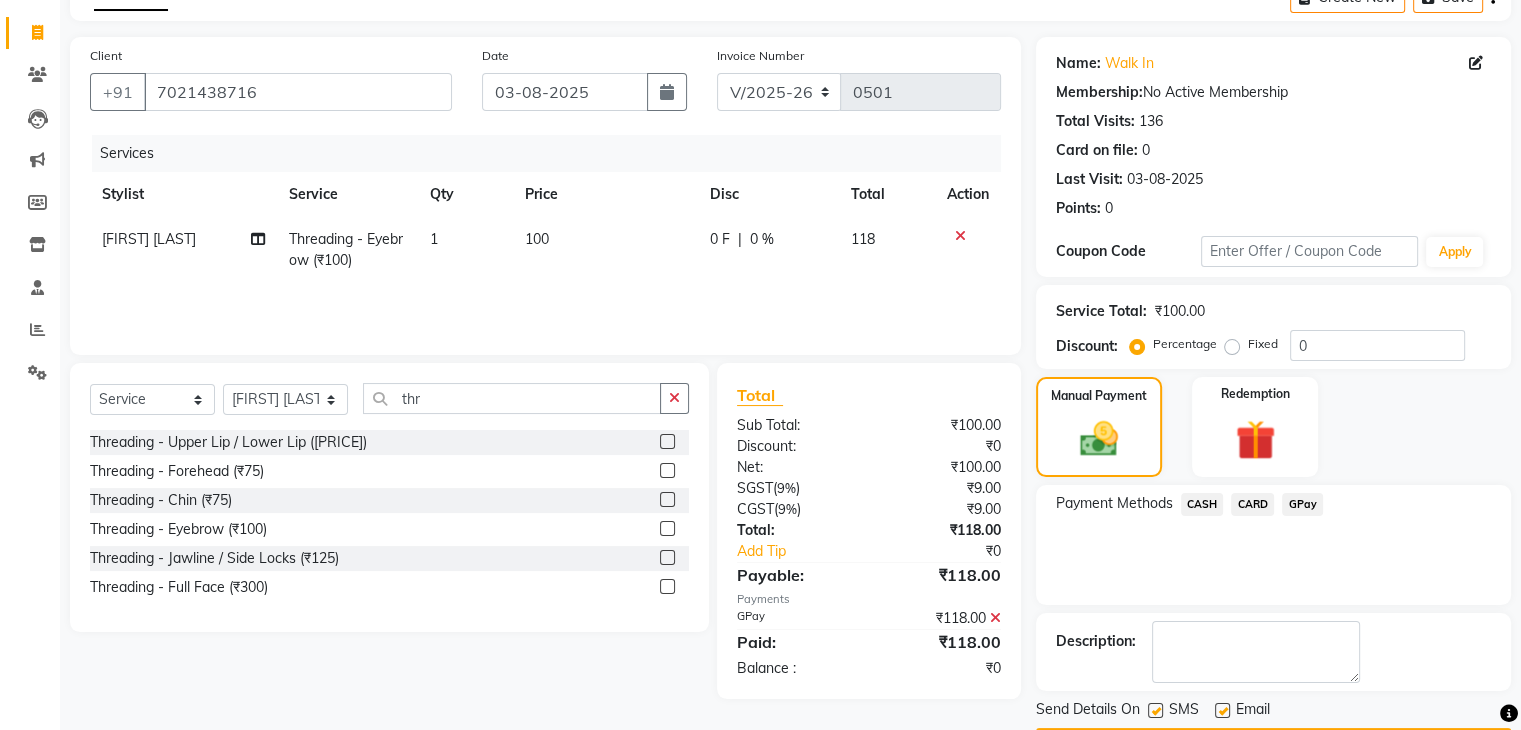 scroll, scrollTop: 171, scrollLeft: 0, axis: vertical 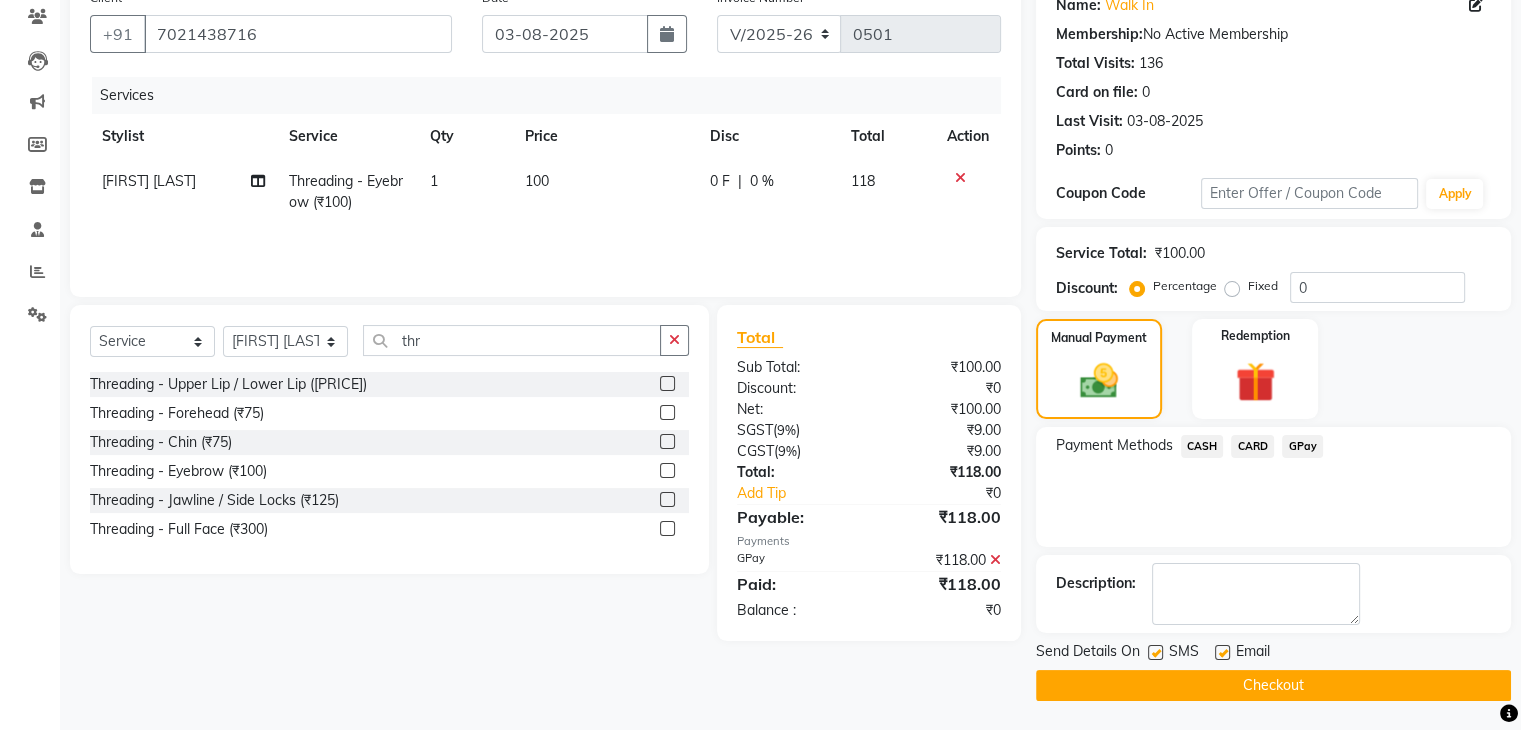 click on "Checkout" 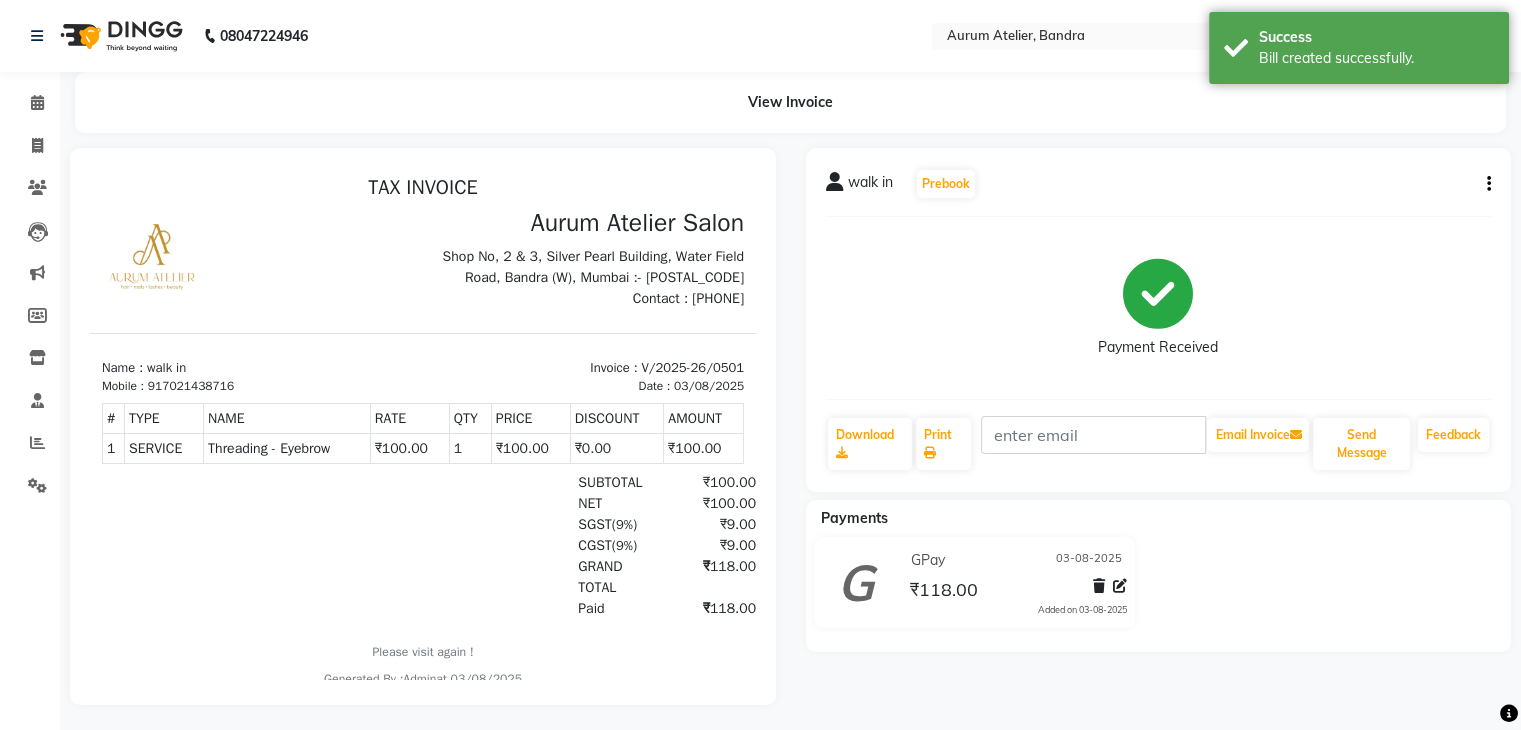 scroll, scrollTop: 0, scrollLeft: 0, axis: both 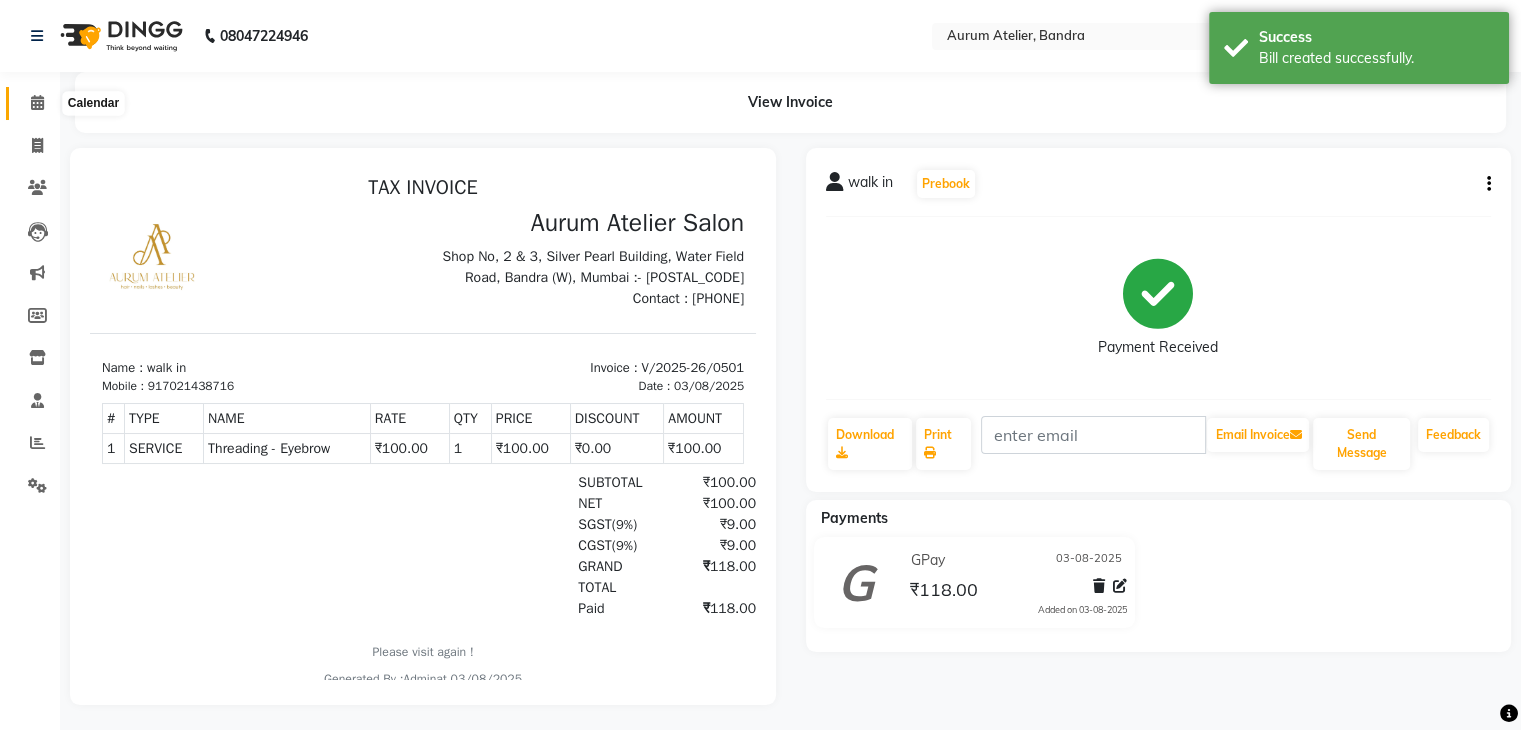 click 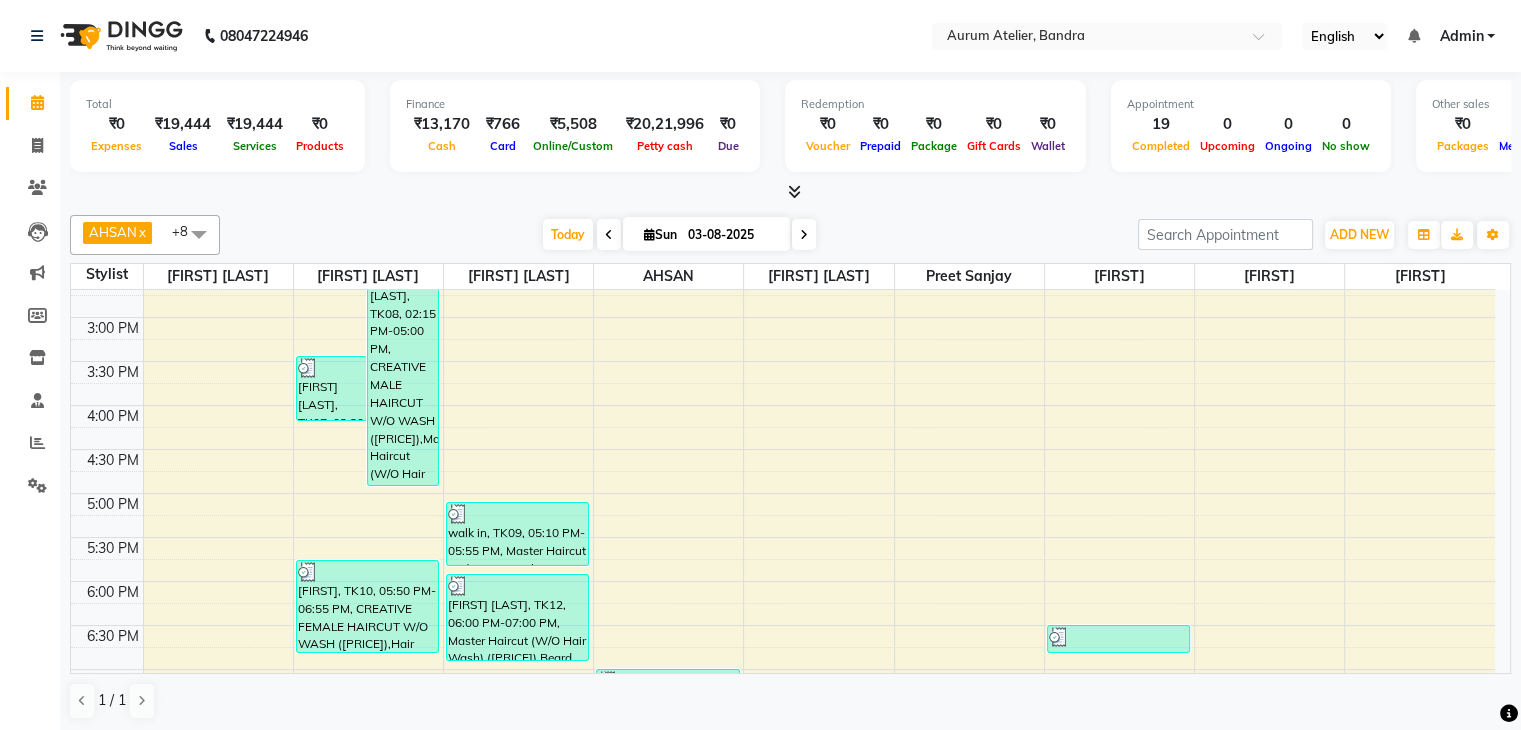 scroll, scrollTop: 749, scrollLeft: 0, axis: vertical 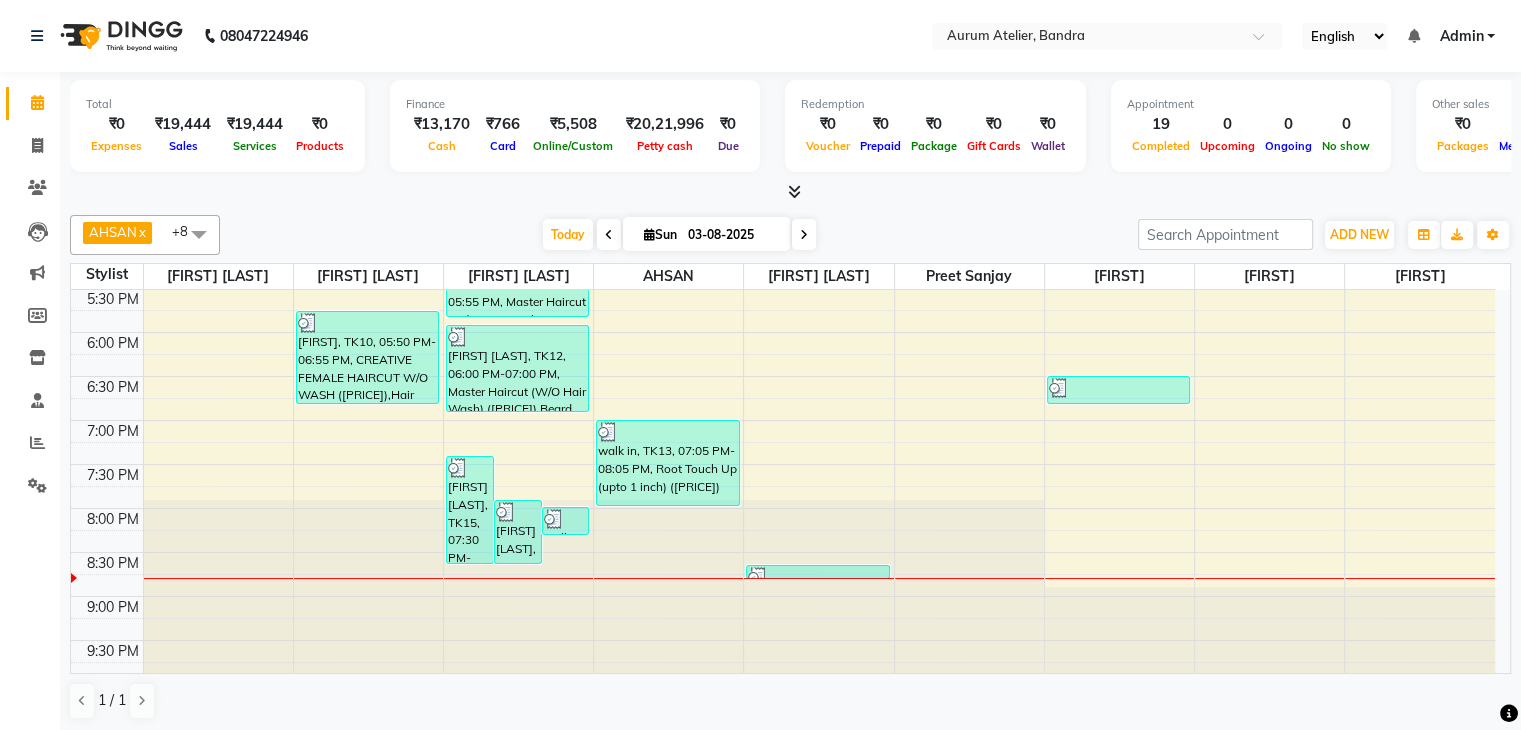 click at bounding box center [609, 235] 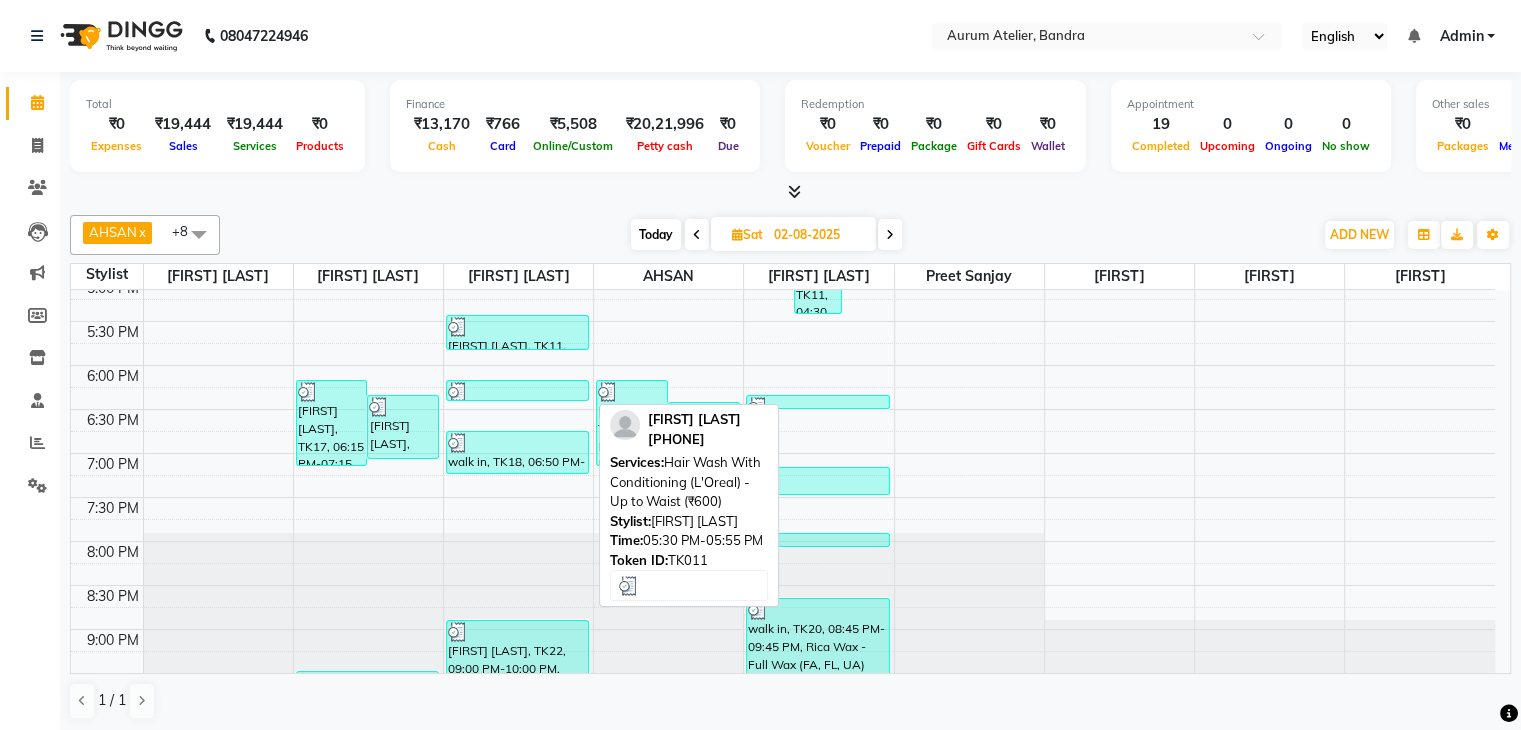 scroll, scrollTop: 749, scrollLeft: 0, axis: vertical 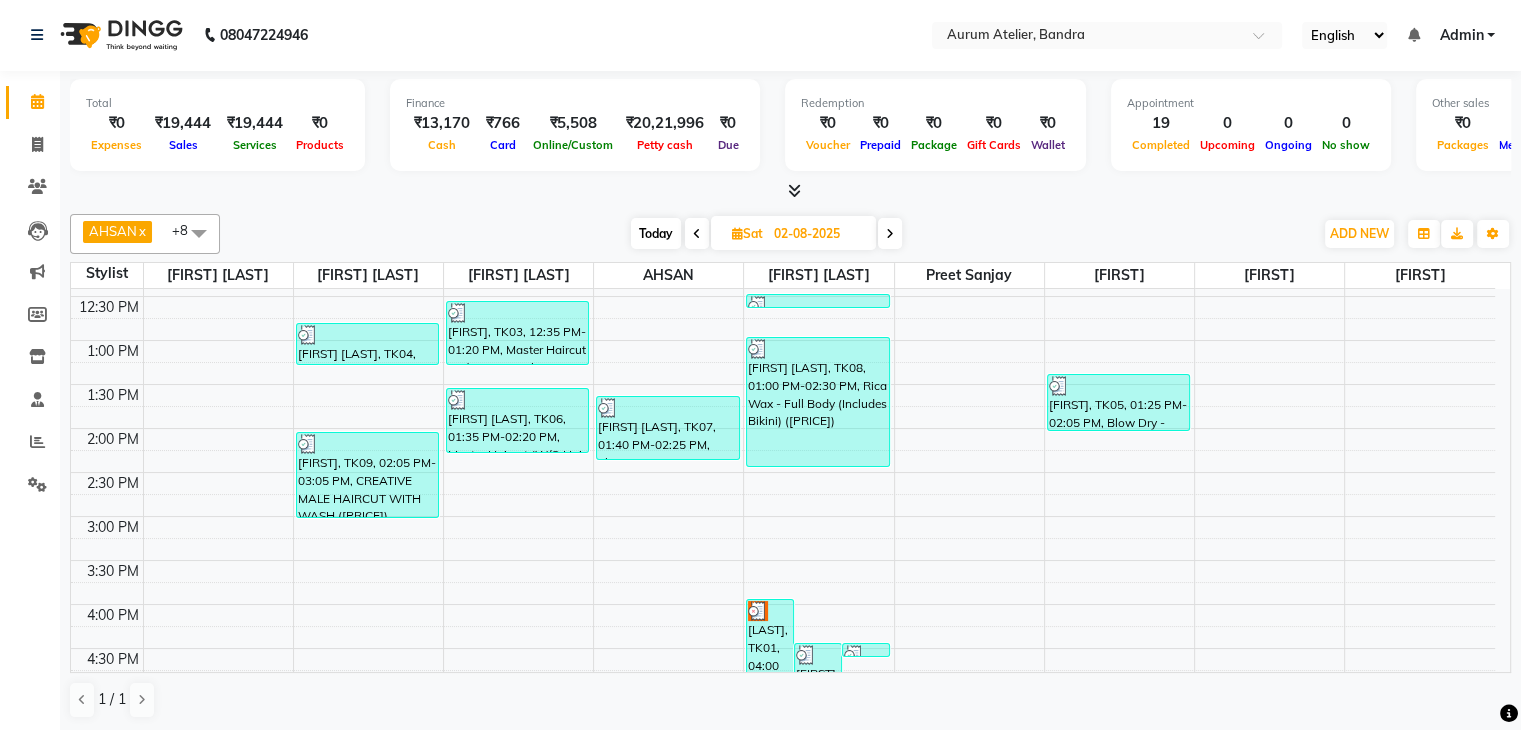 click at bounding box center [890, 234] 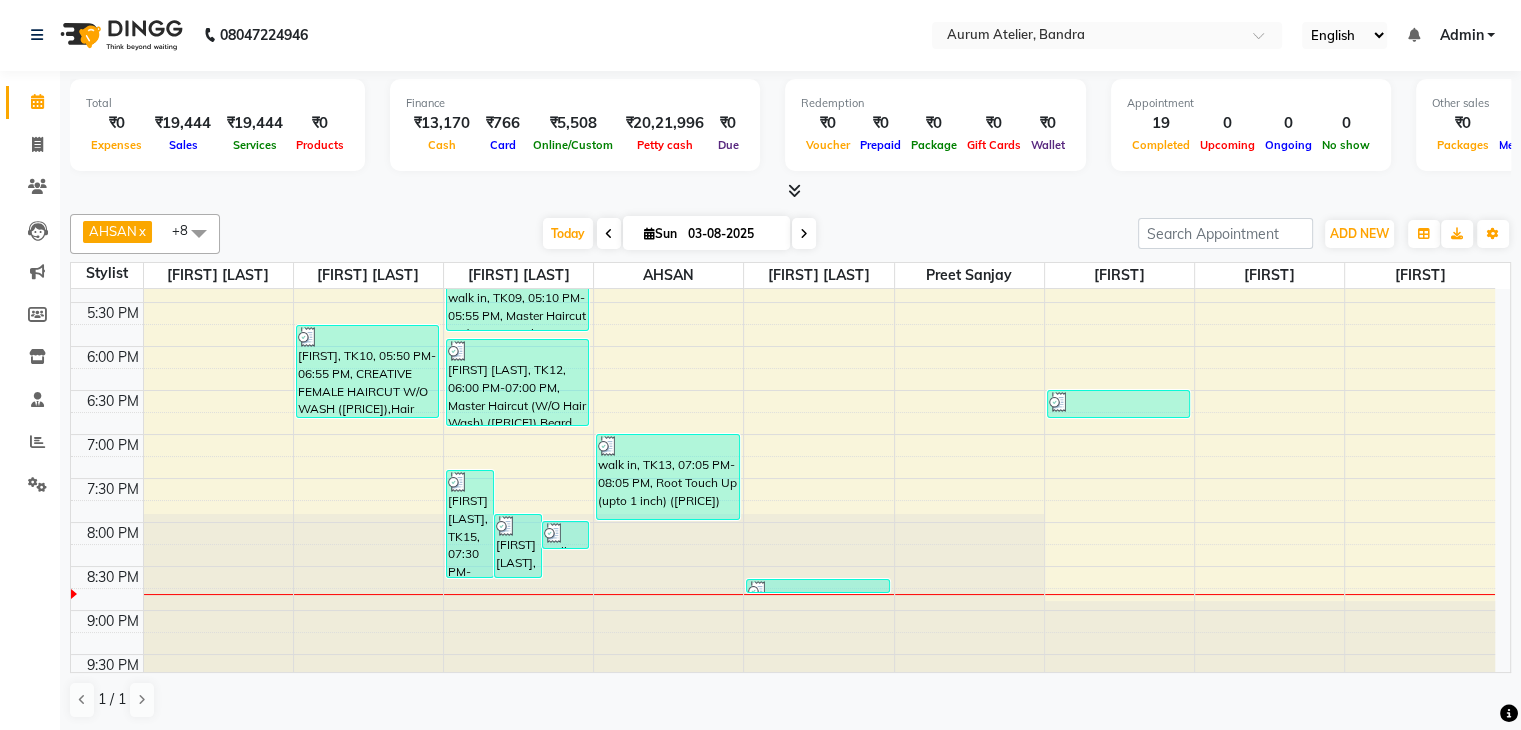 scroll, scrollTop: 749, scrollLeft: 0, axis: vertical 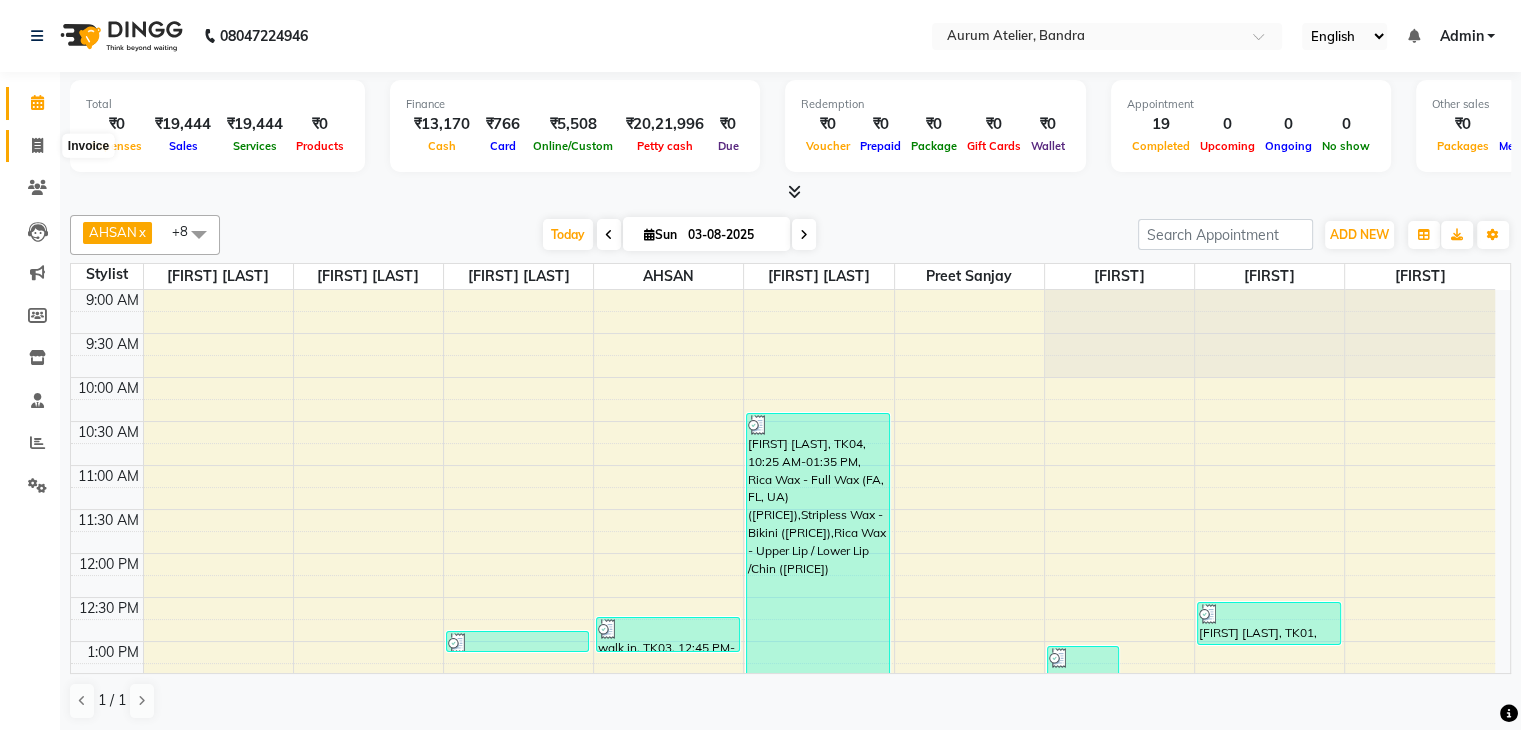 click 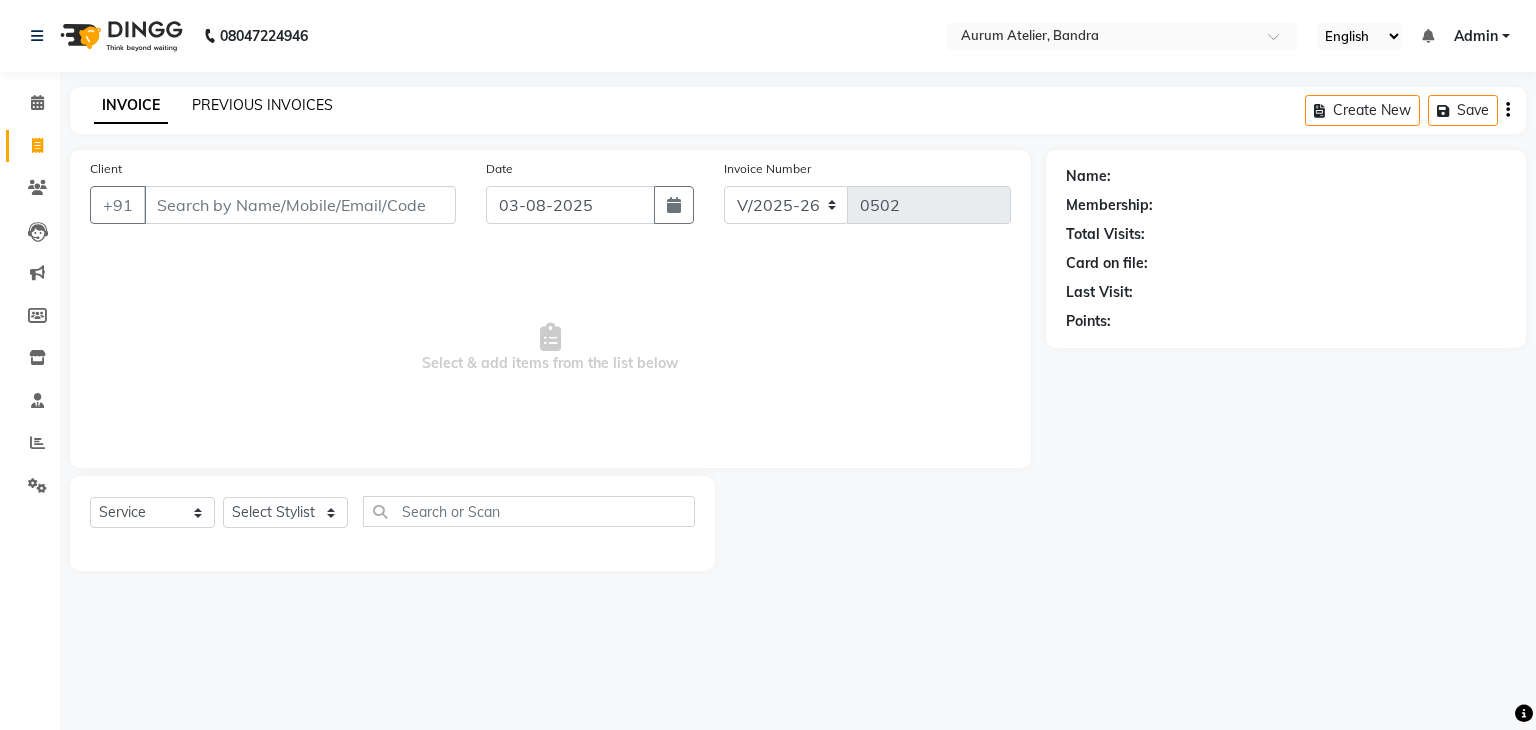 click on "PREVIOUS INVOICES" 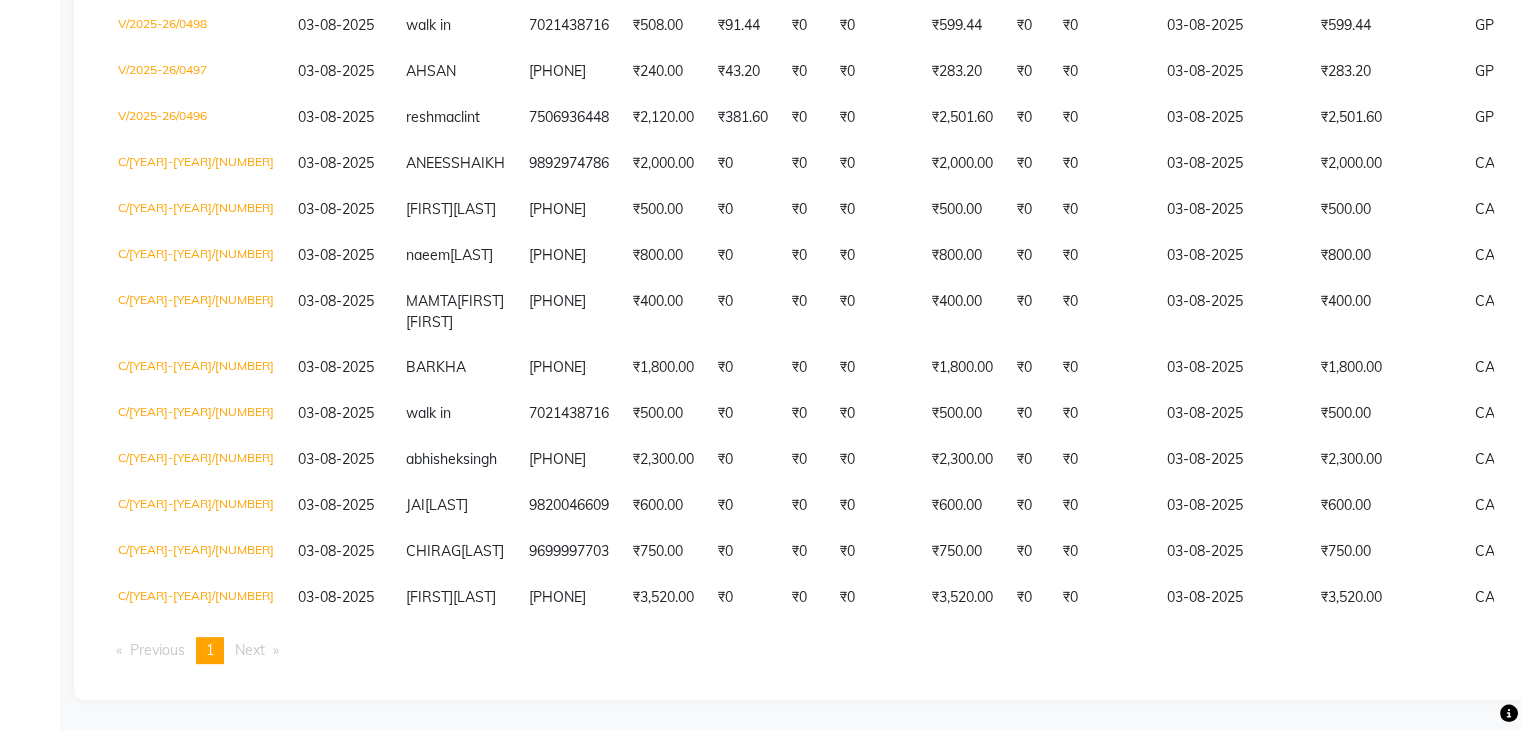 scroll, scrollTop: 600, scrollLeft: 0, axis: vertical 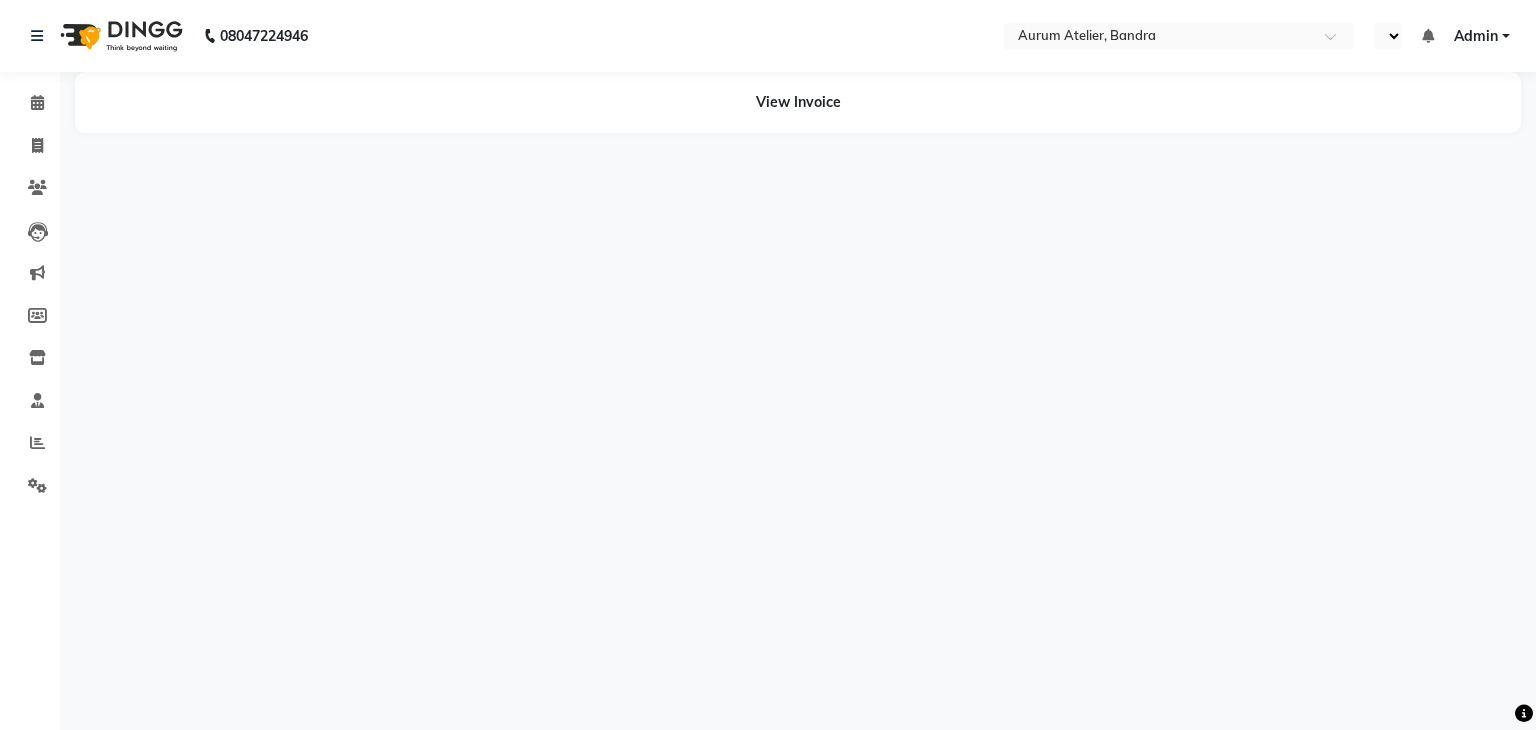 select on "en" 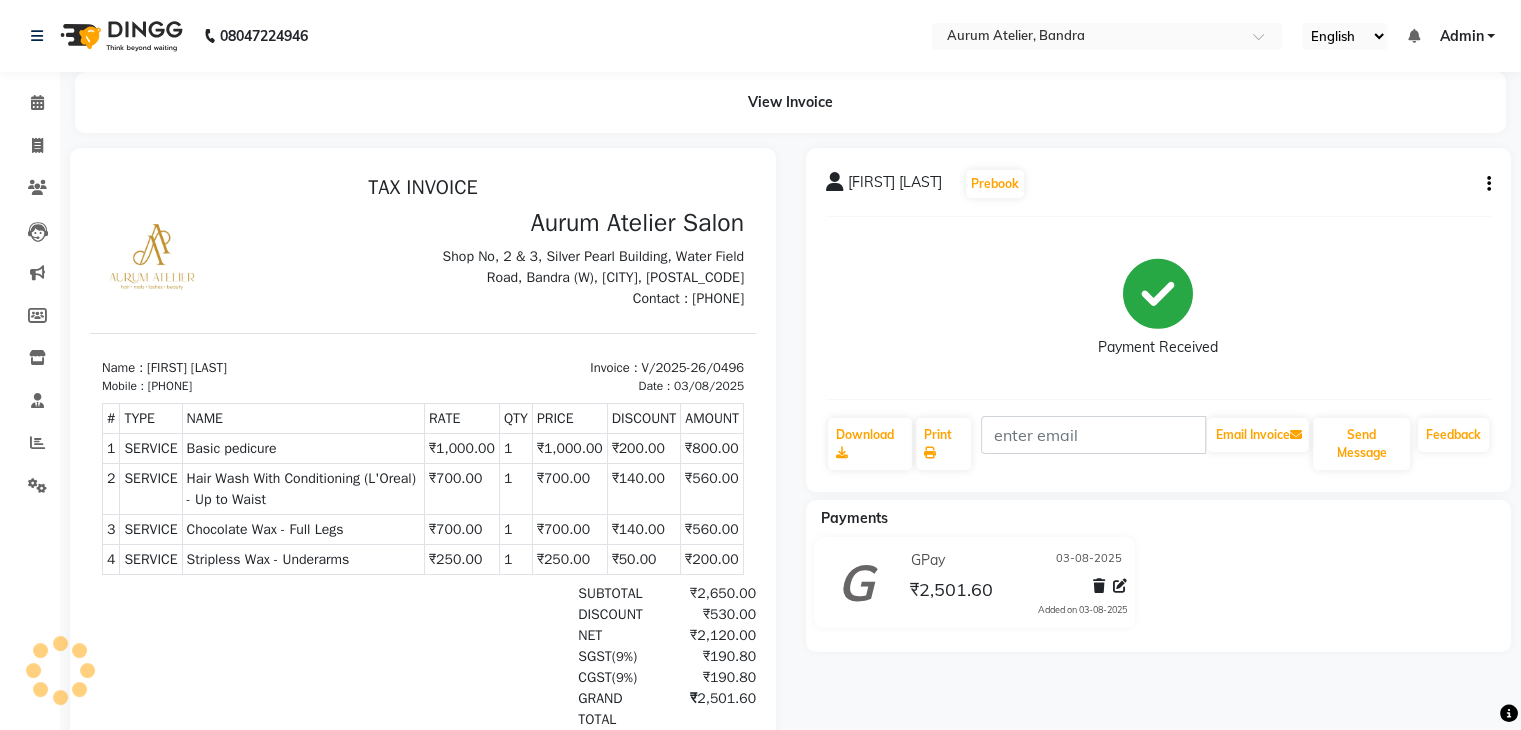 scroll, scrollTop: 0, scrollLeft: 0, axis: both 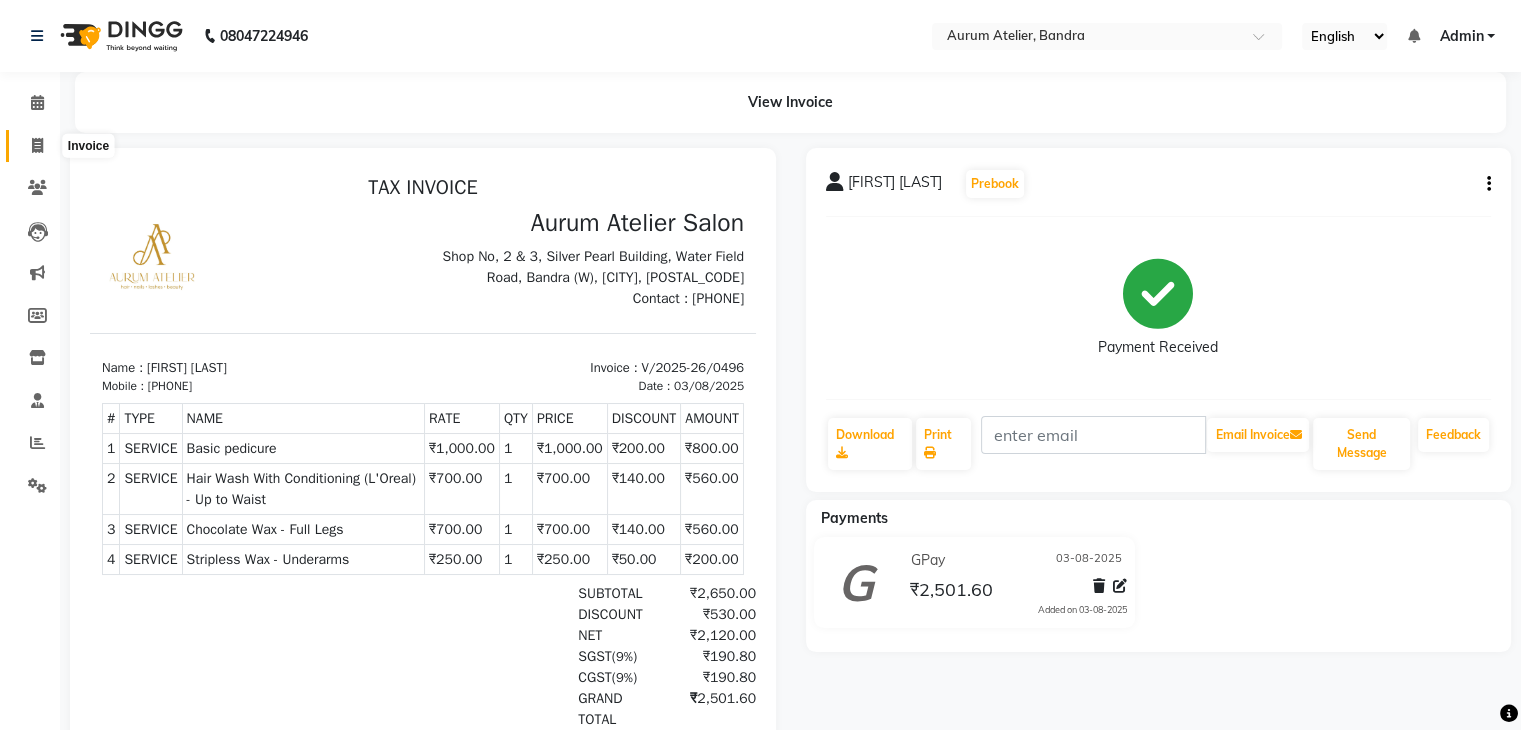 click 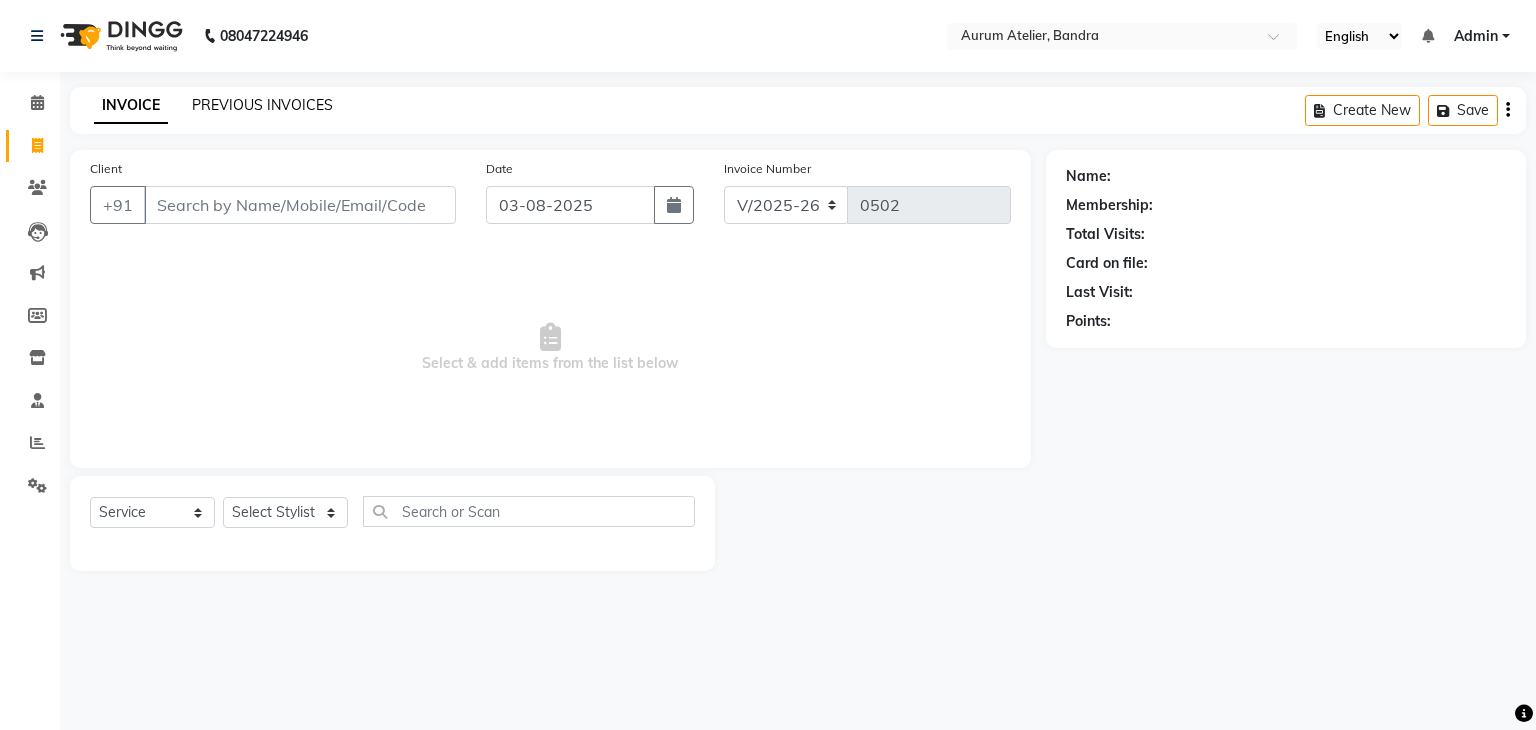 click on "PREVIOUS INVOICES" 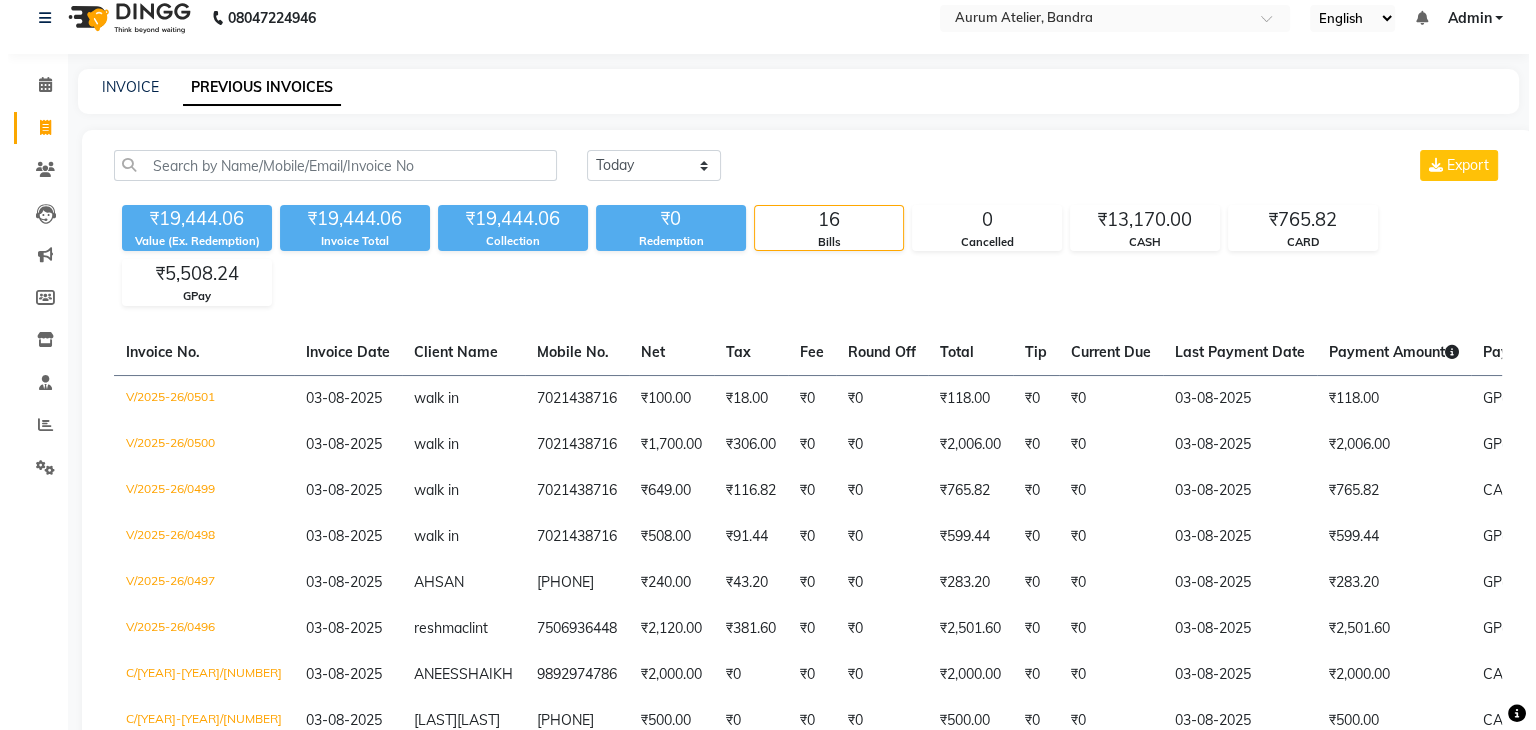 scroll, scrollTop: 0, scrollLeft: 0, axis: both 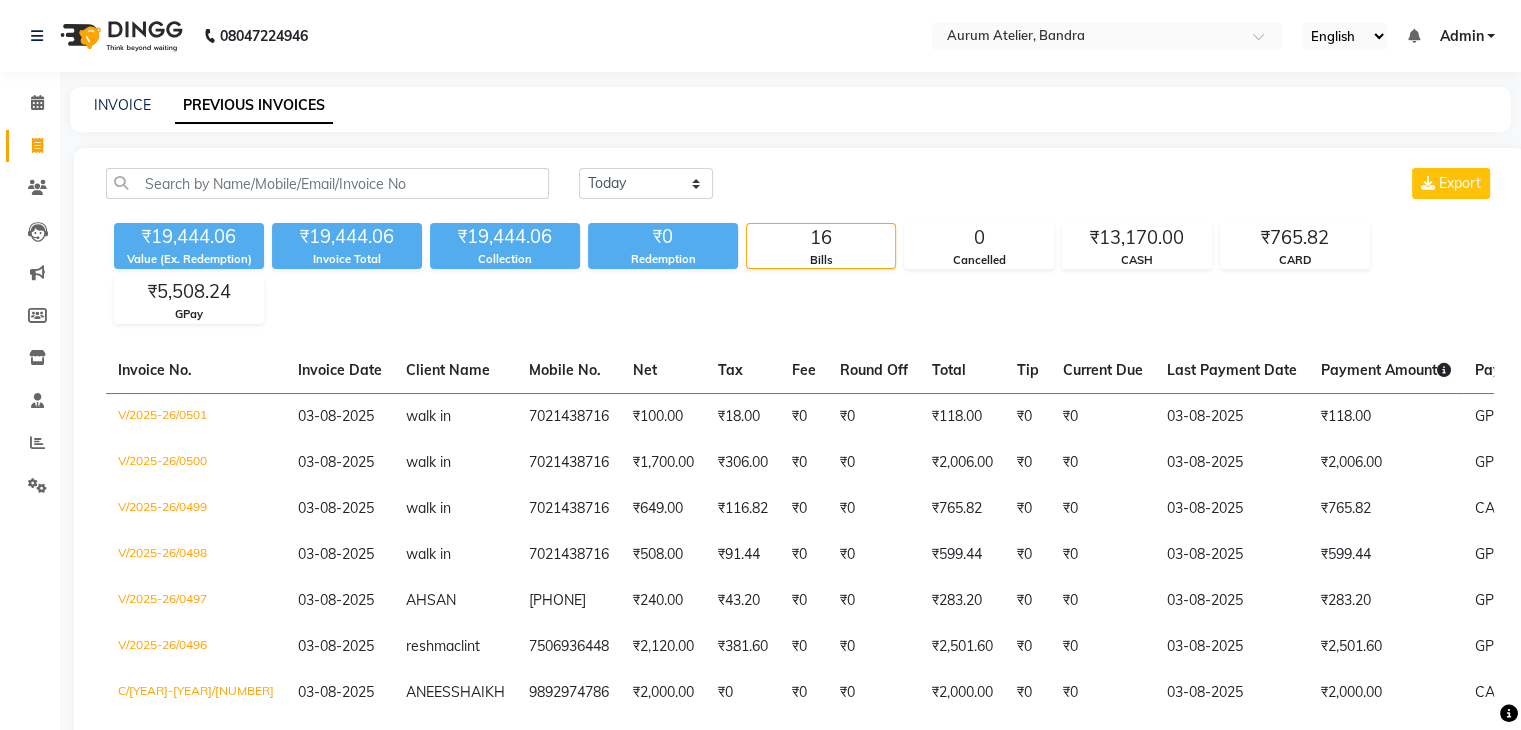 click on "Admin" at bounding box center (1467, 36) 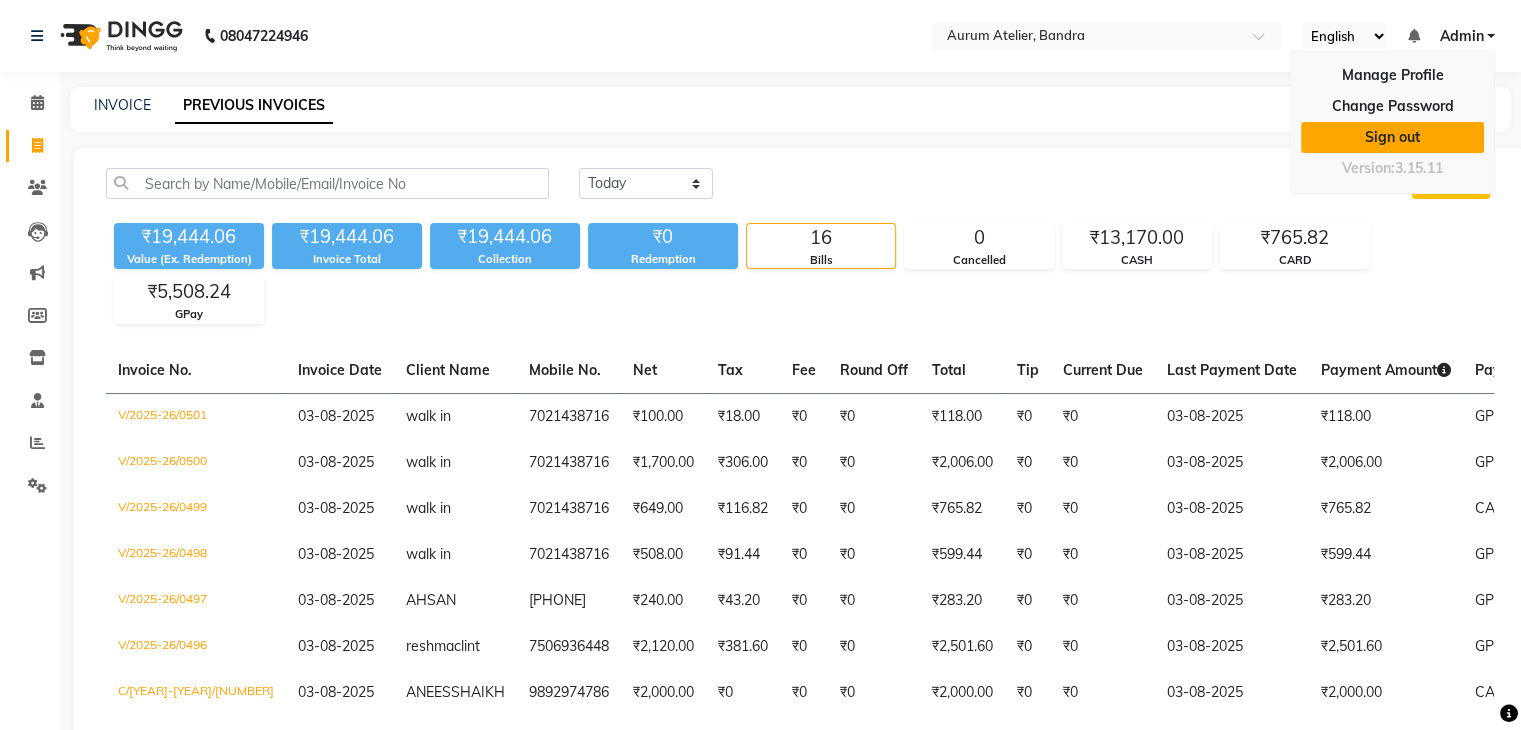 click on "Sign out" at bounding box center [1392, 137] 